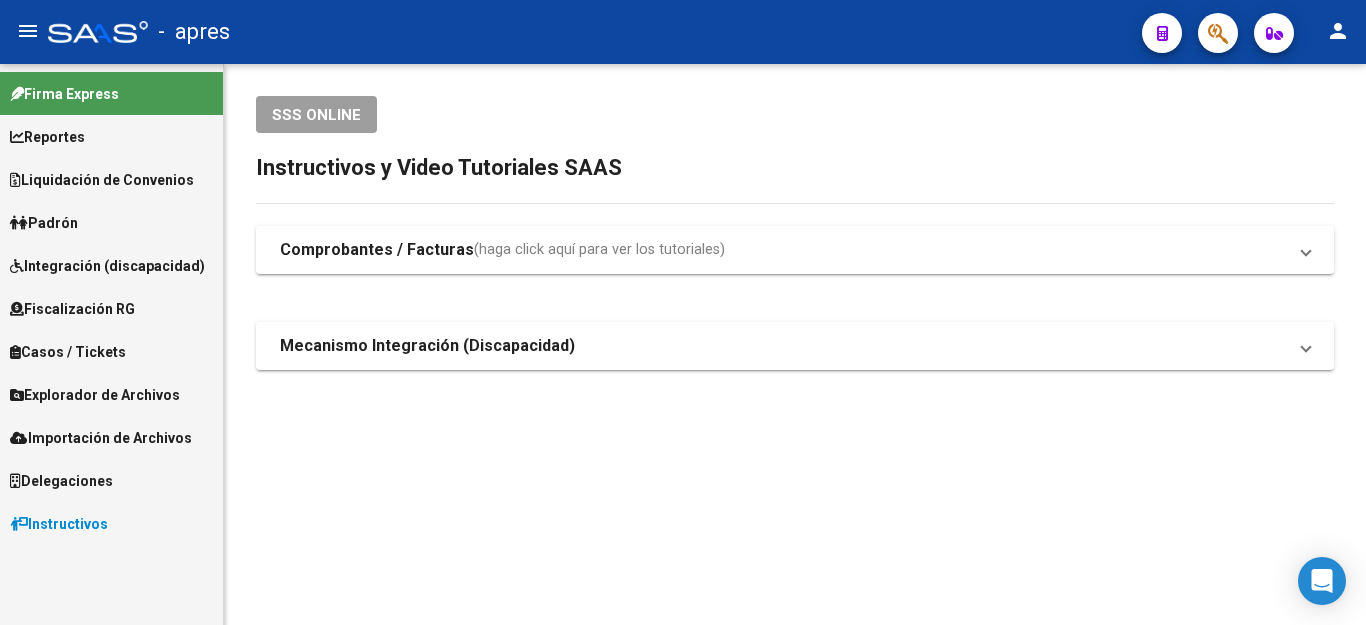 scroll, scrollTop: 0, scrollLeft: 0, axis: both 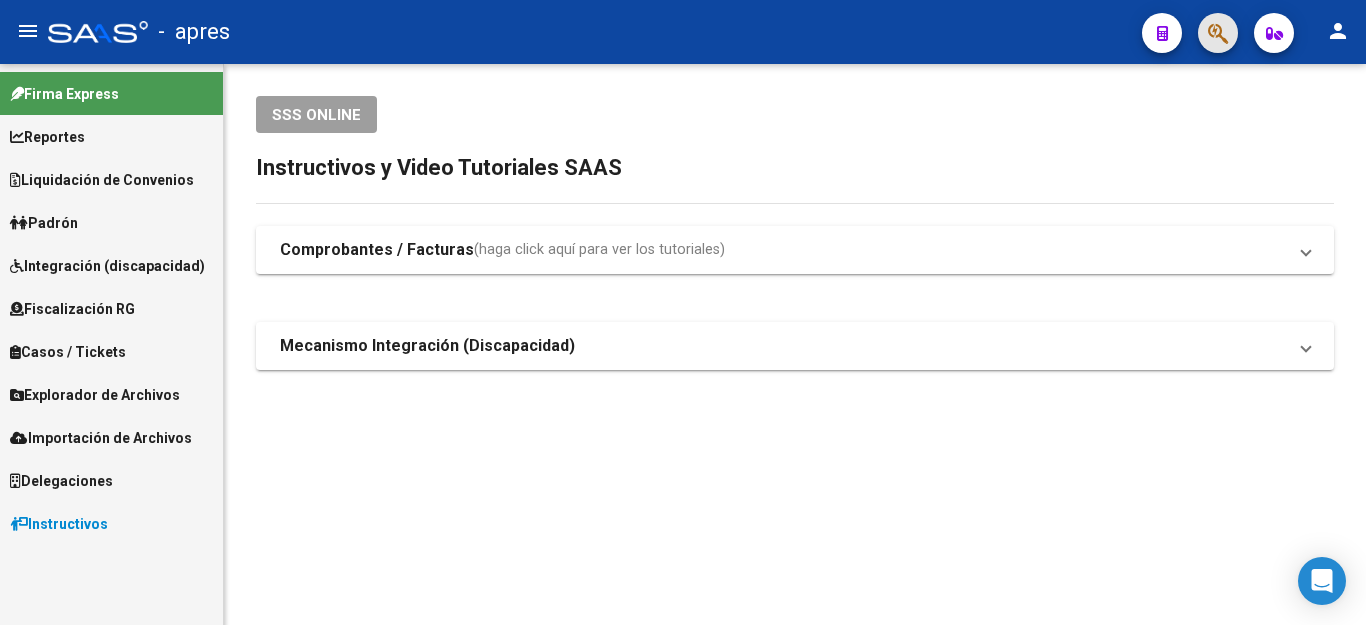 click 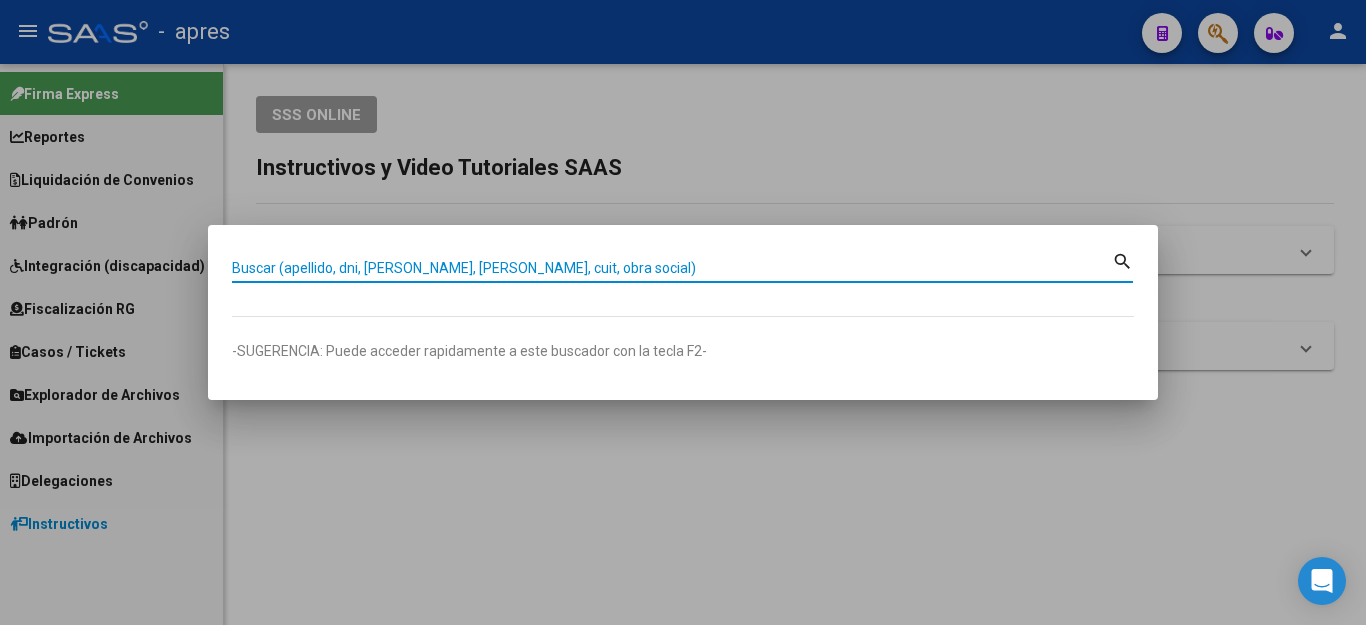 paste on "23367495324" 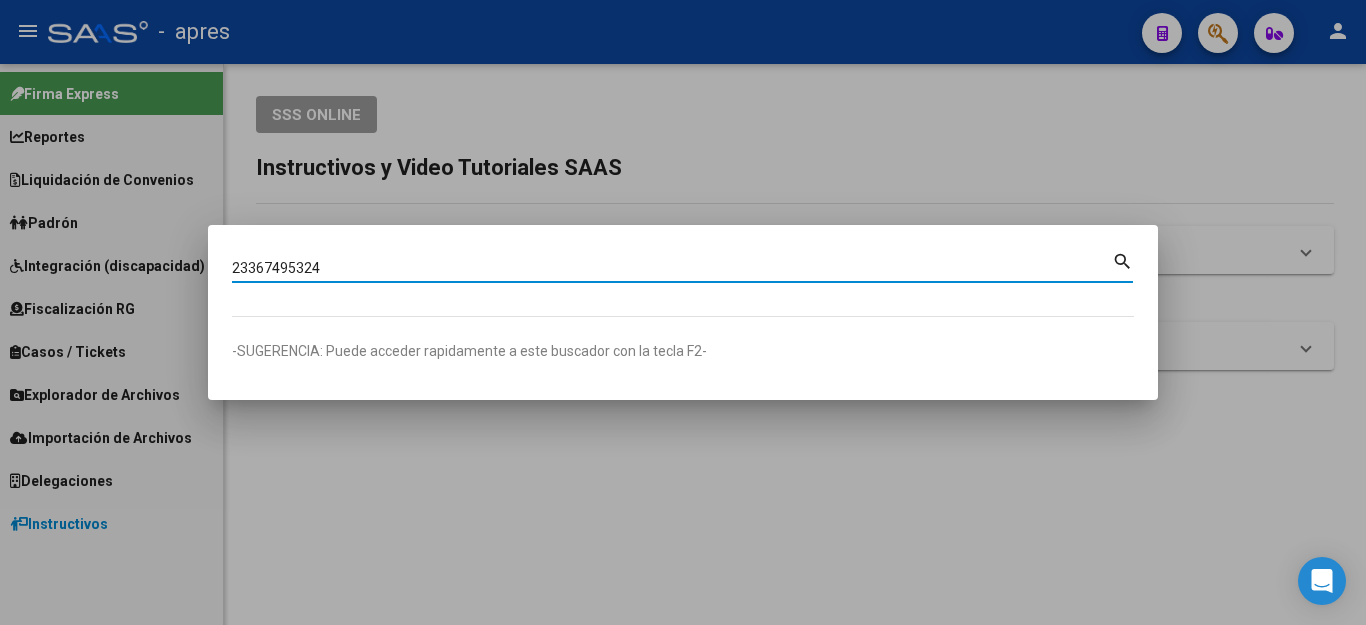 type on "23367495324" 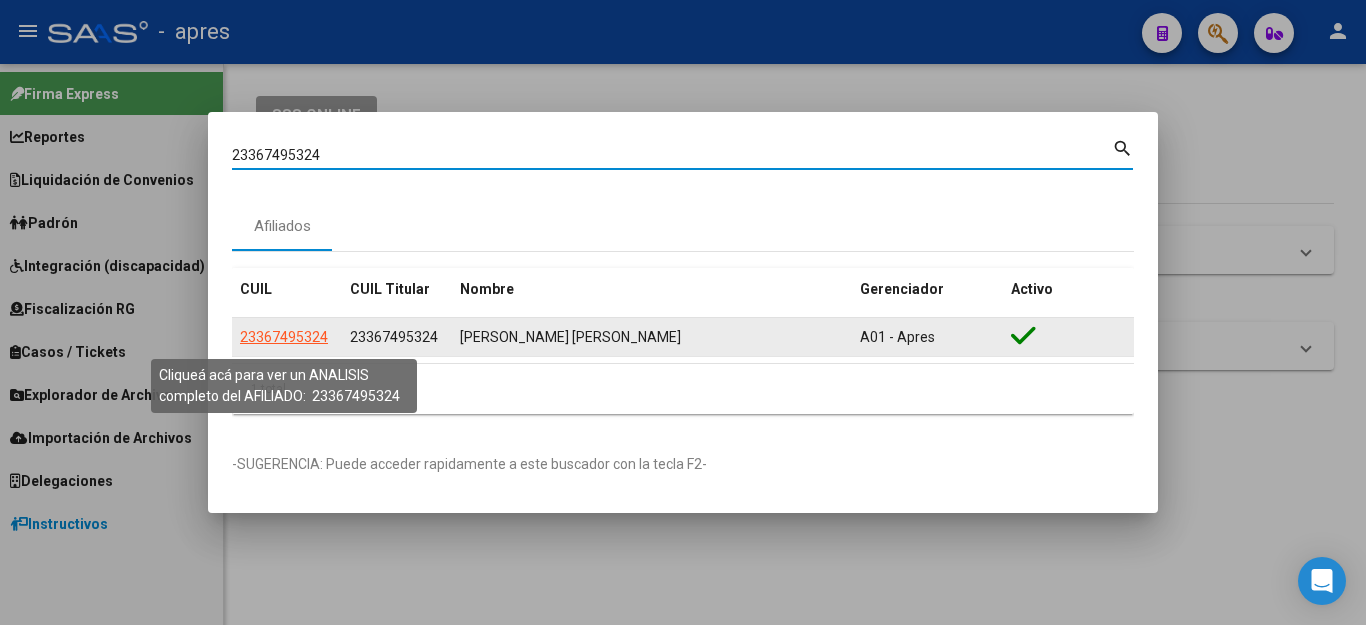 click on "23367495324" 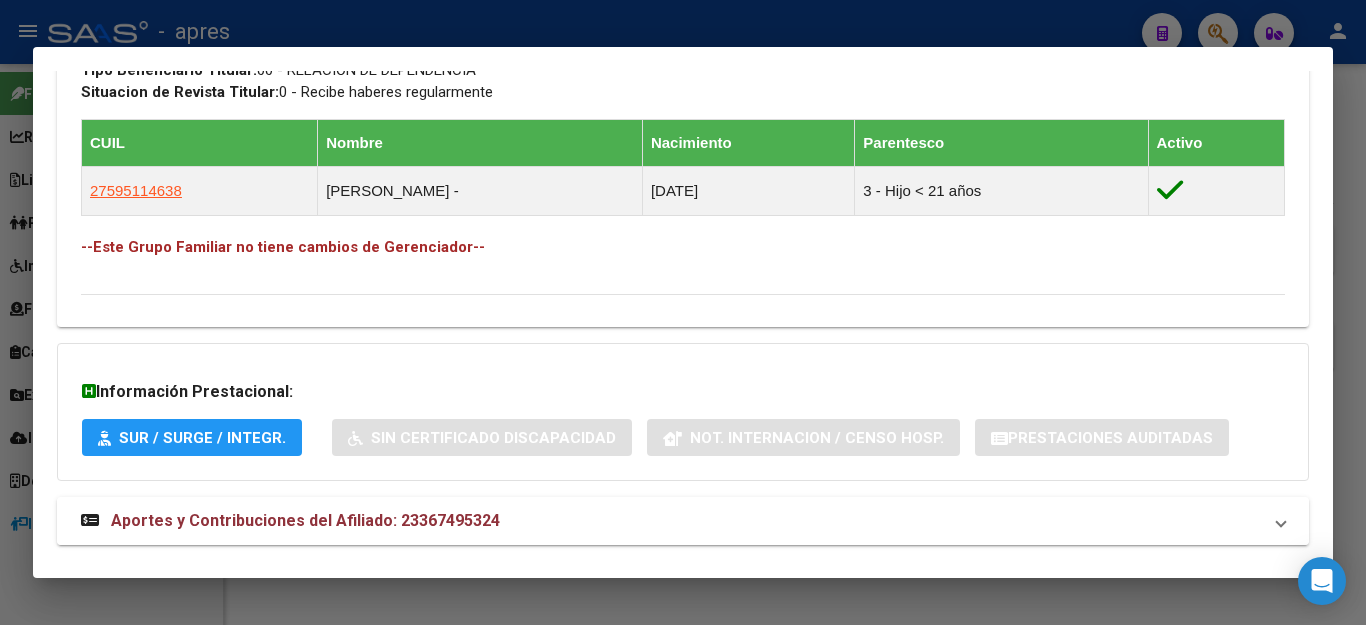 scroll, scrollTop: 1096, scrollLeft: 0, axis: vertical 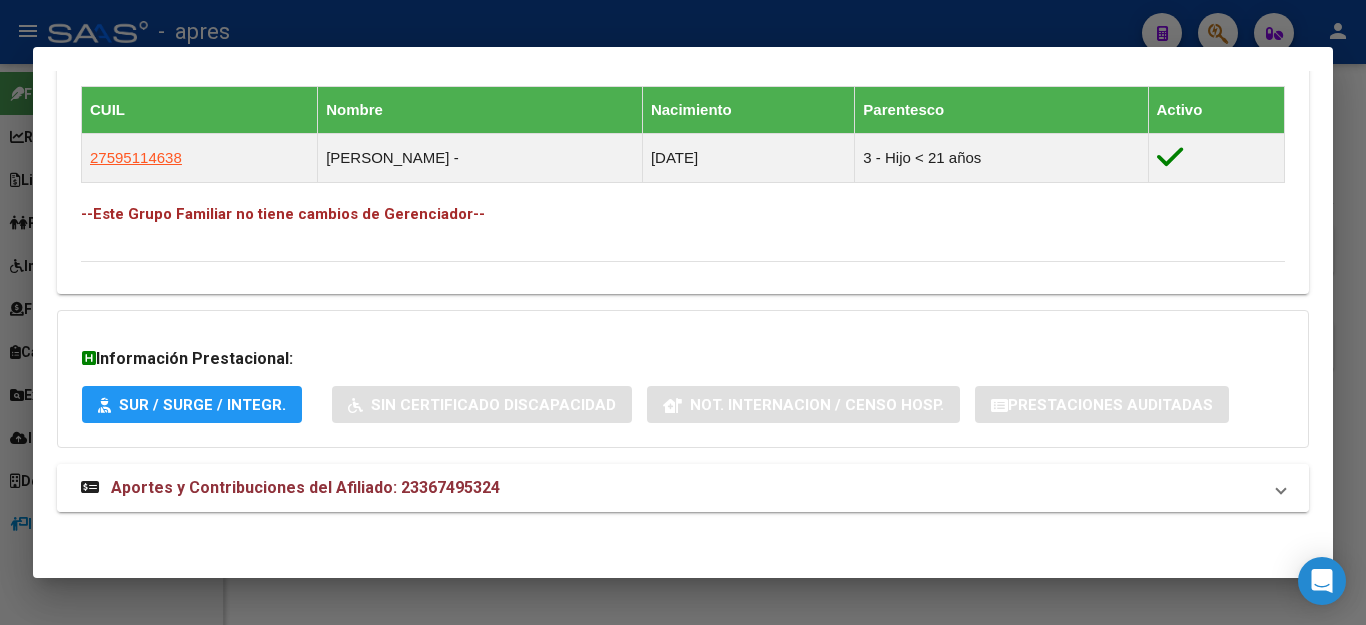 click on "Aportes y Contribuciones del Afiliado: 23367495324" at bounding box center (305, 487) 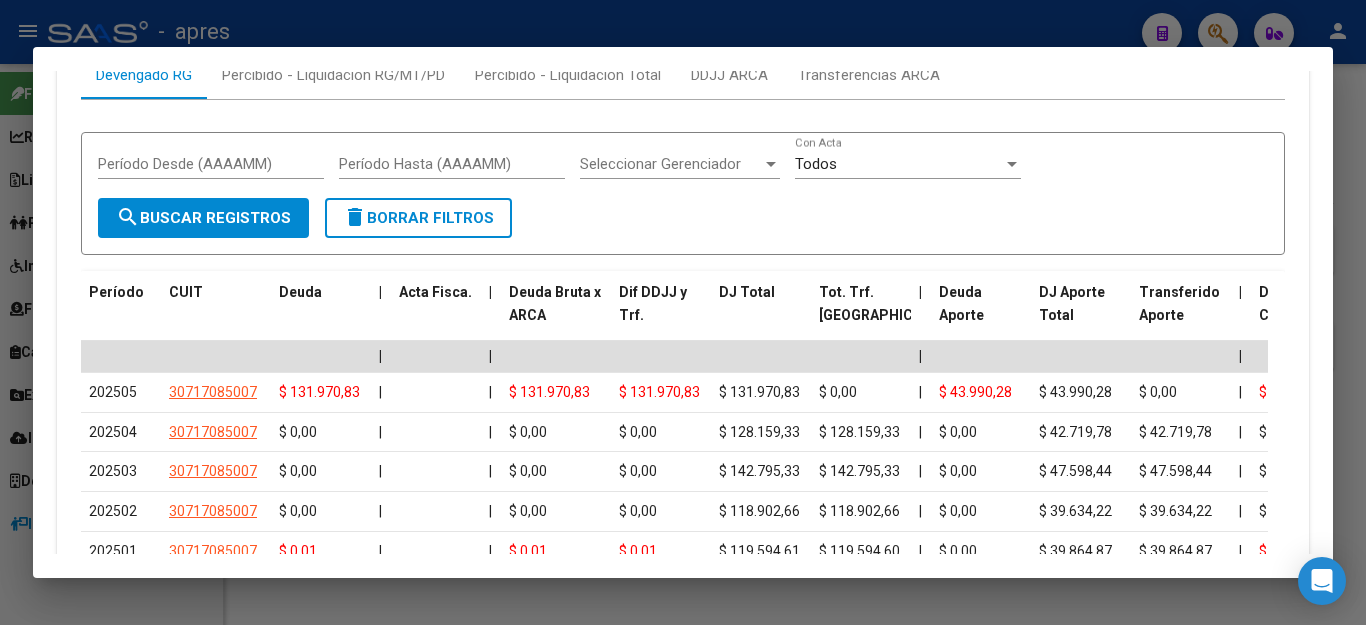 scroll, scrollTop: 1713, scrollLeft: 0, axis: vertical 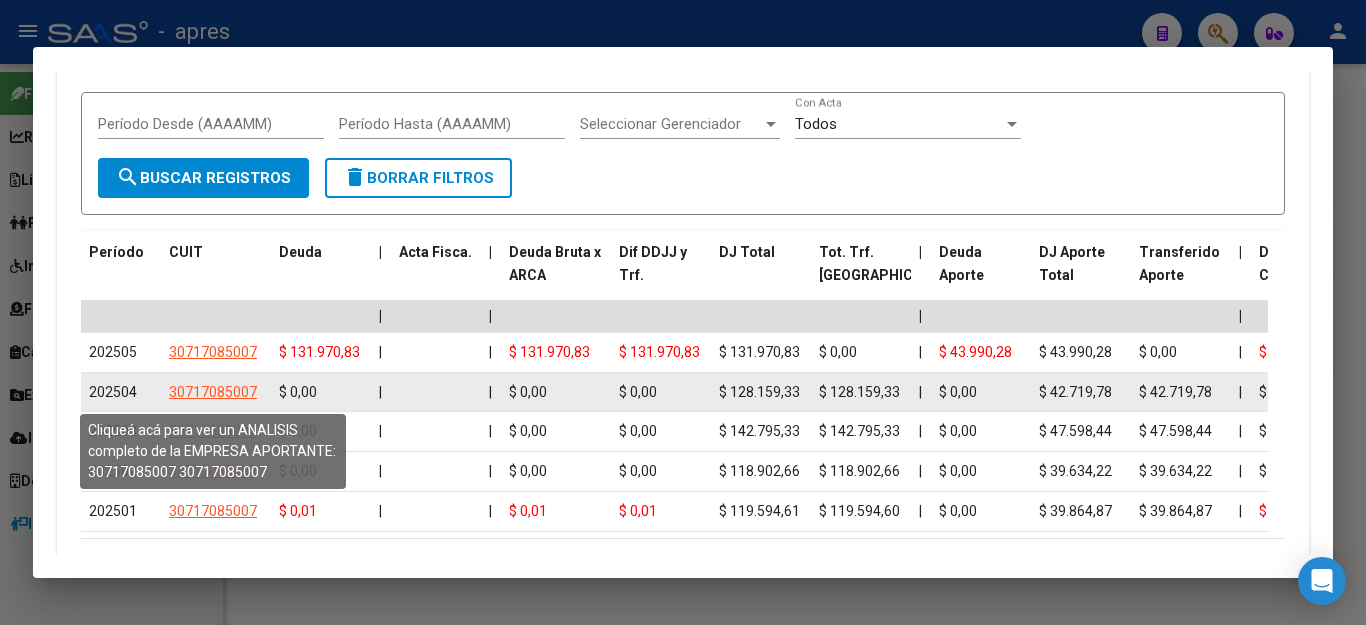 click on "30717085007" 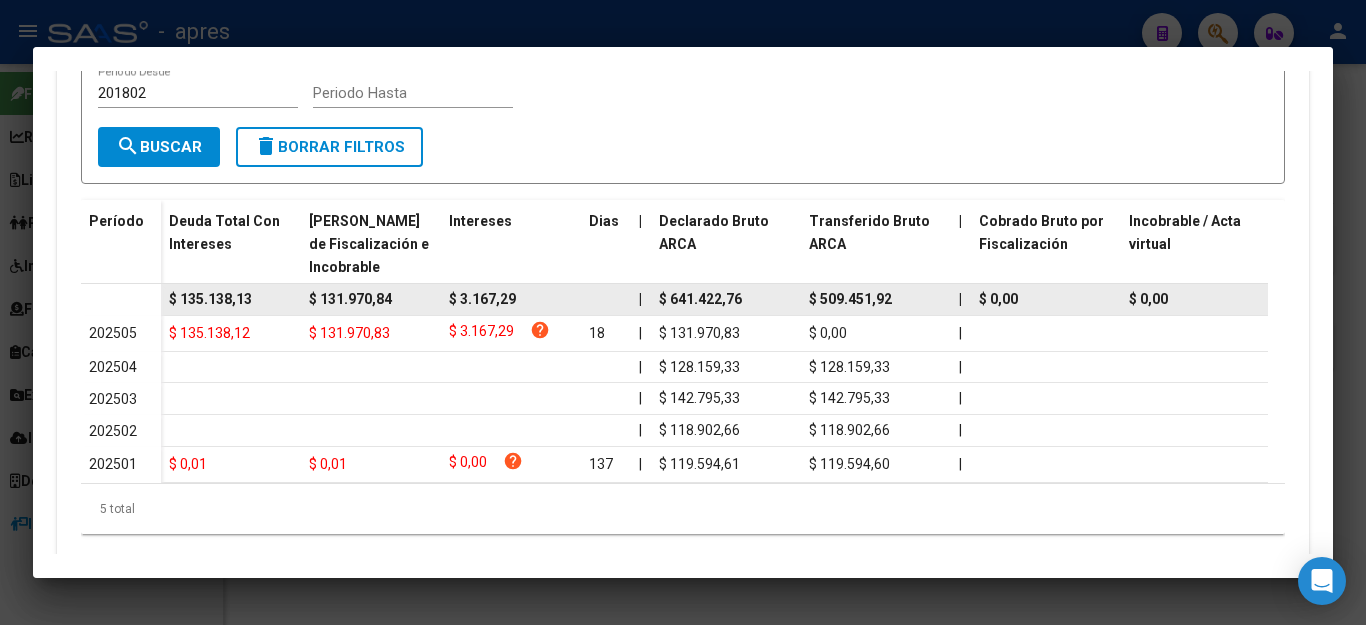 scroll, scrollTop: 500, scrollLeft: 0, axis: vertical 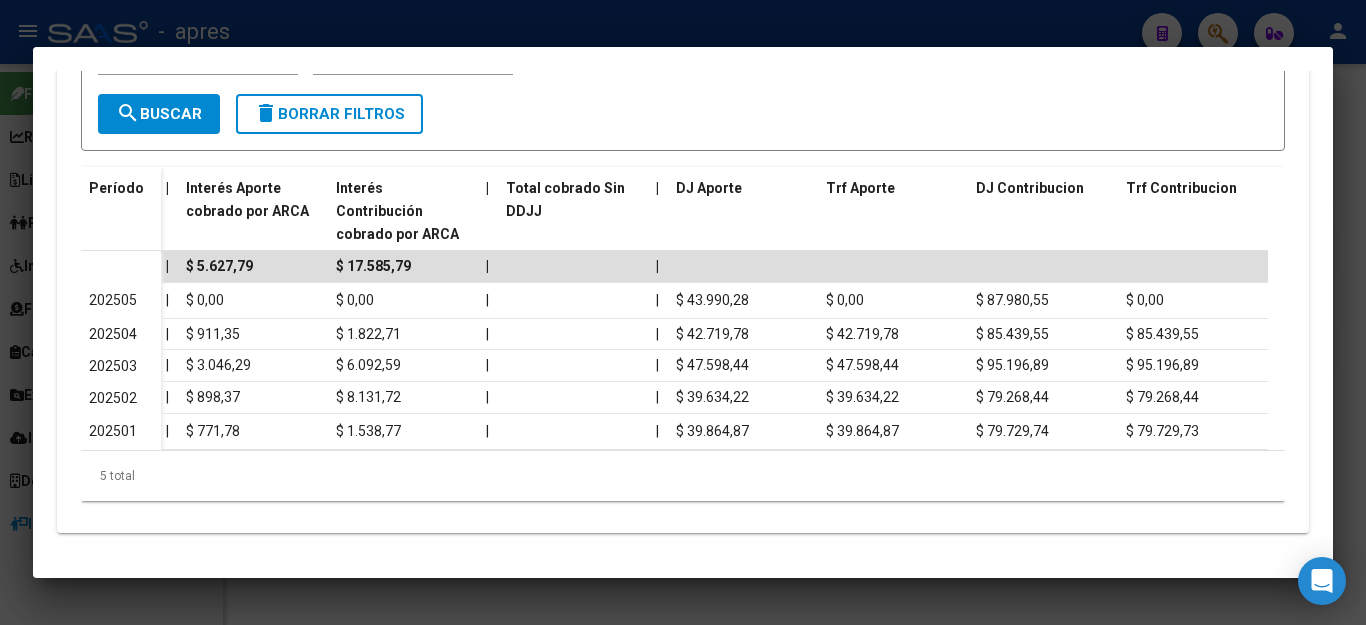 click at bounding box center [683, 312] 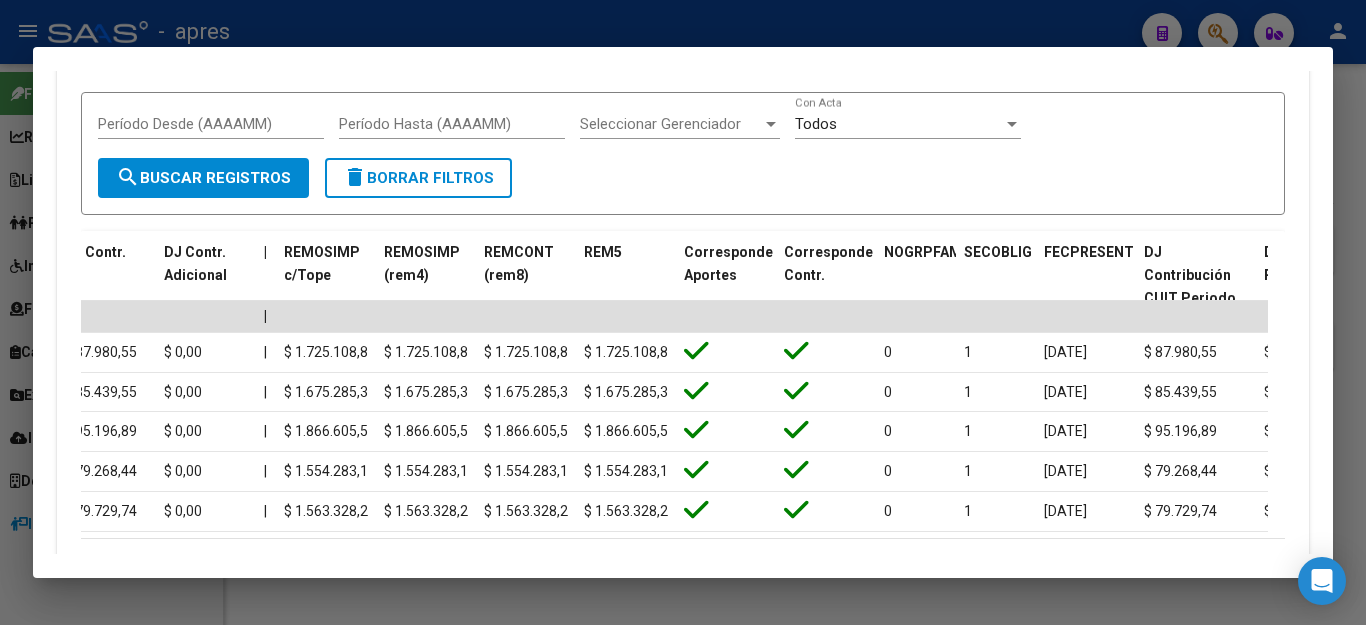 scroll, scrollTop: 0, scrollLeft: 2623, axis: horizontal 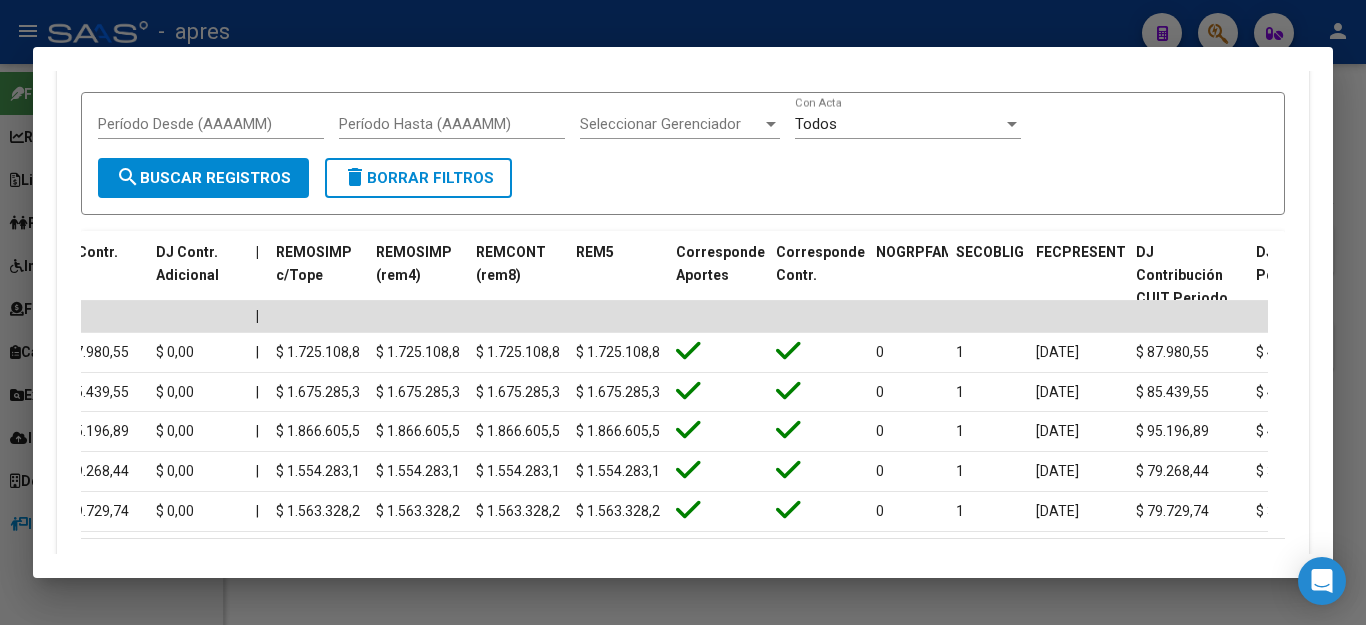 click at bounding box center (683, 312) 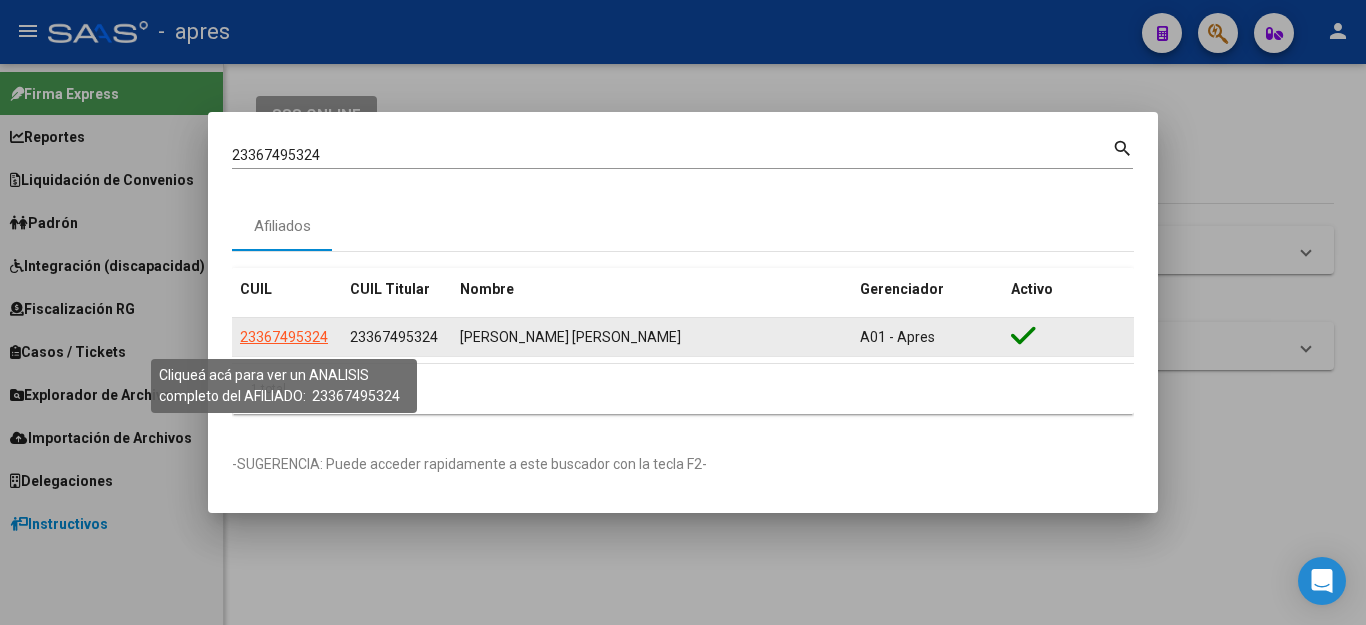 click on "23367495324" 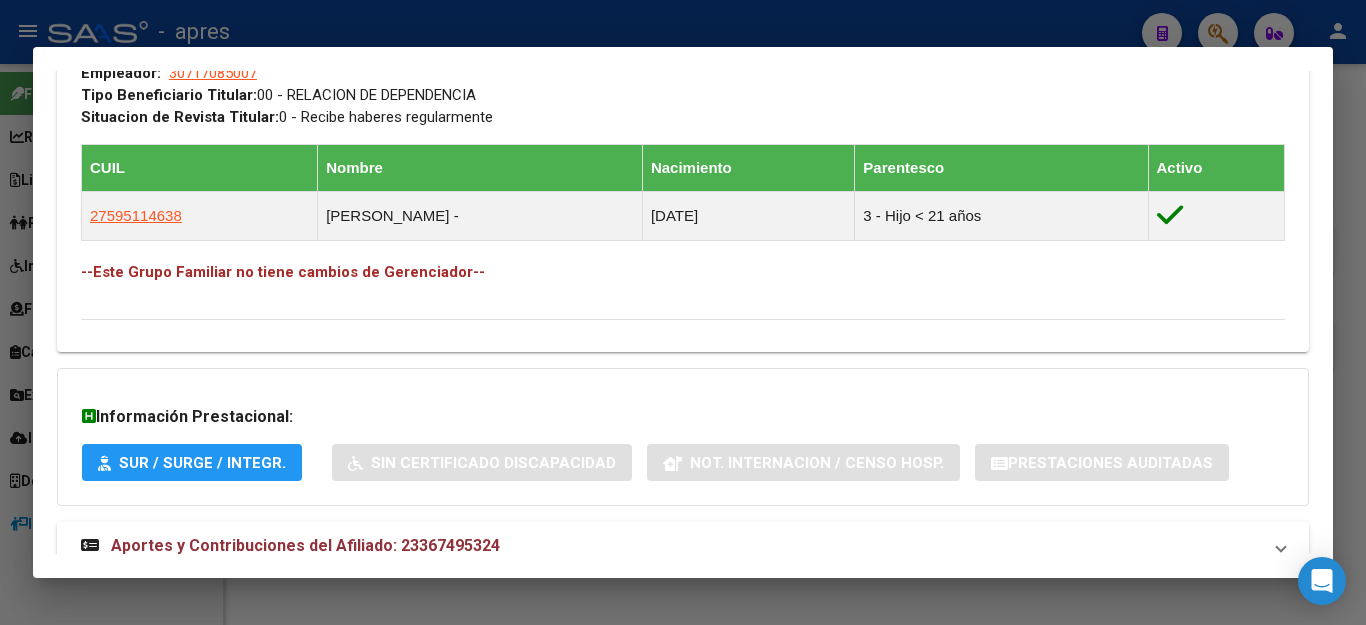 scroll, scrollTop: 1096, scrollLeft: 0, axis: vertical 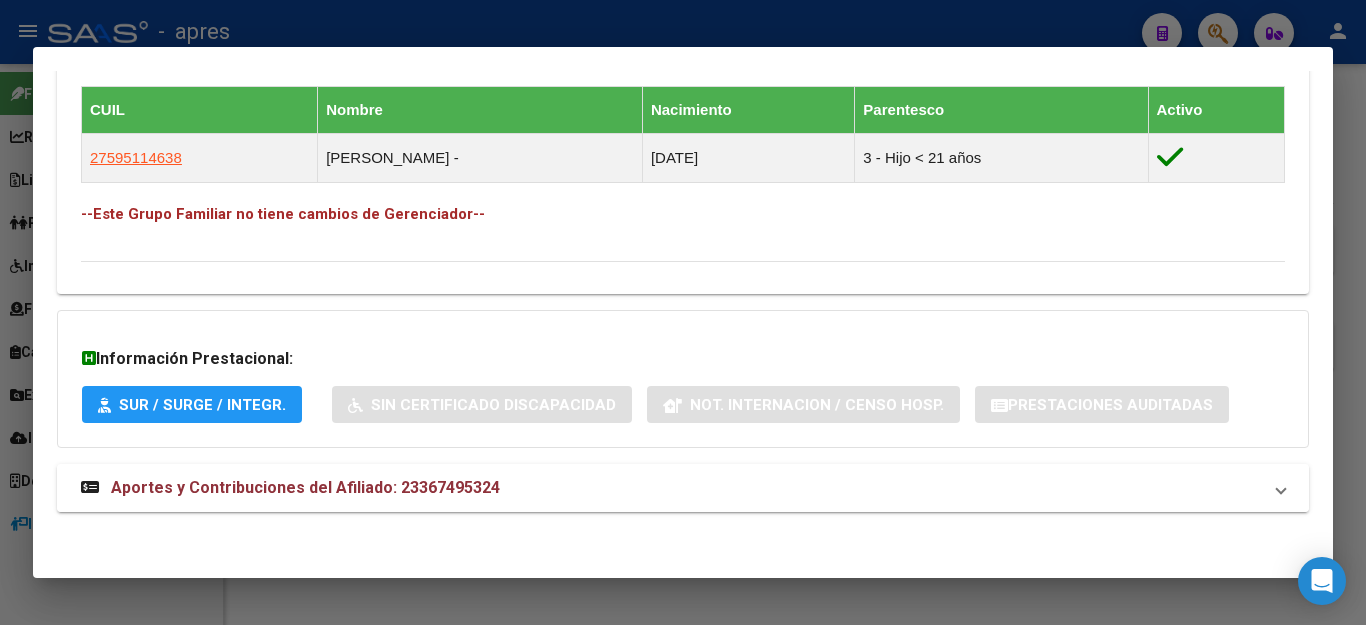 click on "Aportes y Contribuciones del Afiliado: 23367495324" at bounding box center [305, 487] 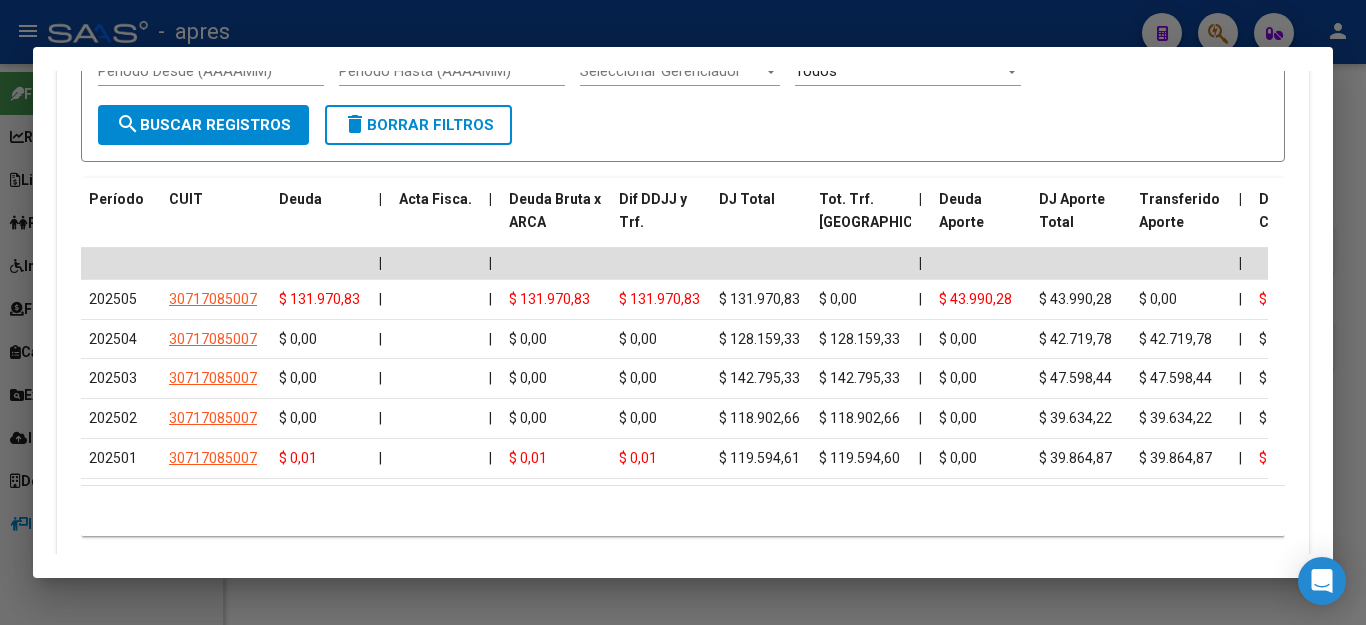 scroll, scrollTop: 1774, scrollLeft: 0, axis: vertical 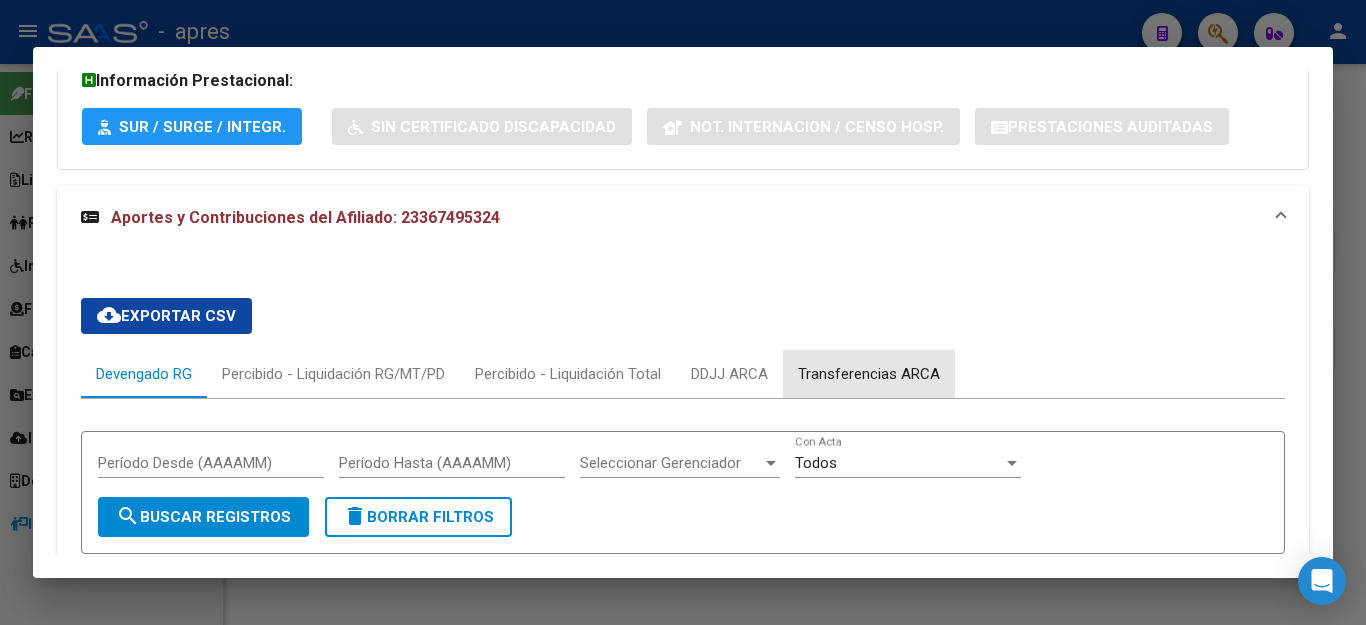 click on "Transferencias ARCA" at bounding box center [869, 374] 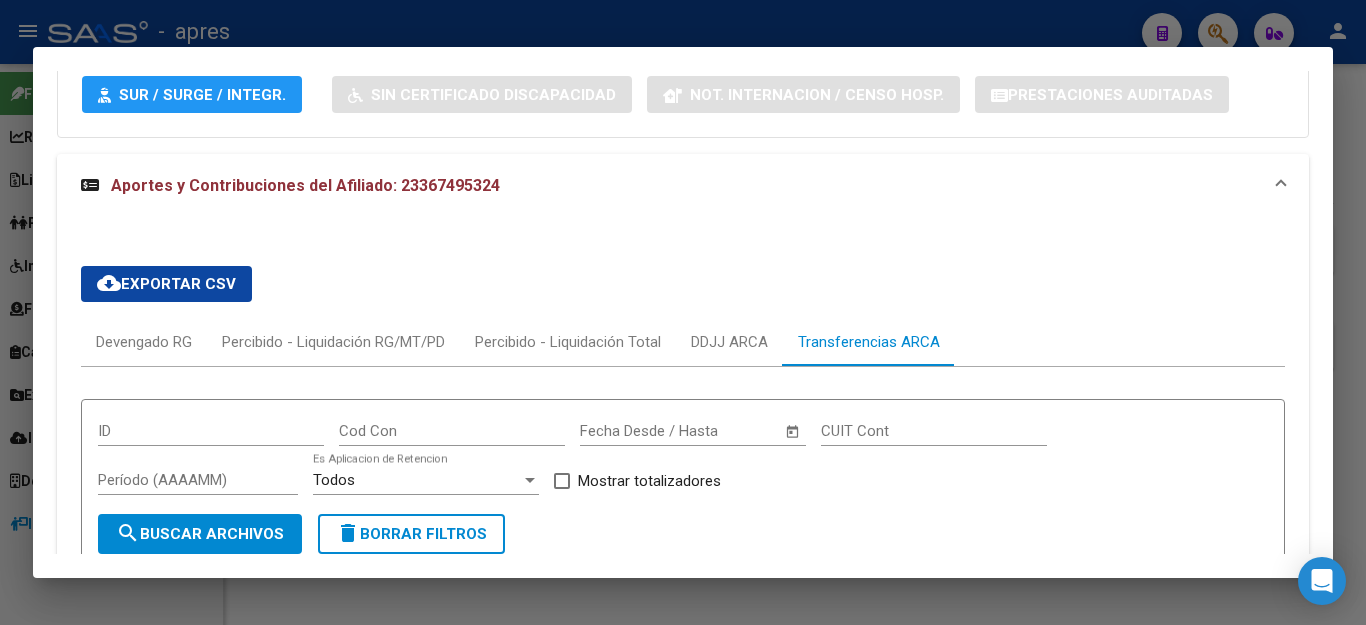 scroll, scrollTop: 1372, scrollLeft: 0, axis: vertical 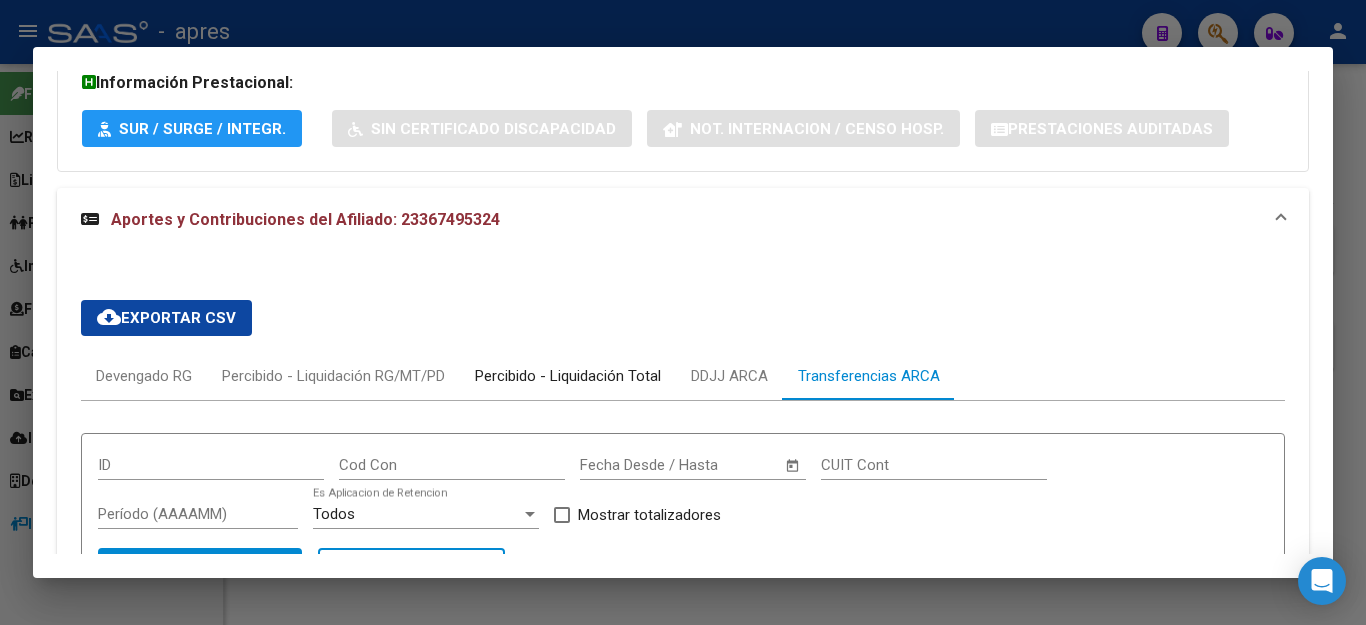 click on "Percibido - Liquidación Total" at bounding box center [568, 376] 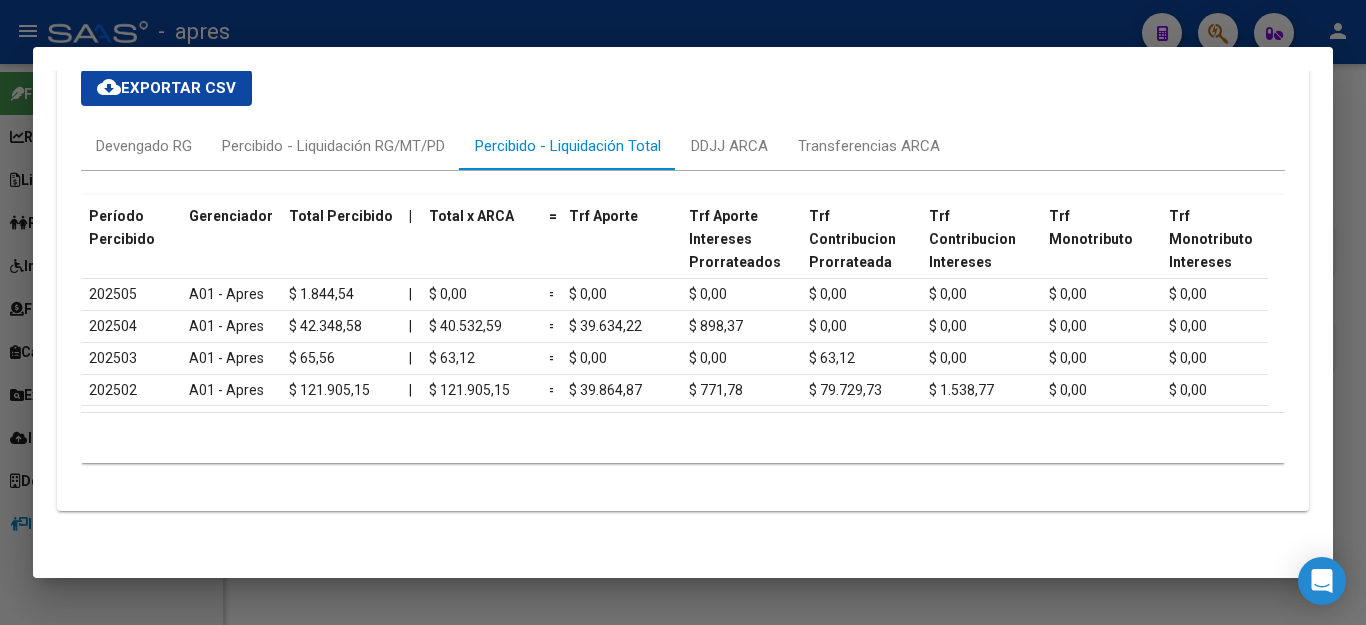 scroll, scrollTop: 1618, scrollLeft: 0, axis: vertical 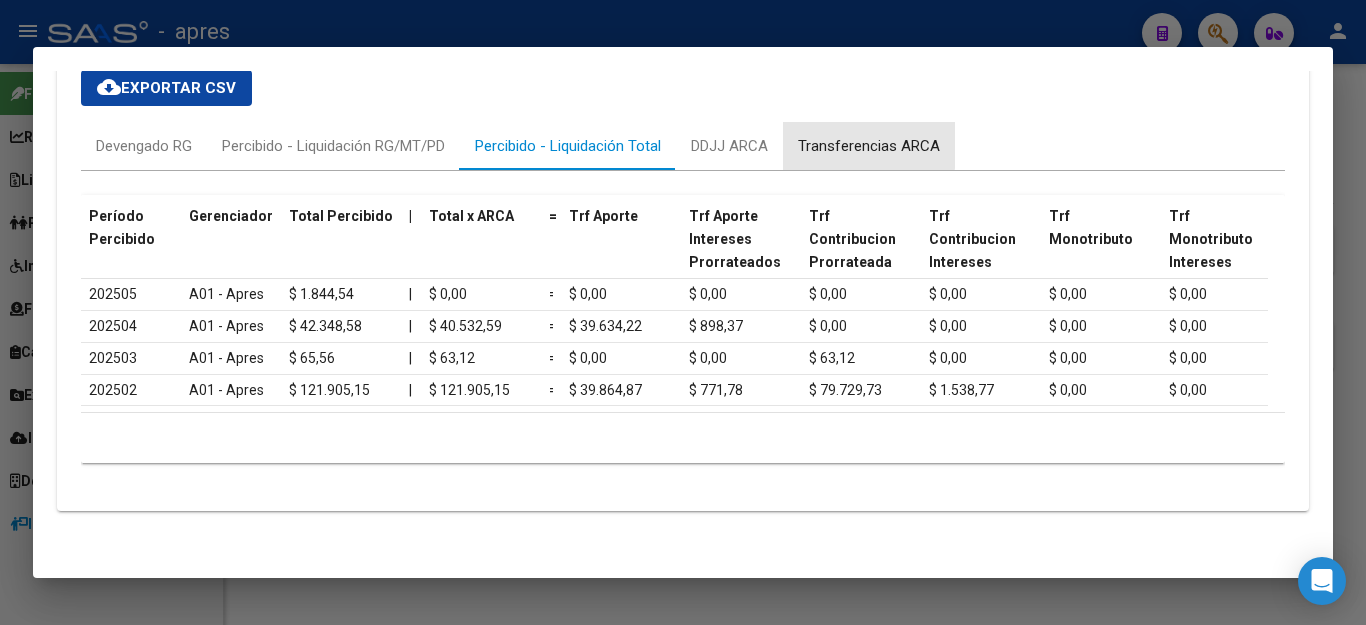 click on "Transferencias ARCA" at bounding box center (869, 146) 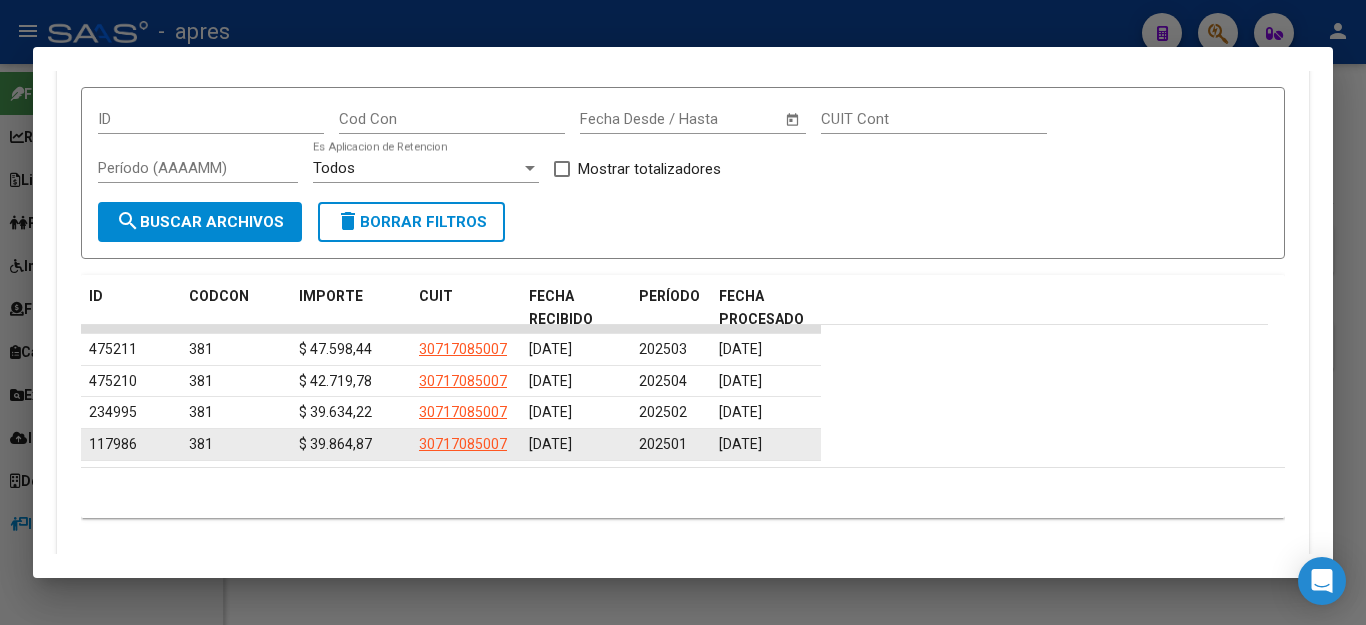scroll, scrollTop: 1772, scrollLeft: 0, axis: vertical 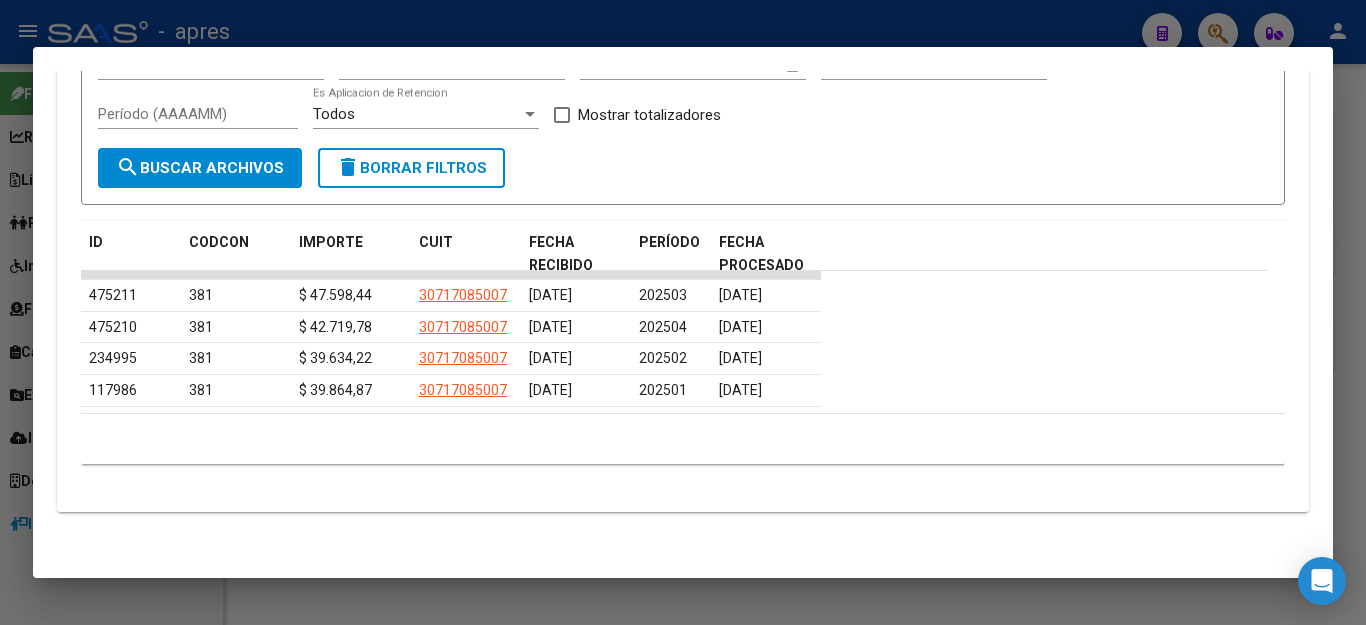 click at bounding box center (683, 312) 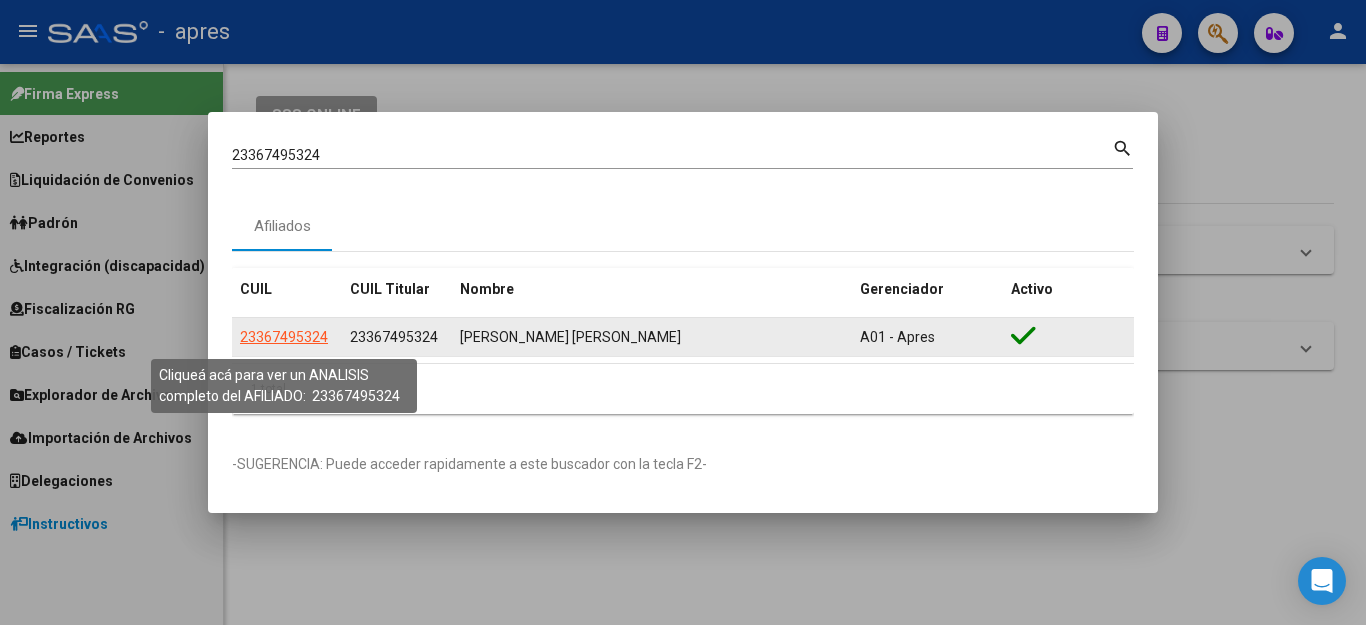 click on "23367495324" 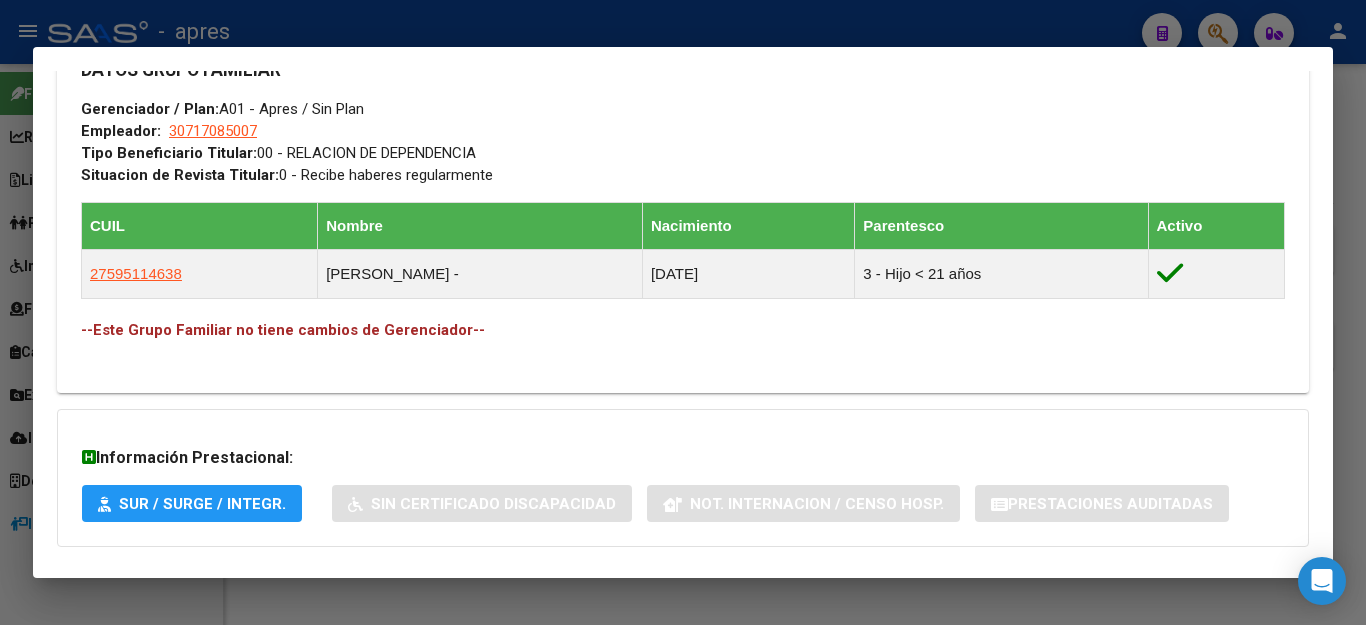 scroll, scrollTop: 1077, scrollLeft: 0, axis: vertical 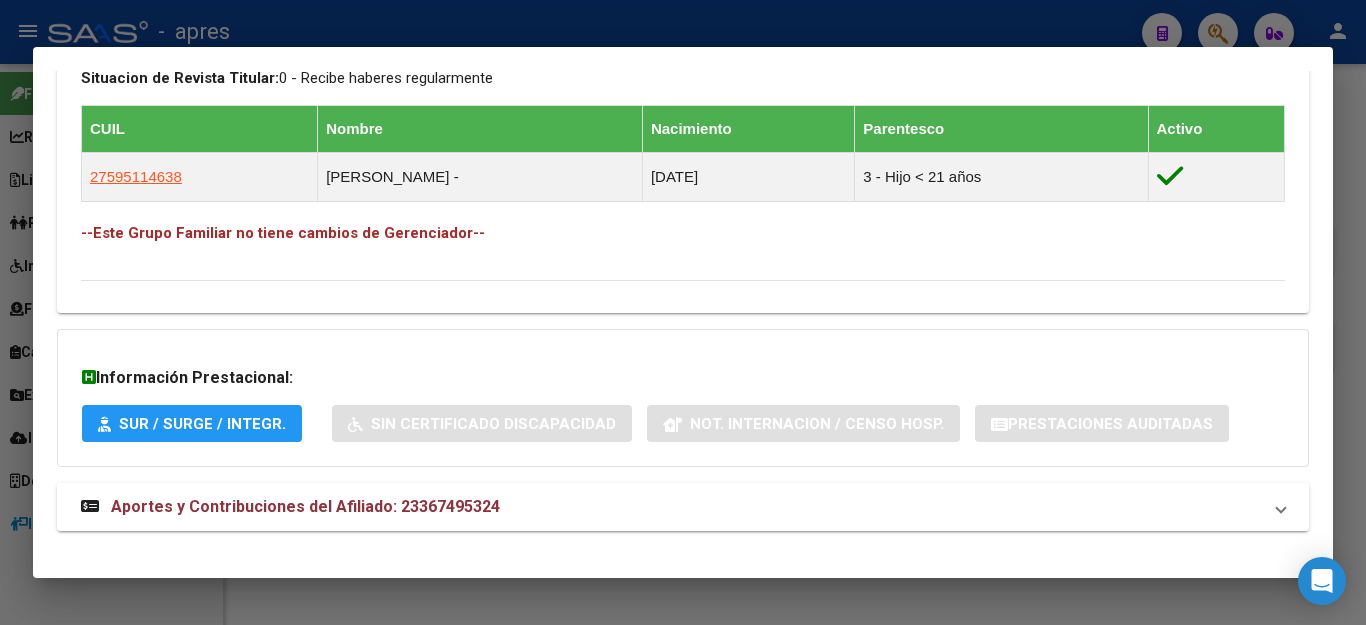 click on "Aportes y Contribuciones del Afiliado: 23367495324" at bounding box center (683, 507) 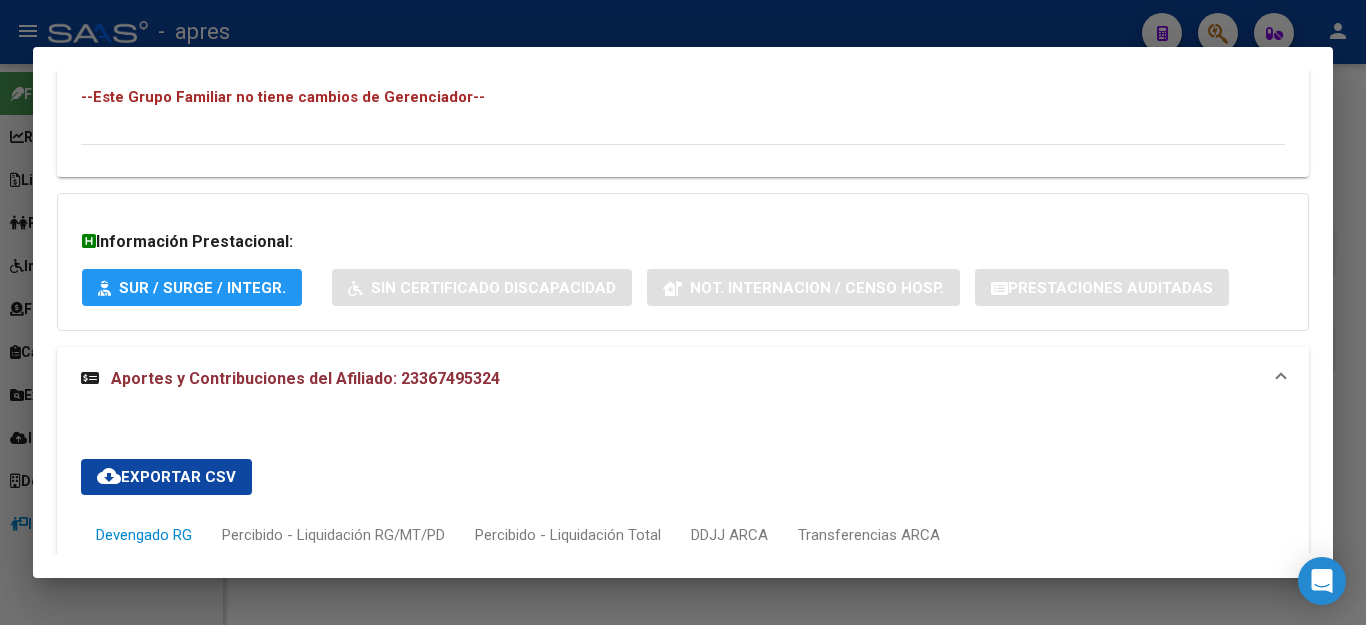 scroll, scrollTop: 1713, scrollLeft: 0, axis: vertical 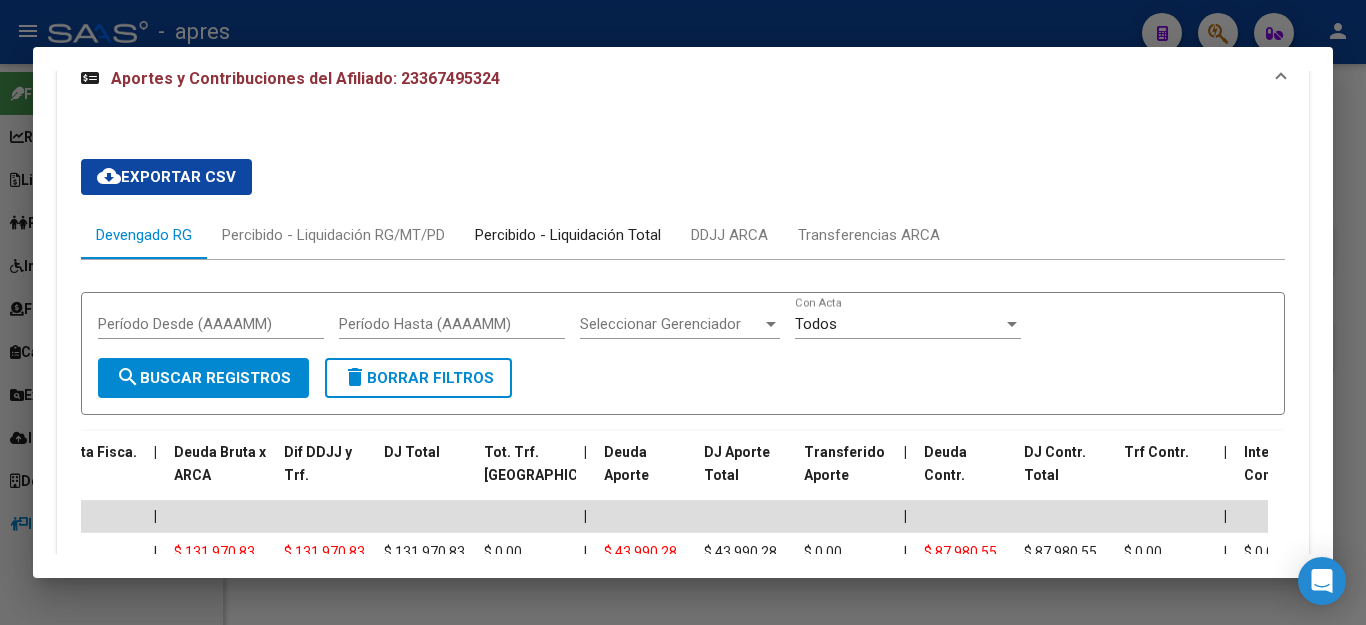 click on "Percibido - Liquidación Total" at bounding box center (568, 235) 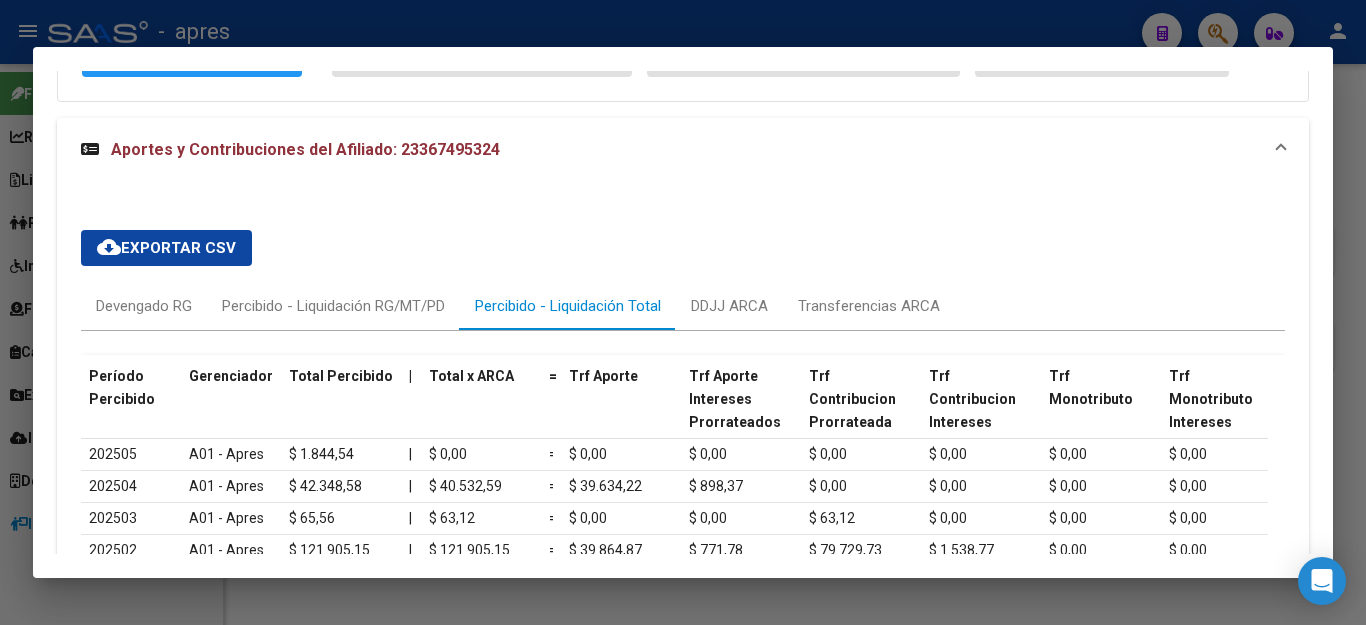 scroll, scrollTop: 1513, scrollLeft: 0, axis: vertical 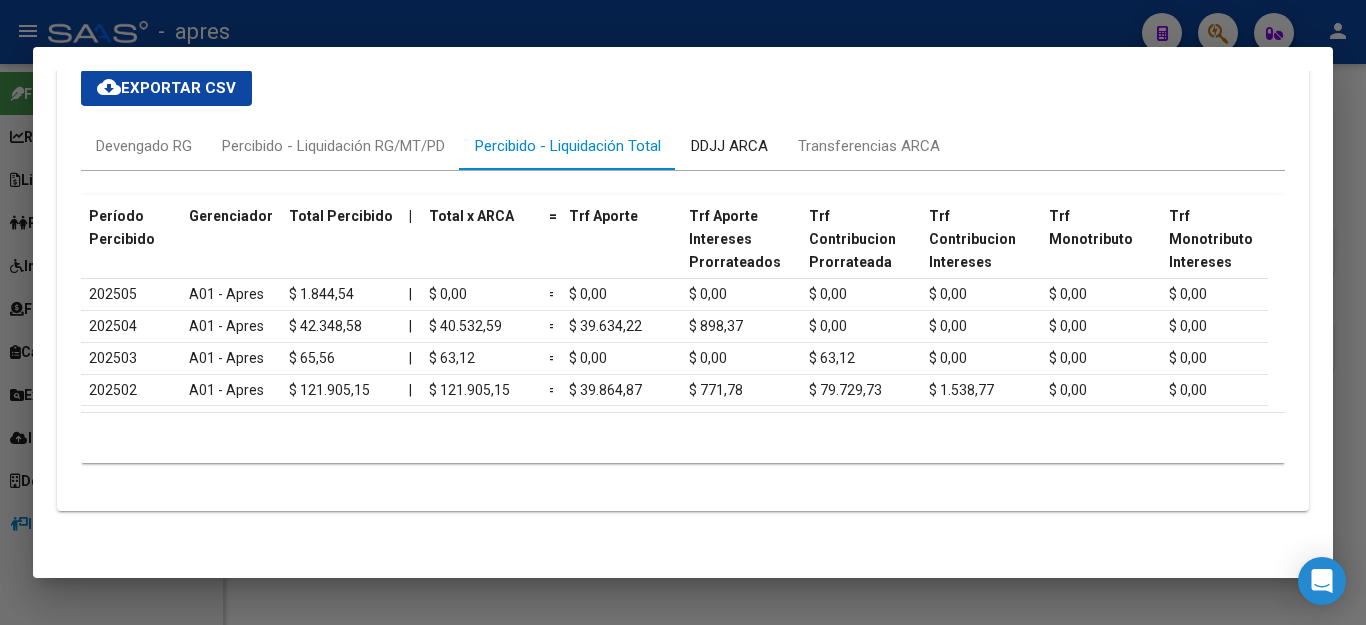 click on "DDJJ ARCA" at bounding box center [729, 146] 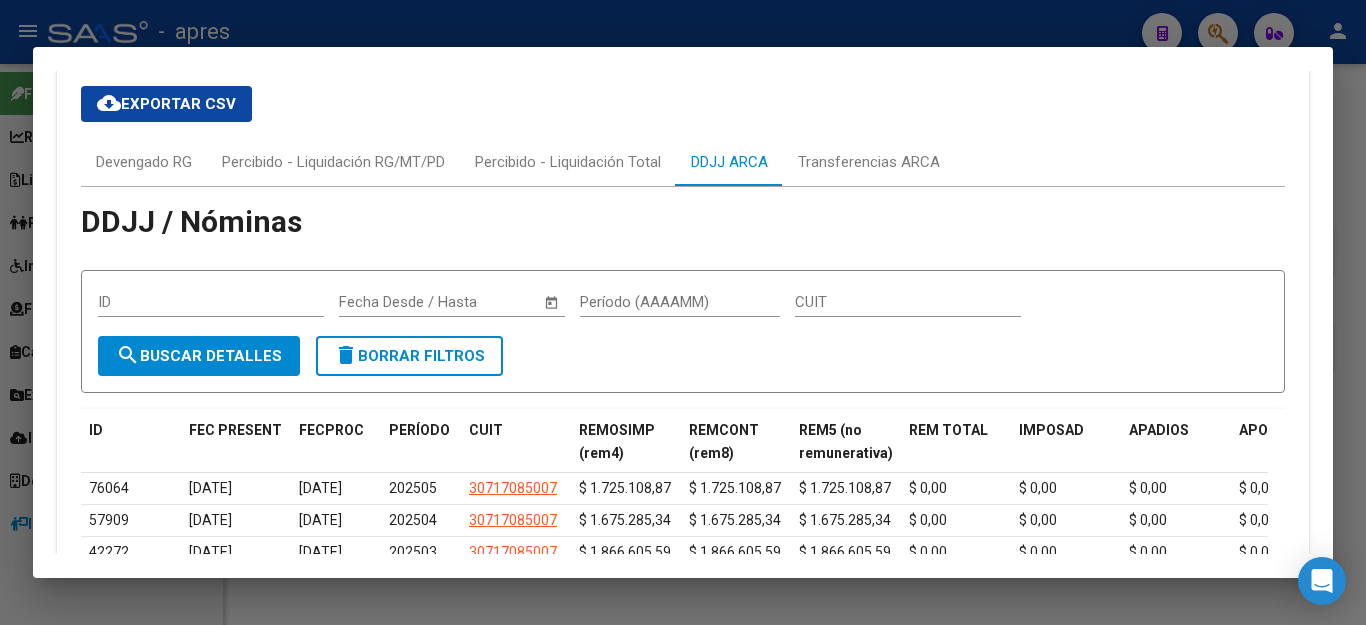 scroll, scrollTop: 1618, scrollLeft: 0, axis: vertical 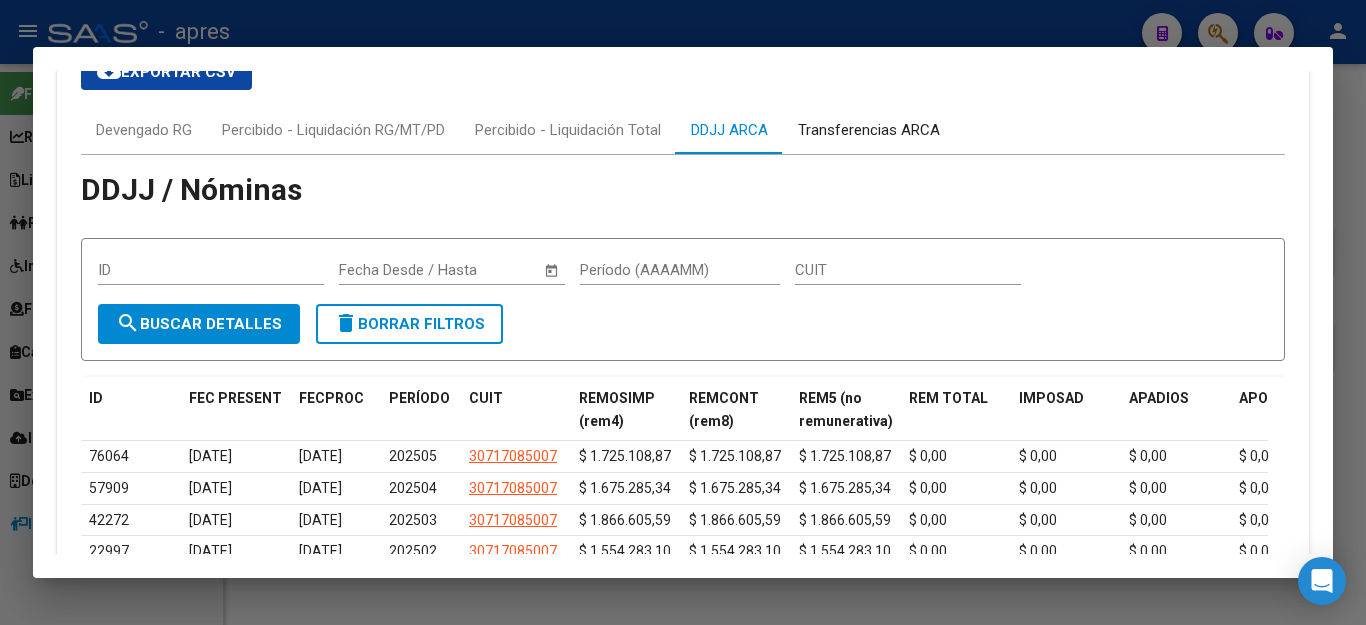click on "Transferencias ARCA" at bounding box center [869, 130] 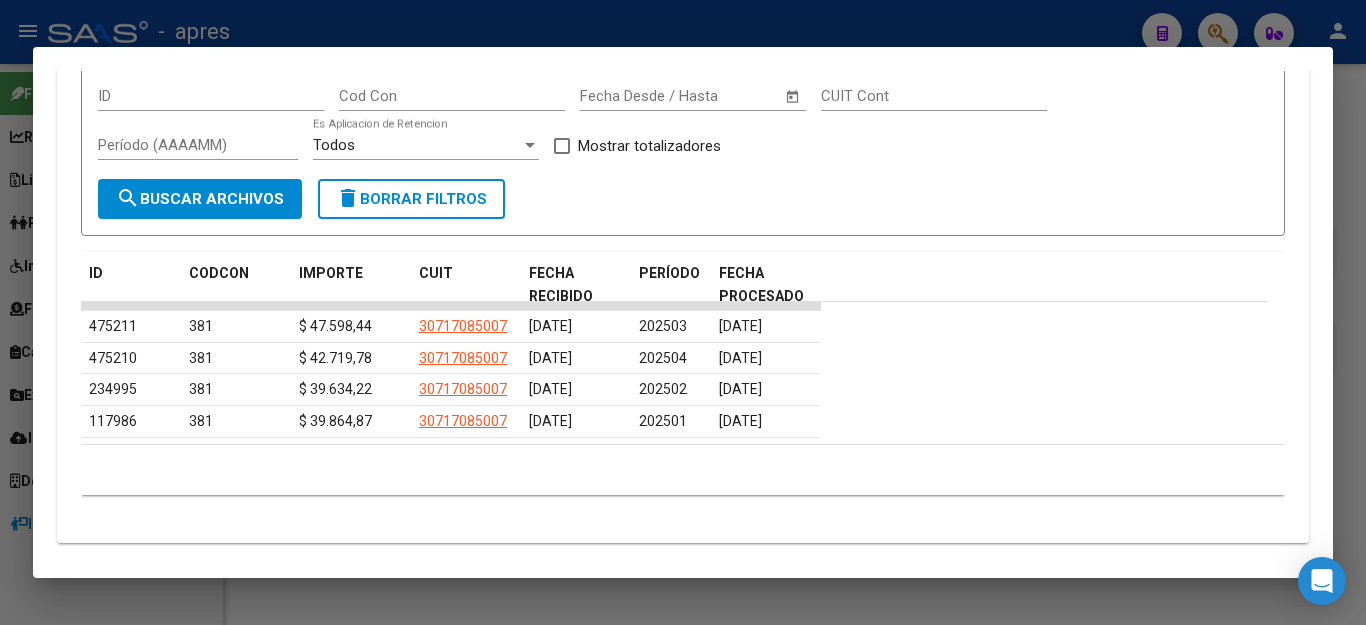 scroll, scrollTop: 1772, scrollLeft: 0, axis: vertical 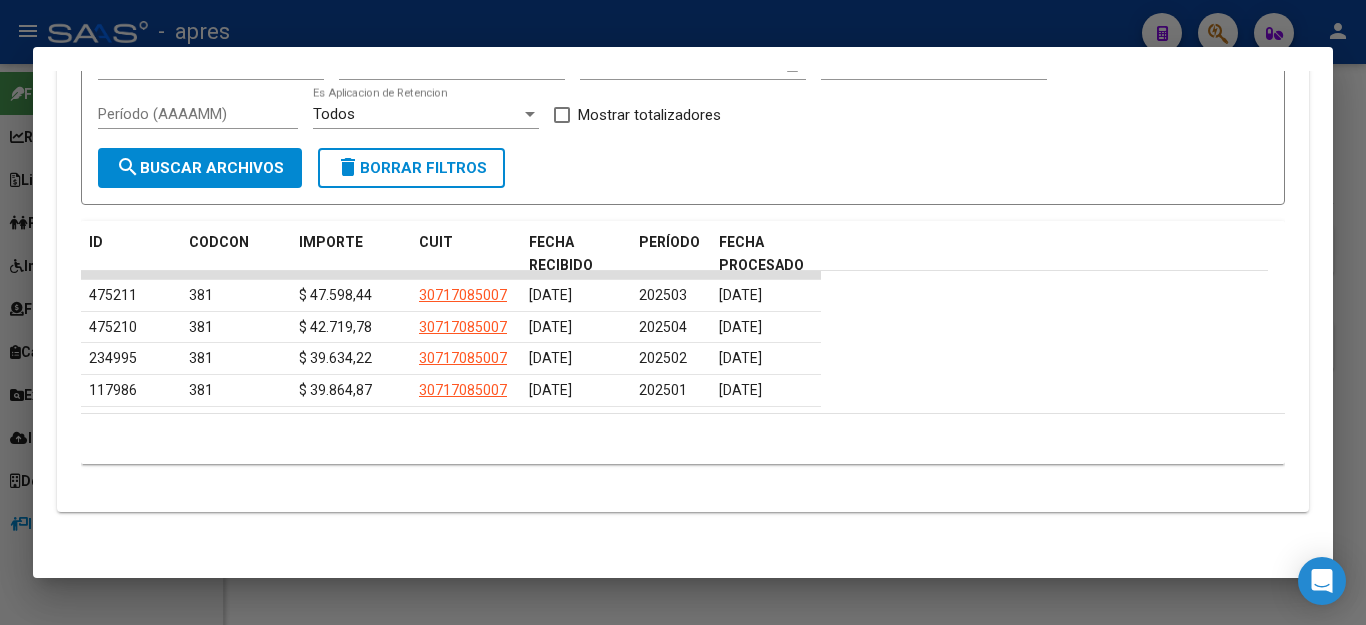 click at bounding box center (683, 312) 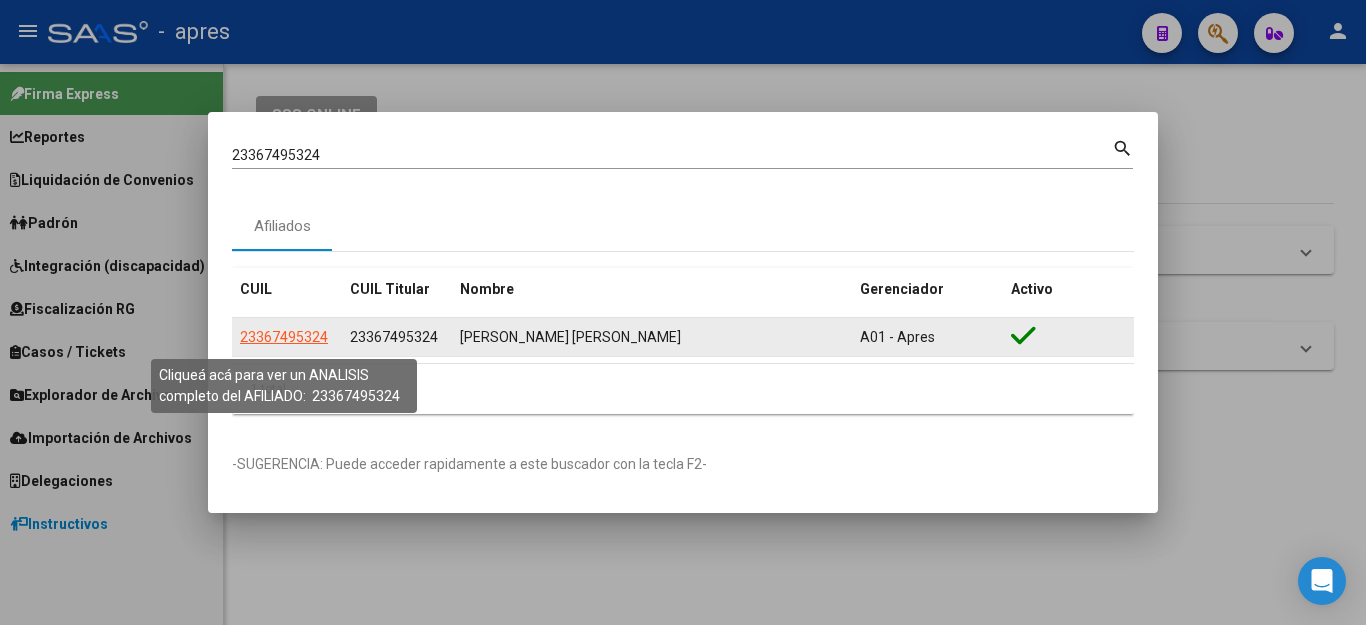 click on "23367495324" 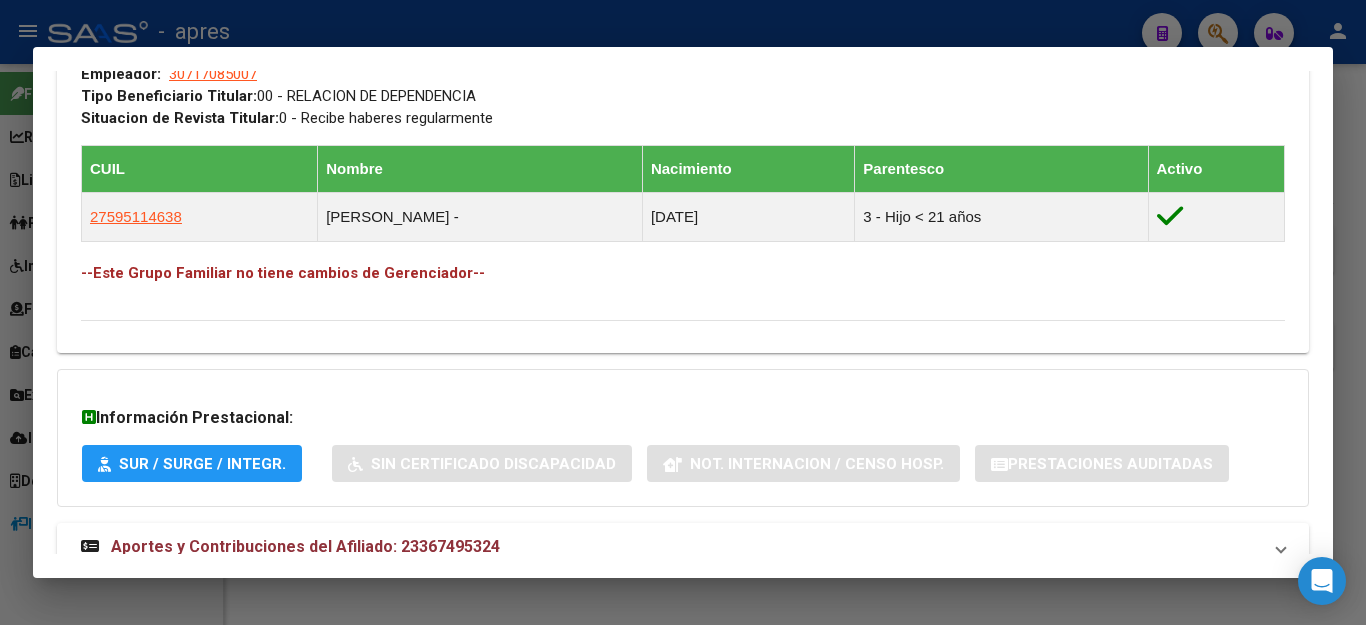 scroll, scrollTop: 1096, scrollLeft: 0, axis: vertical 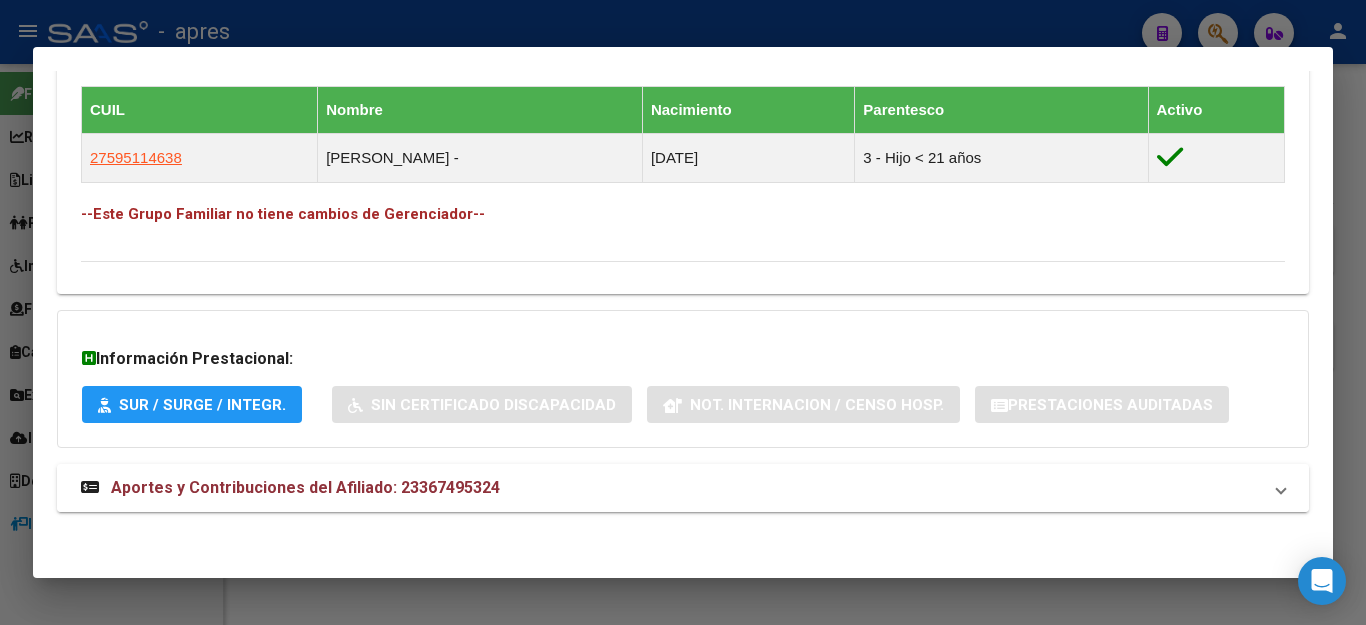 click on "Aportes y Contribuciones del Afiliado: 23367495324" at bounding box center [305, 487] 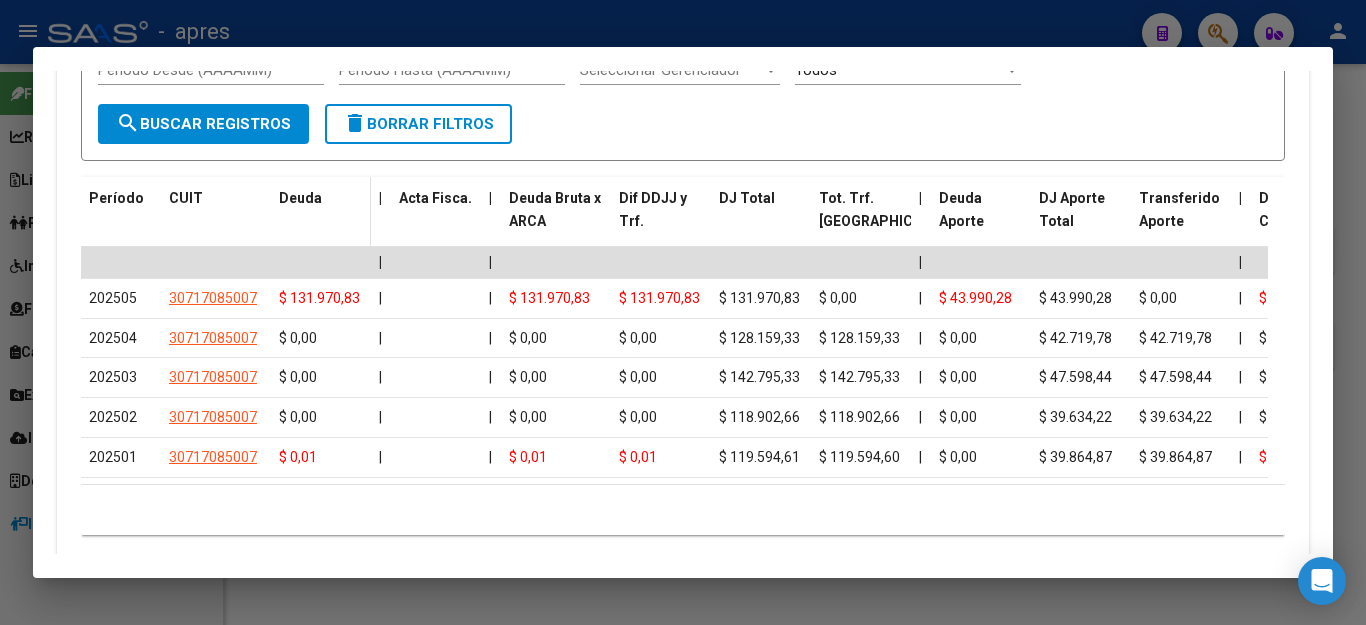 scroll, scrollTop: 1774, scrollLeft: 0, axis: vertical 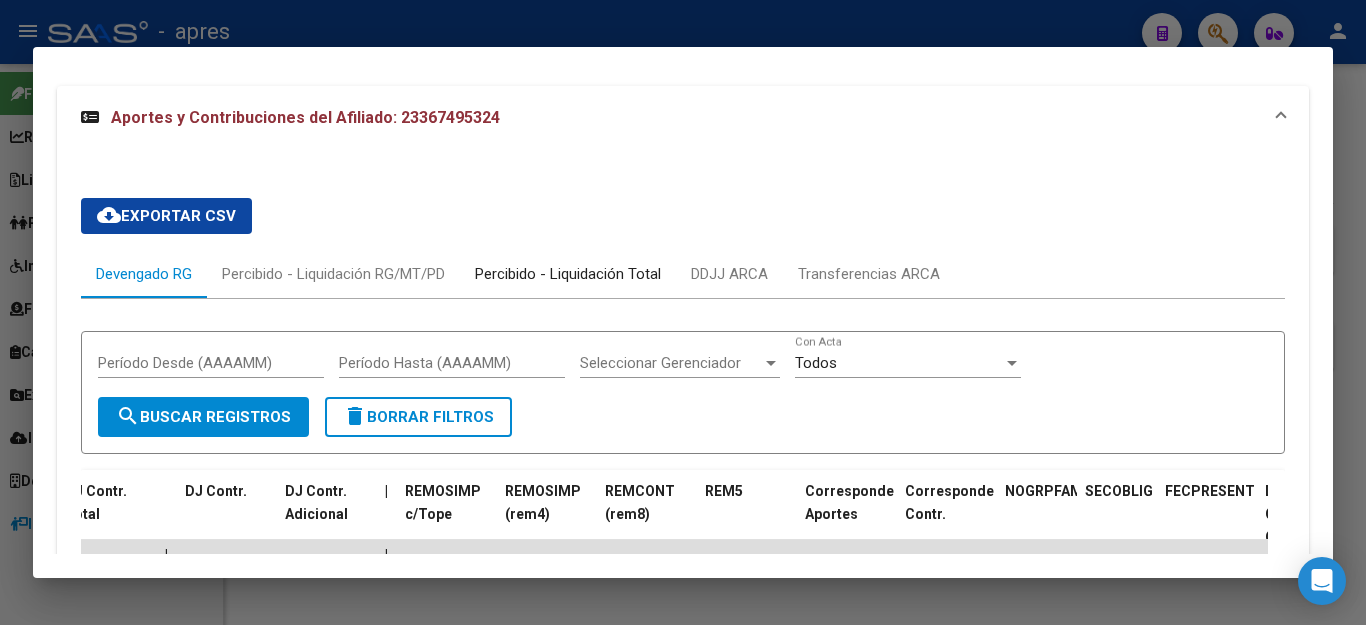 click on "Percibido - Liquidación Total" at bounding box center [568, 274] 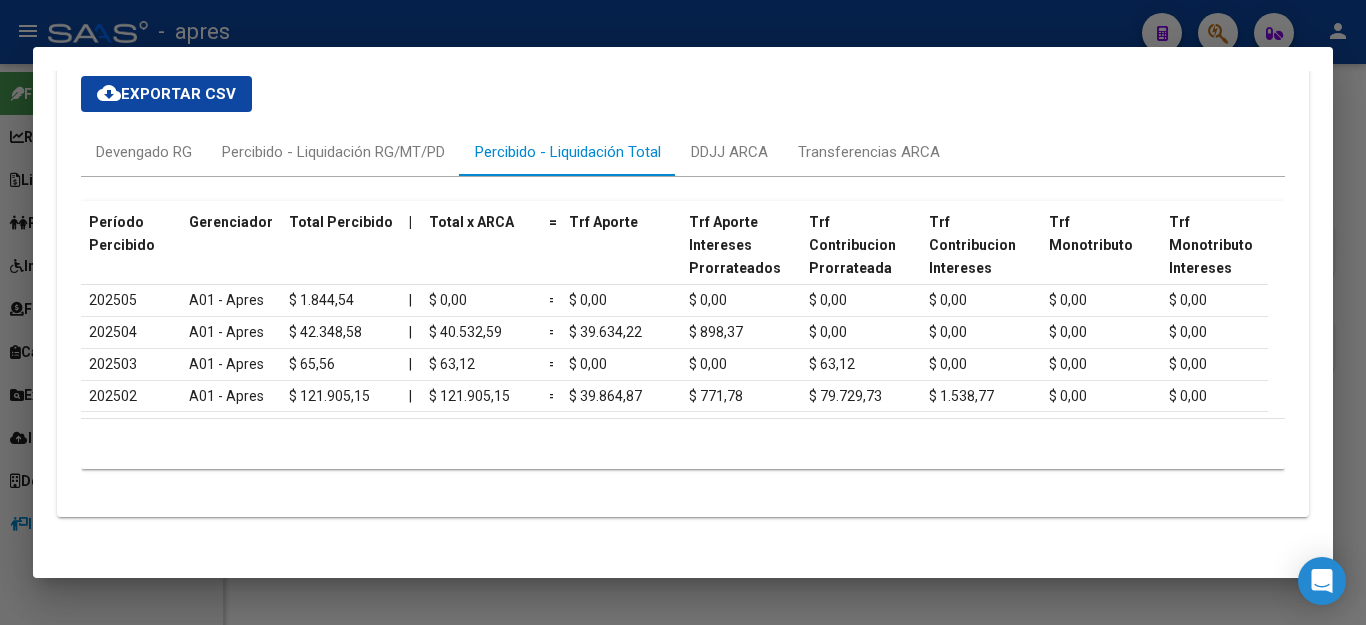 scroll, scrollTop: 1618, scrollLeft: 0, axis: vertical 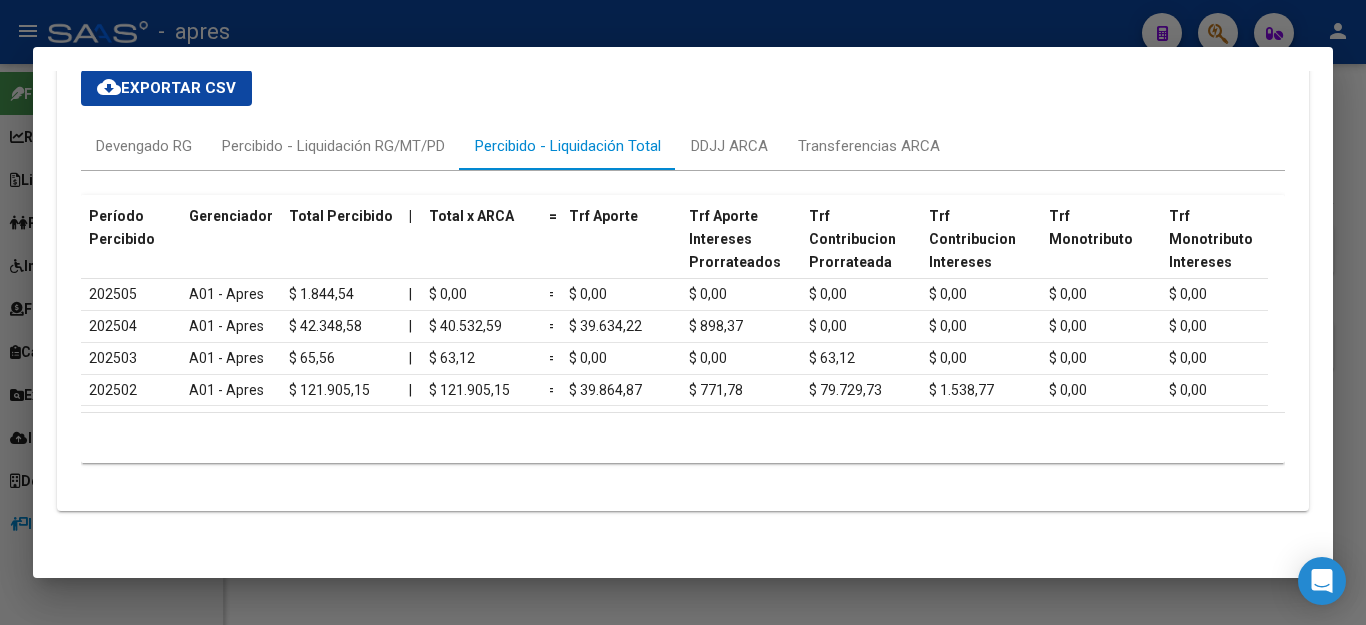 drag, startPoint x: 322, startPoint y: 394, endPoint x: 519, endPoint y: 392, distance: 197.01015 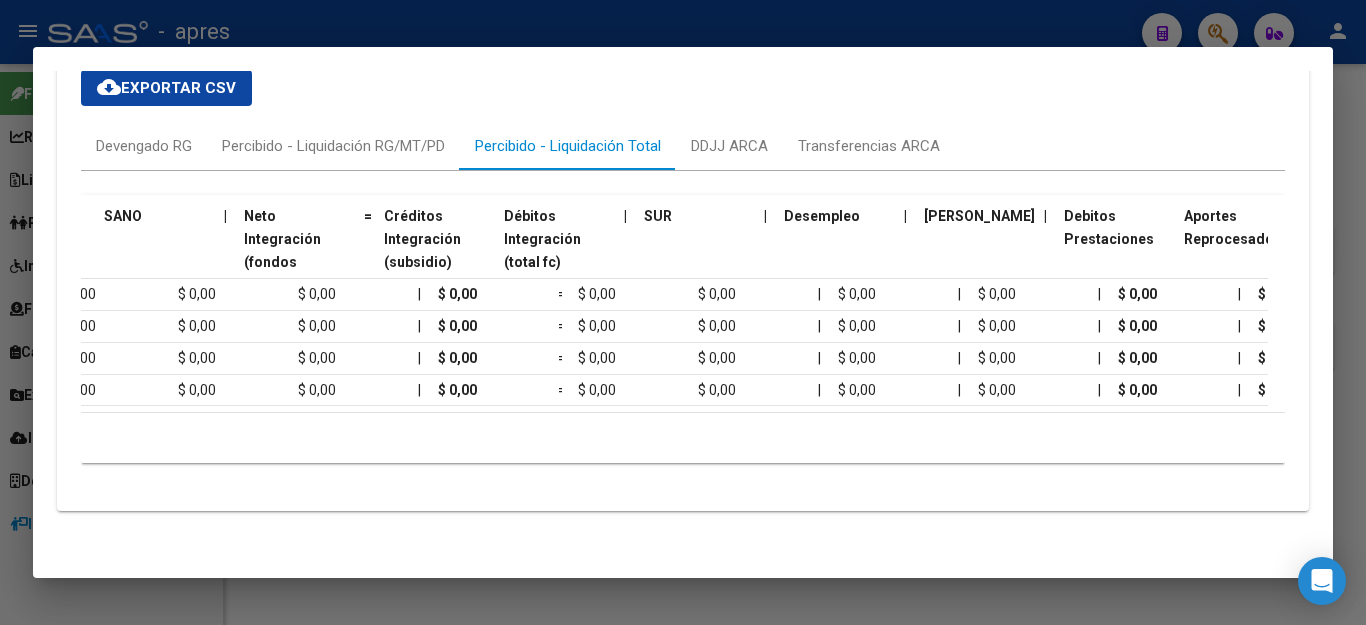 scroll, scrollTop: 0, scrollLeft: 2093, axis: horizontal 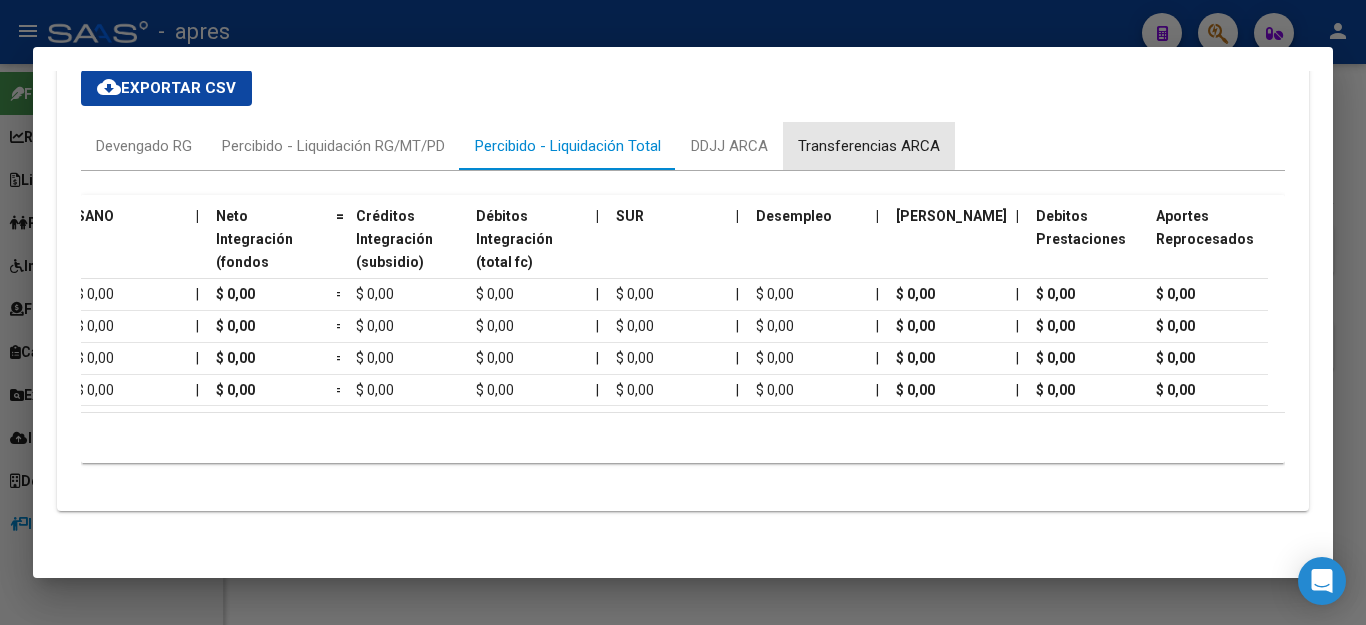 click on "Transferencias ARCA" at bounding box center (869, 146) 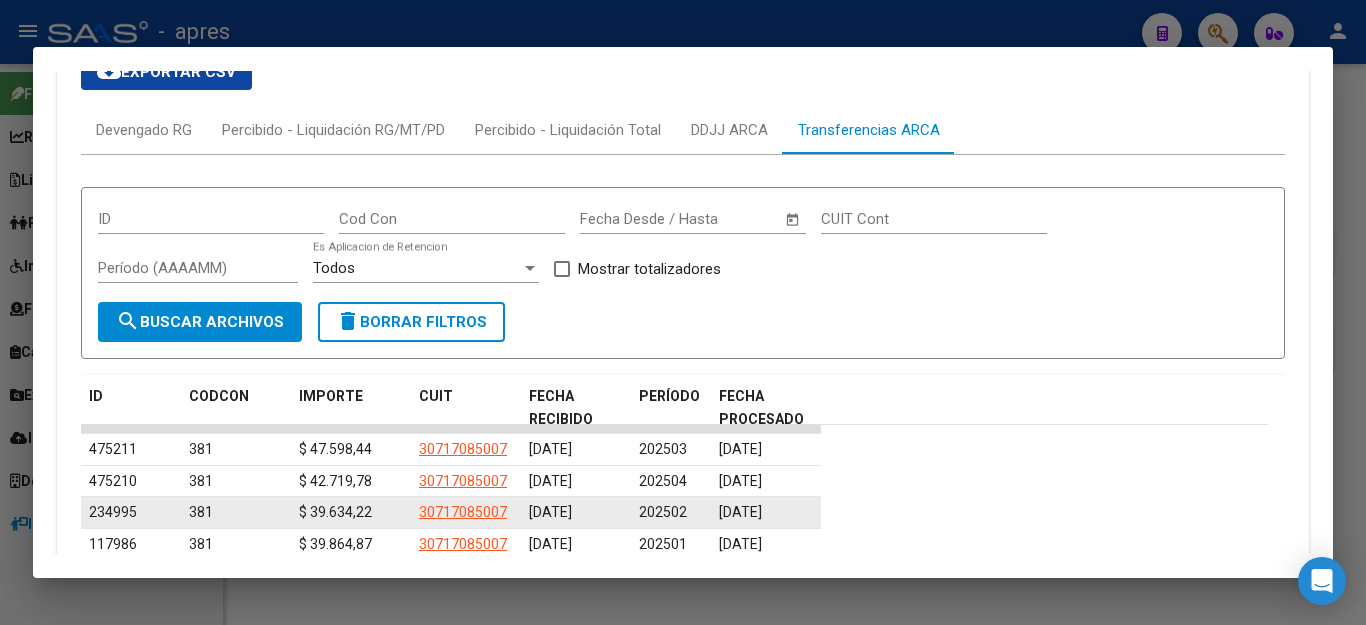 scroll, scrollTop: 1718, scrollLeft: 0, axis: vertical 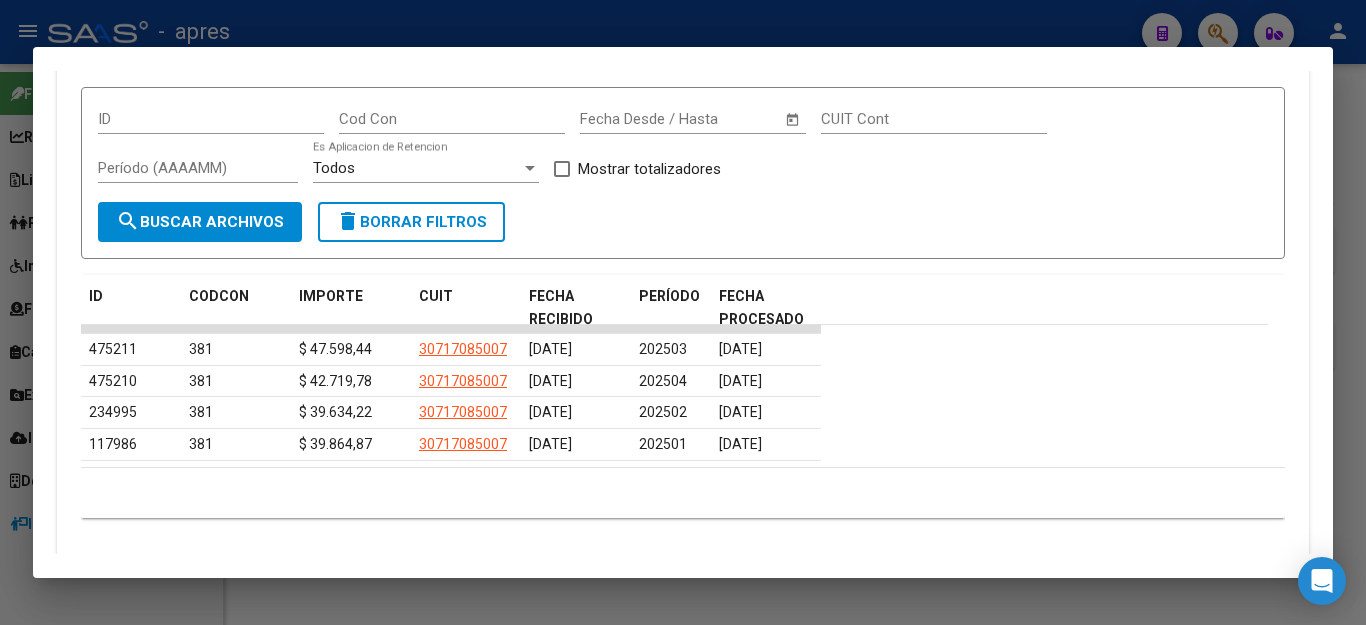 click at bounding box center [683, 312] 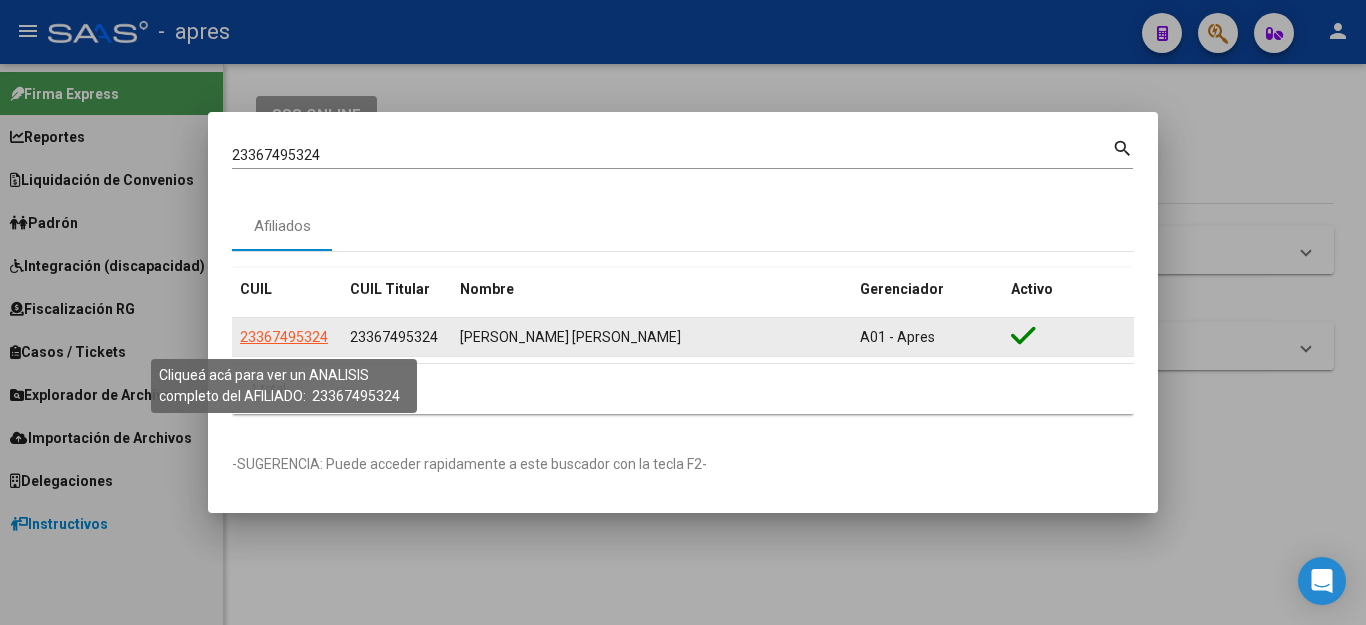 click on "23367495324" 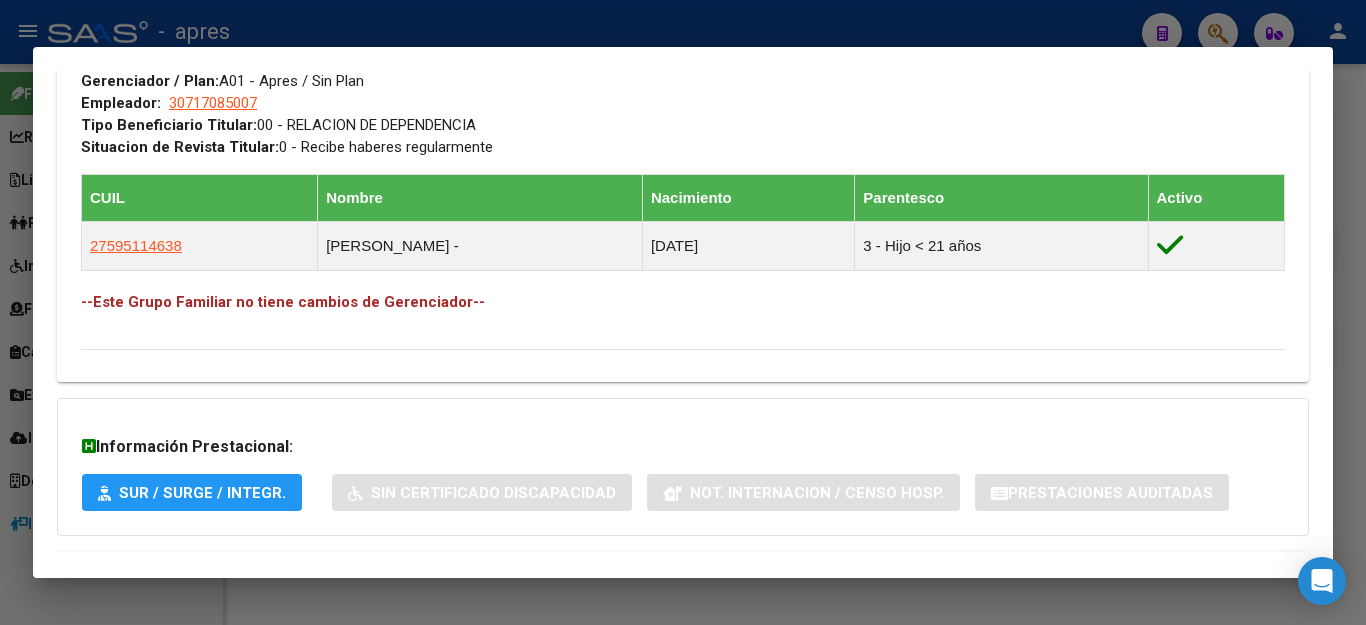 scroll, scrollTop: 1096, scrollLeft: 0, axis: vertical 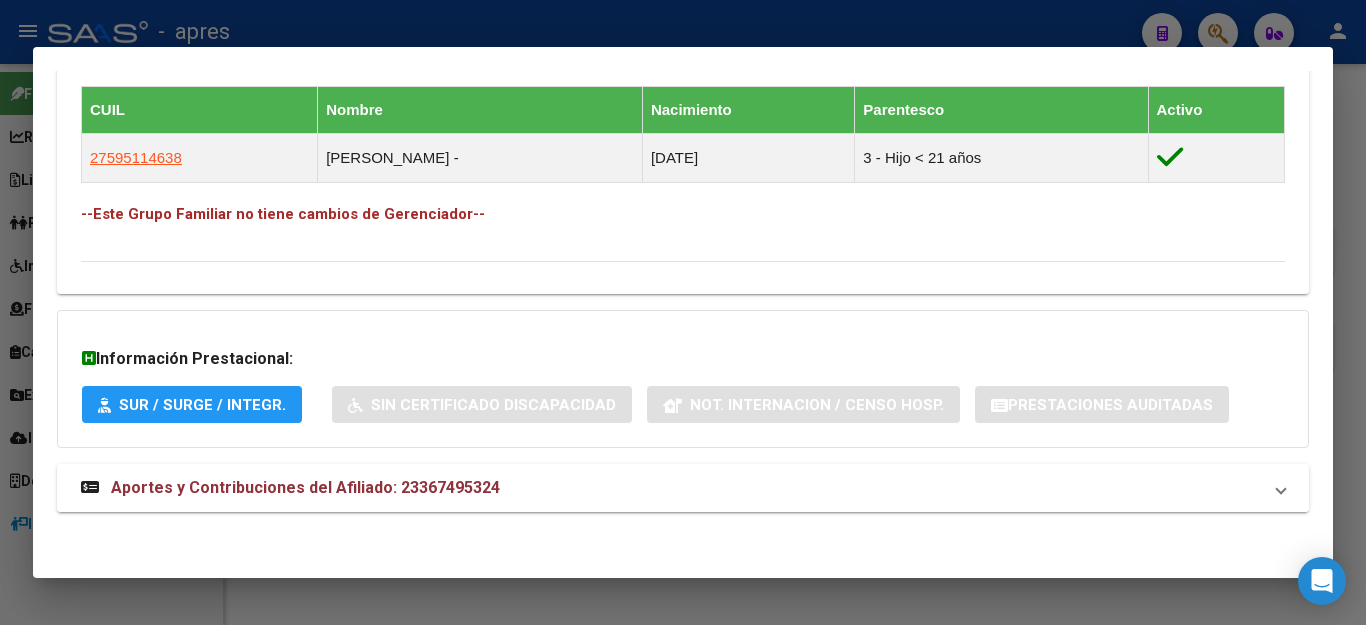 click on "Aportes y Contribuciones del Afiliado: 23367495324" at bounding box center (305, 487) 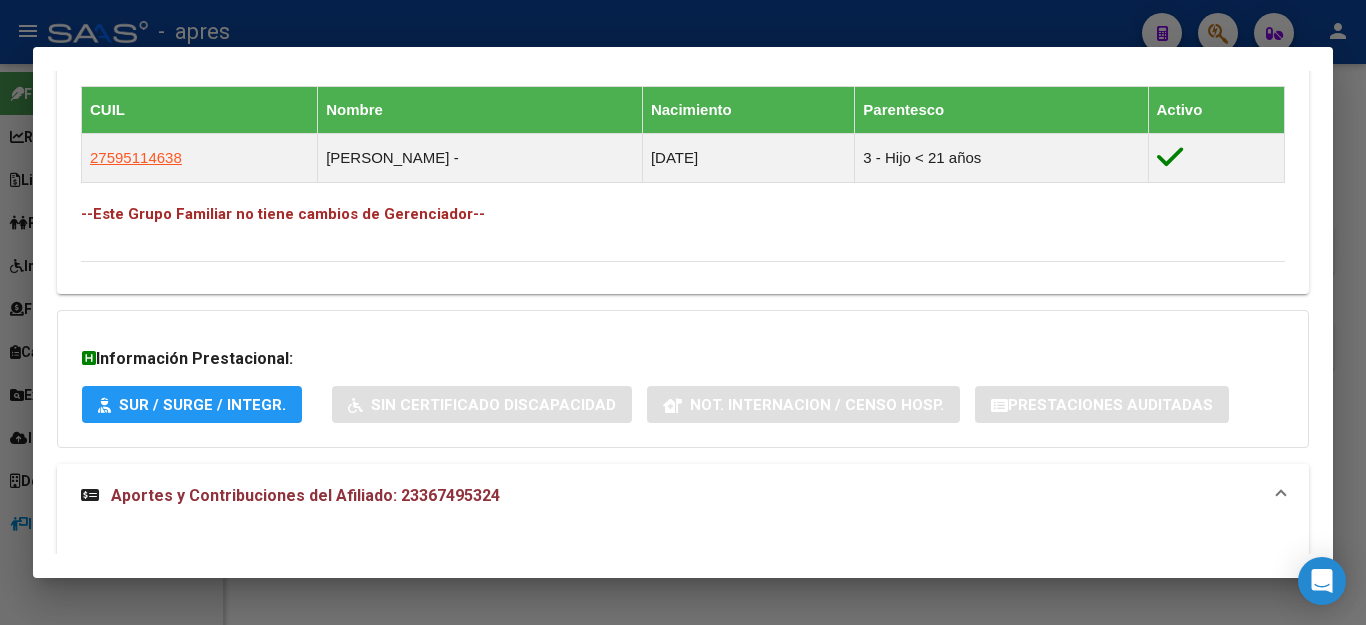 scroll, scrollTop: 1855, scrollLeft: 0, axis: vertical 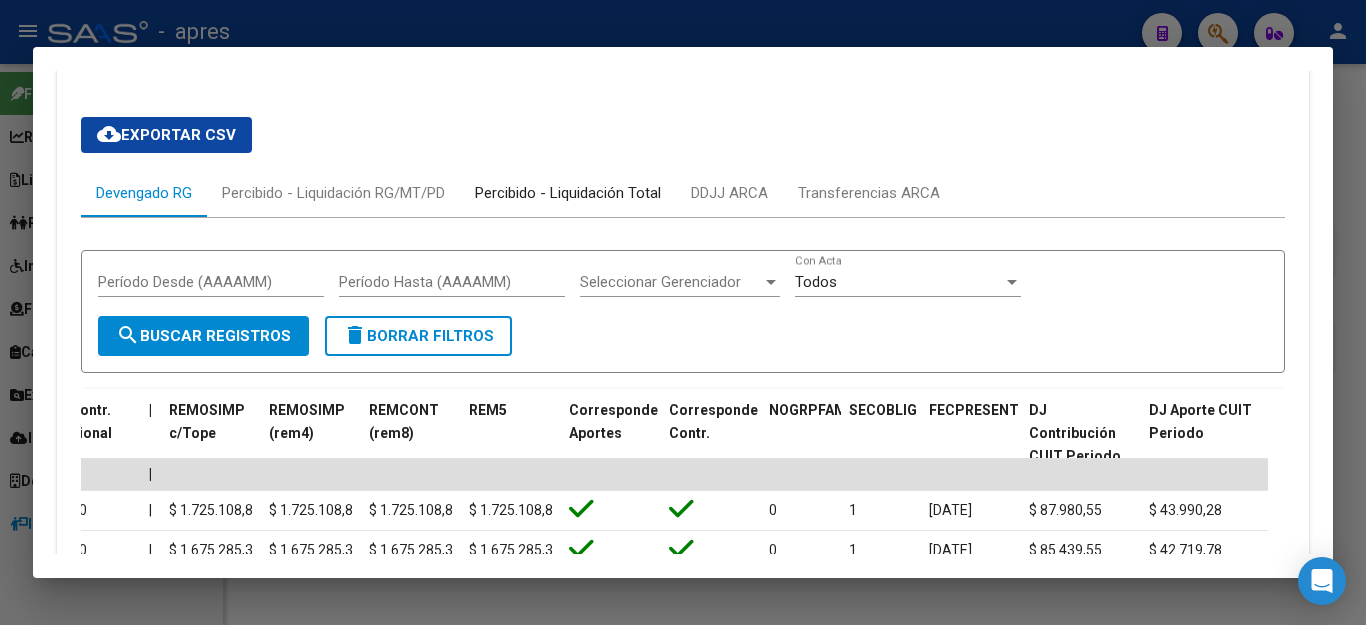 click on "Percibido - Liquidación Total" at bounding box center [568, 193] 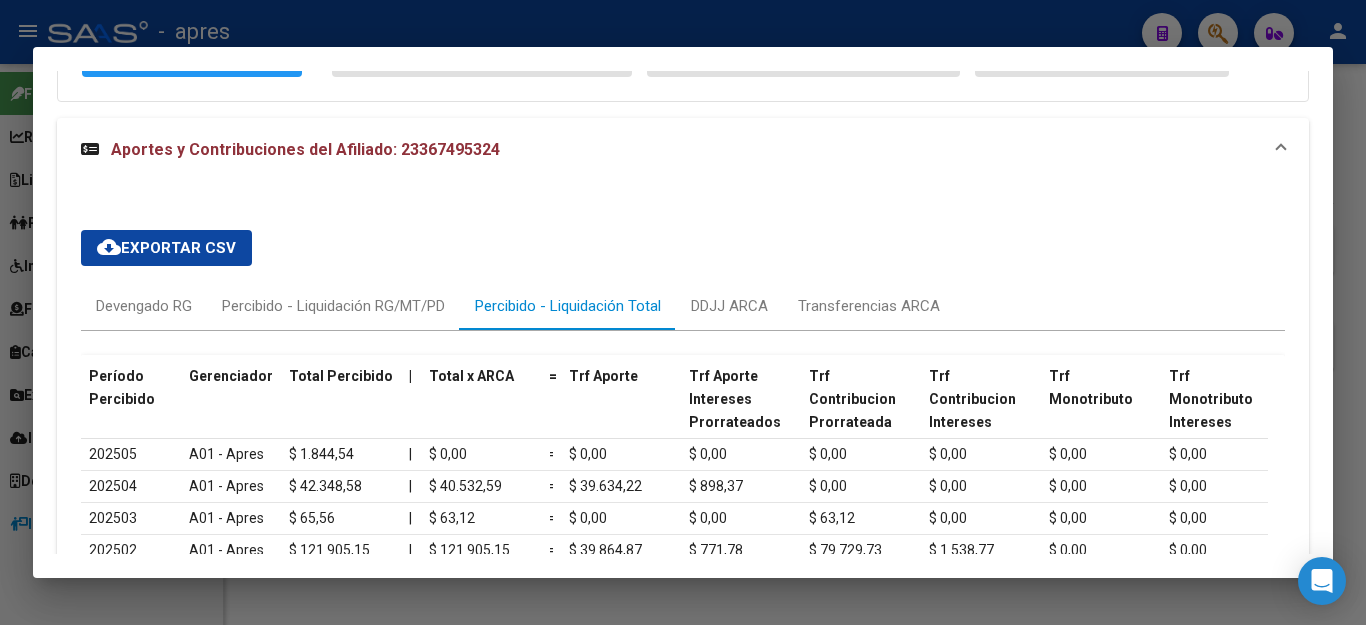 scroll, scrollTop: 1536, scrollLeft: 0, axis: vertical 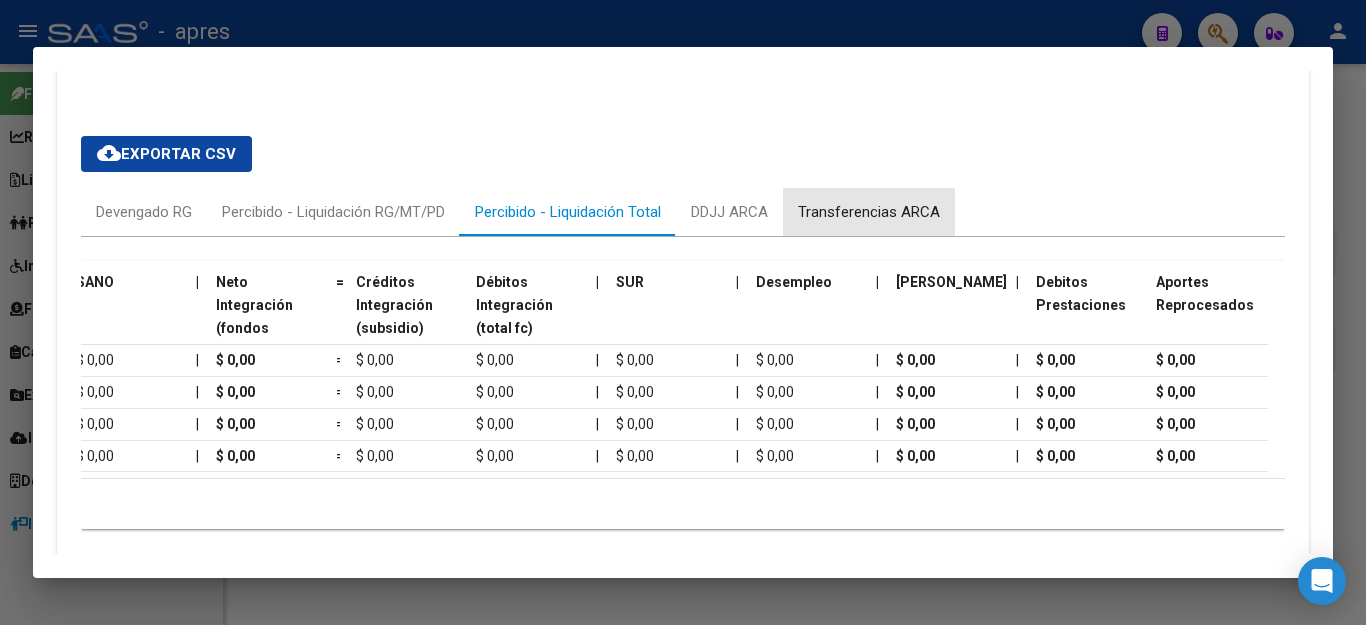 click on "Transferencias ARCA" at bounding box center [869, 212] 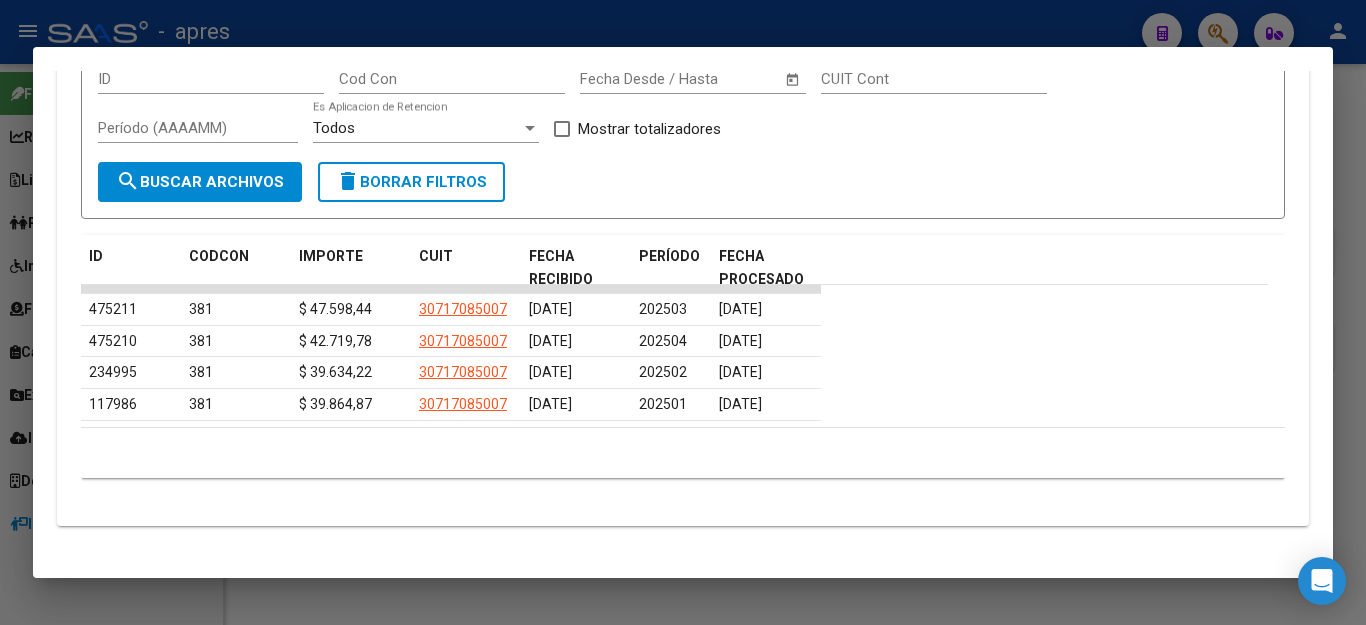 scroll, scrollTop: 1772, scrollLeft: 0, axis: vertical 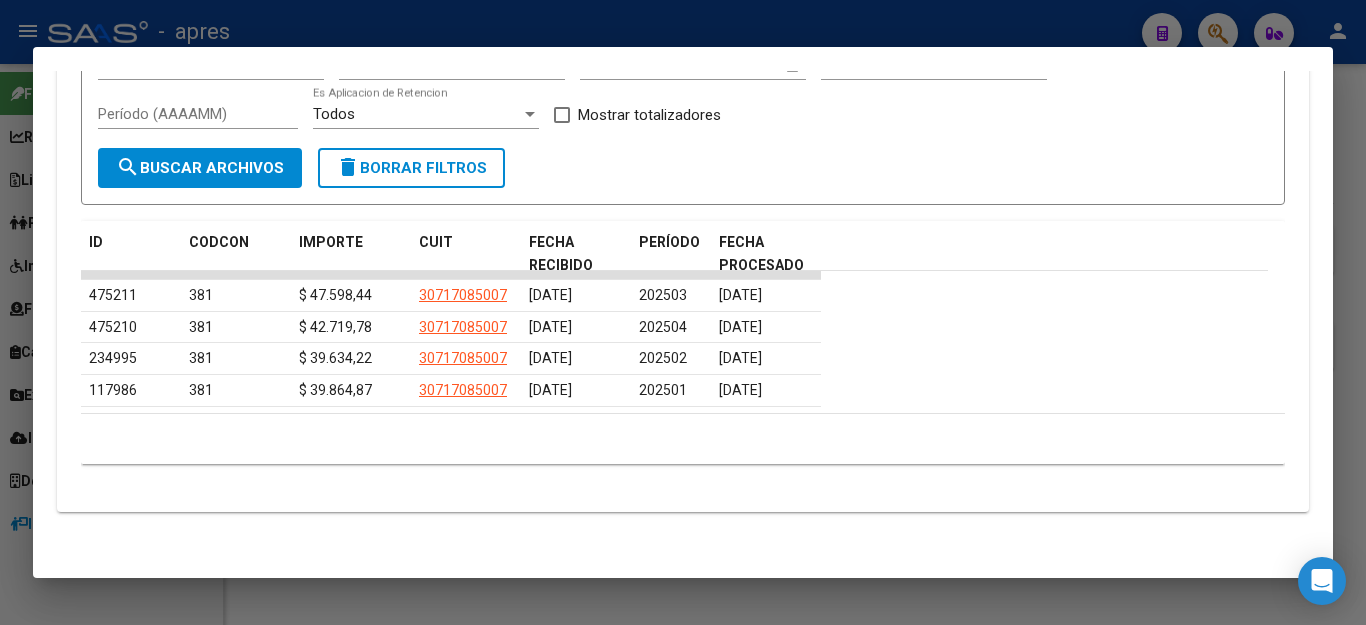 click at bounding box center (683, 312) 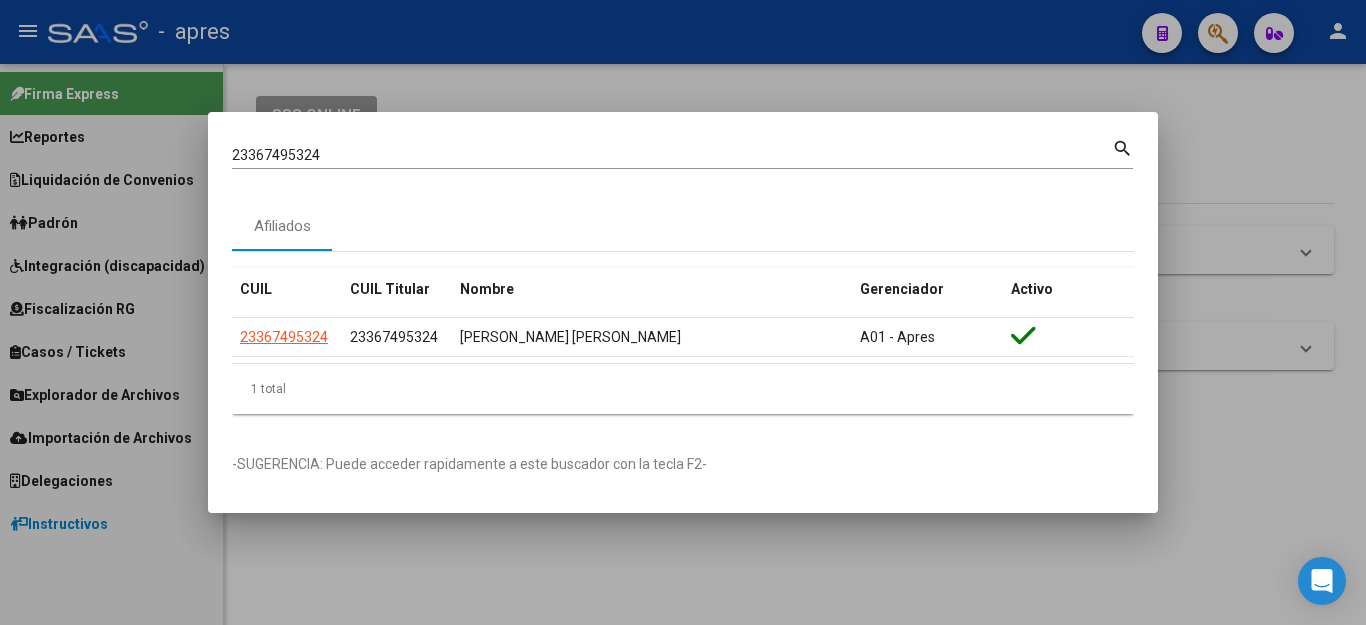 type 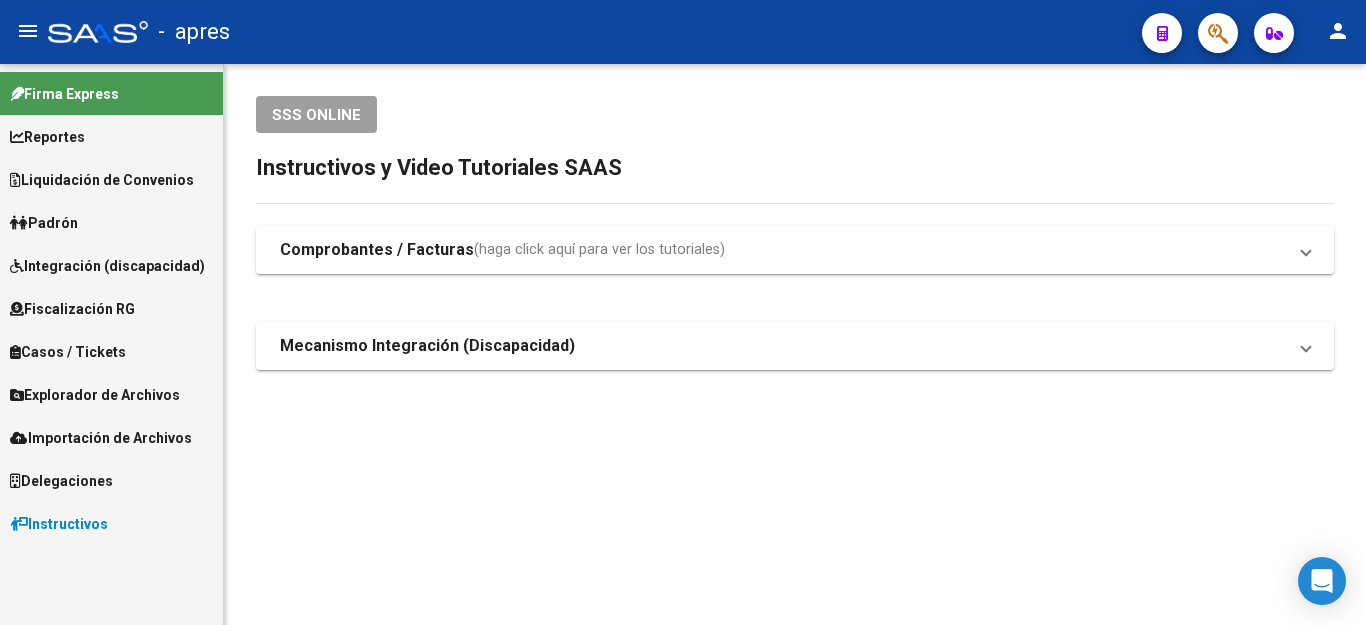 click on "SSS ONLINE Instructivos y Video Tutoriales SAAS Comprobantes / Facturas  (haga click aquí para ver los tutoriales) ¿Cómo cargar una factura?    Carga de Facturas En este video explicaremos cómo cargar facturas. También les mostraremos cómo asociar la documentación respaldatoria. Instructivo Carga de Facturas ¿Cómo cargar una factura con trazabilidad?    Carga de Facturas con Trazabilidad En este video explicaremos cómo cargar una factura con trazabilidad. También les mostraremos cómo asociar la documentación respaldatoria.  Instructivo Carga de Facturas con Trazabilidad ANMAT ¿Cómo editar una factura con trazabilidad?    Edición de Facturas con Trazabilidad En este video explicaremos cómo editar una factura que ya habíamos cargado. Les mostraremos cómo asociar la documentación respaldatoria y la trazabilidad. Mecanismo Integración (Discapacidad) Presentación de Legajos y Comprobantes SSS Presentación de legajos y comprobantes" 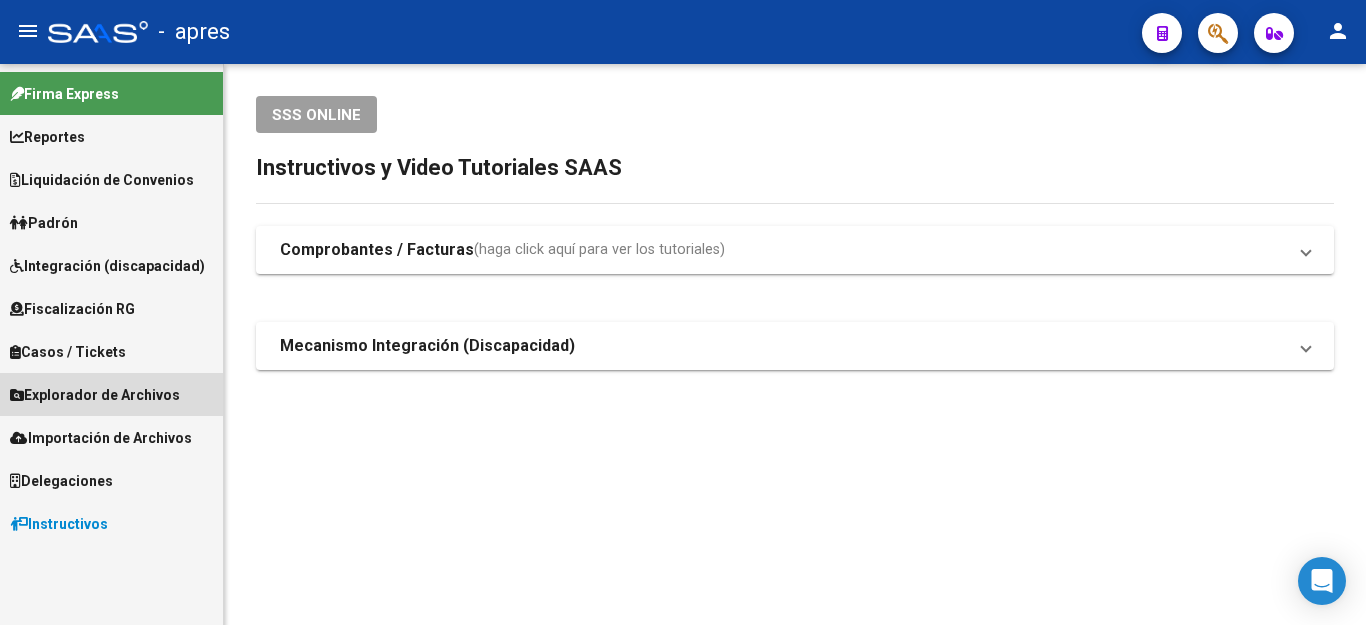click on "Explorador de Archivos" at bounding box center [95, 395] 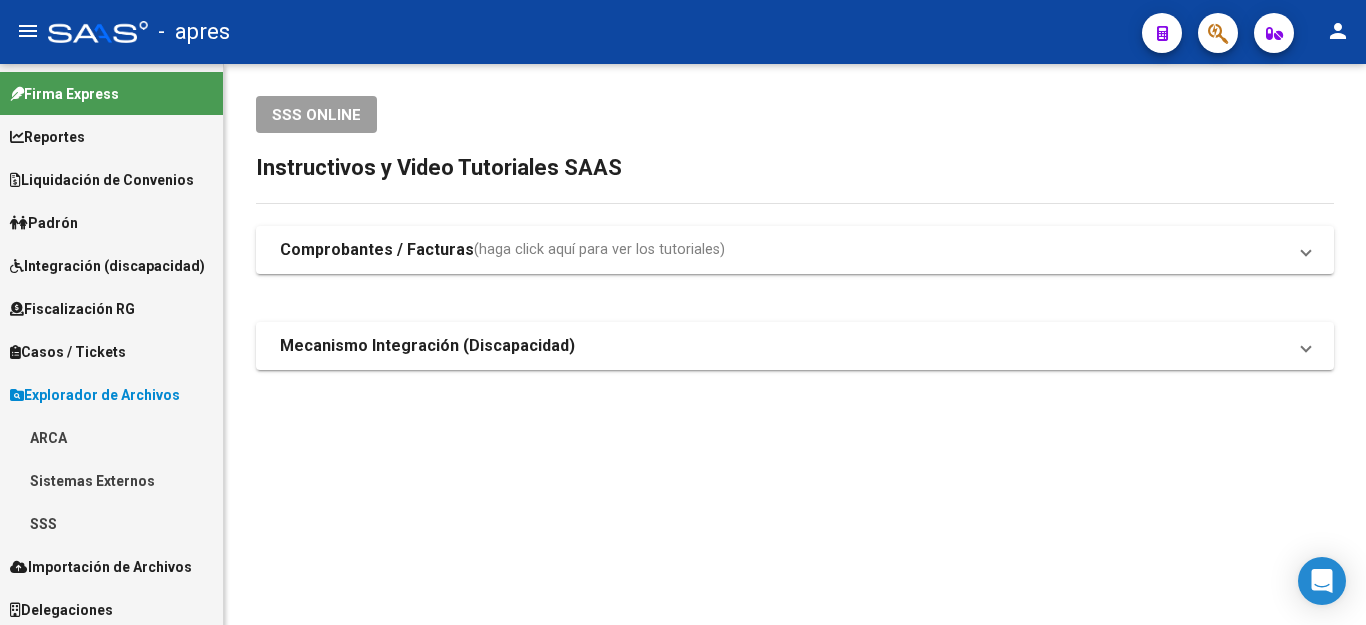 click on "ARCA" at bounding box center (111, 437) 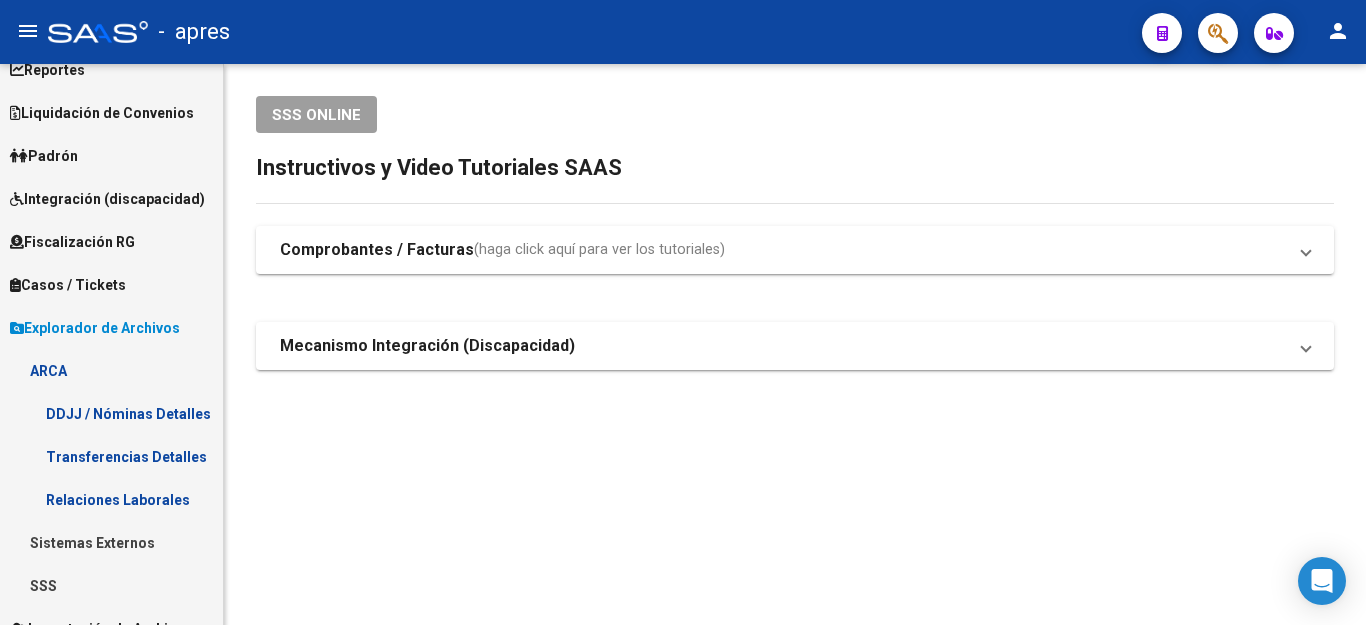 scroll, scrollTop: 100, scrollLeft: 0, axis: vertical 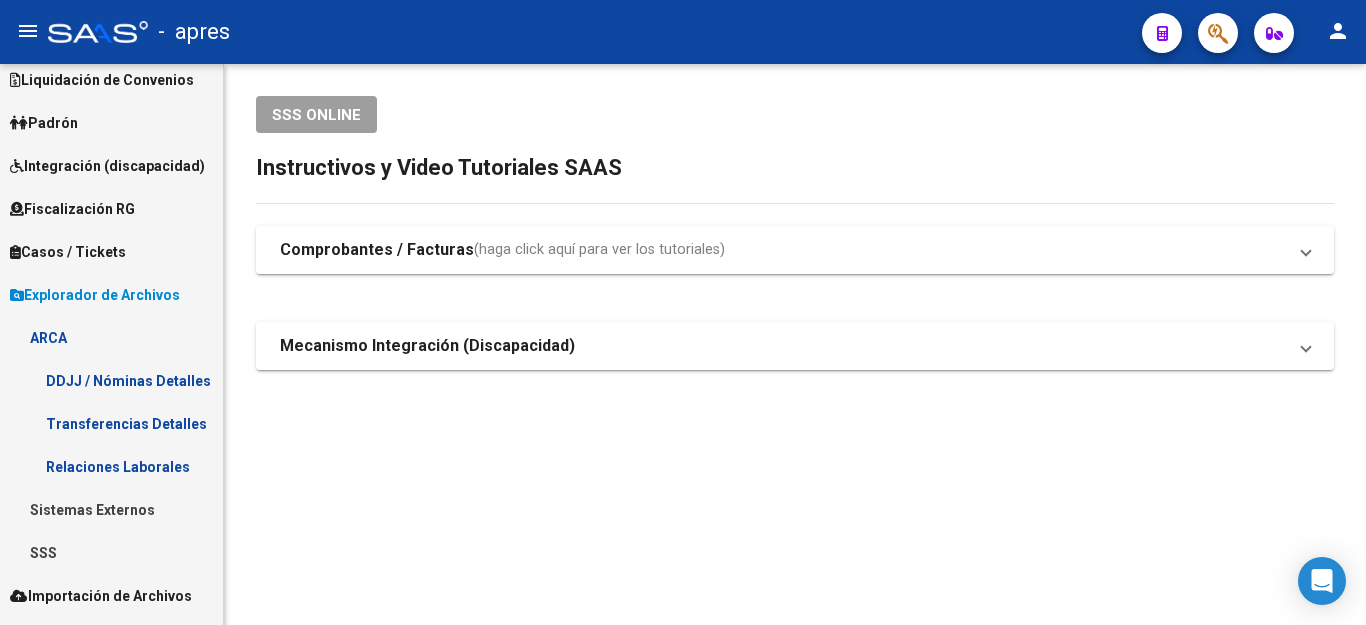 click on "DDJJ / Nóminas Detalles" at bounding box center [111, 380] 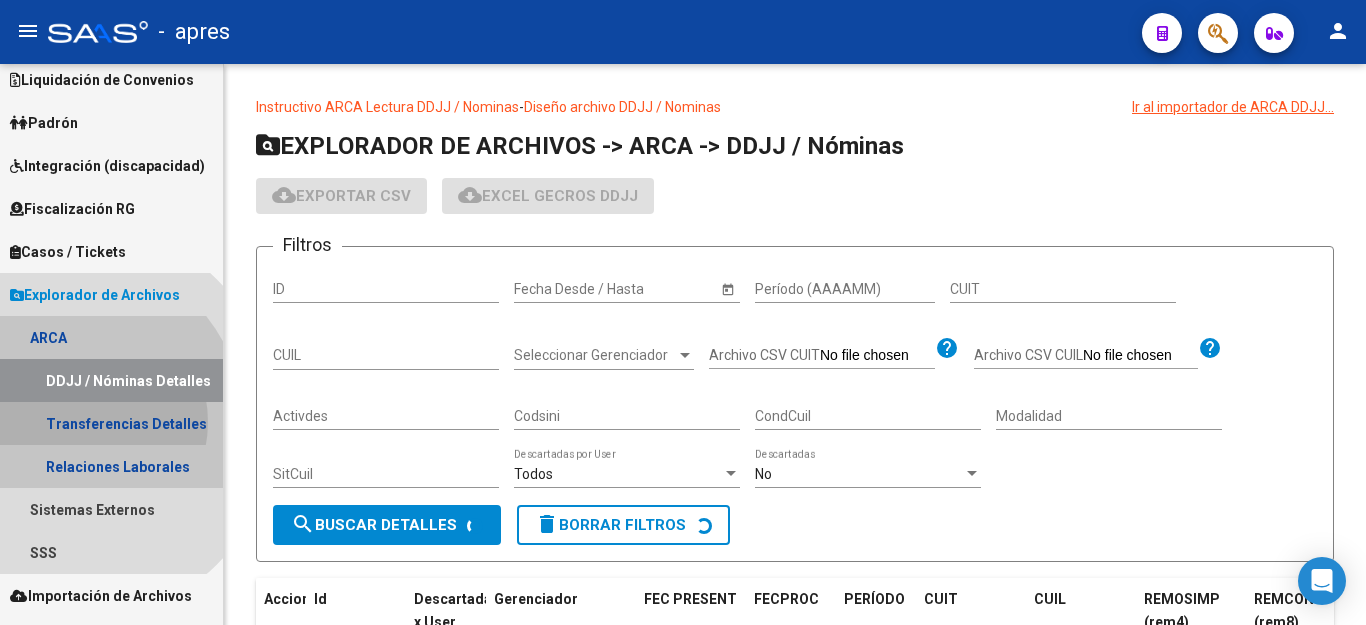 click on "Transferencias Detalles" at bounding box center [111, 423] 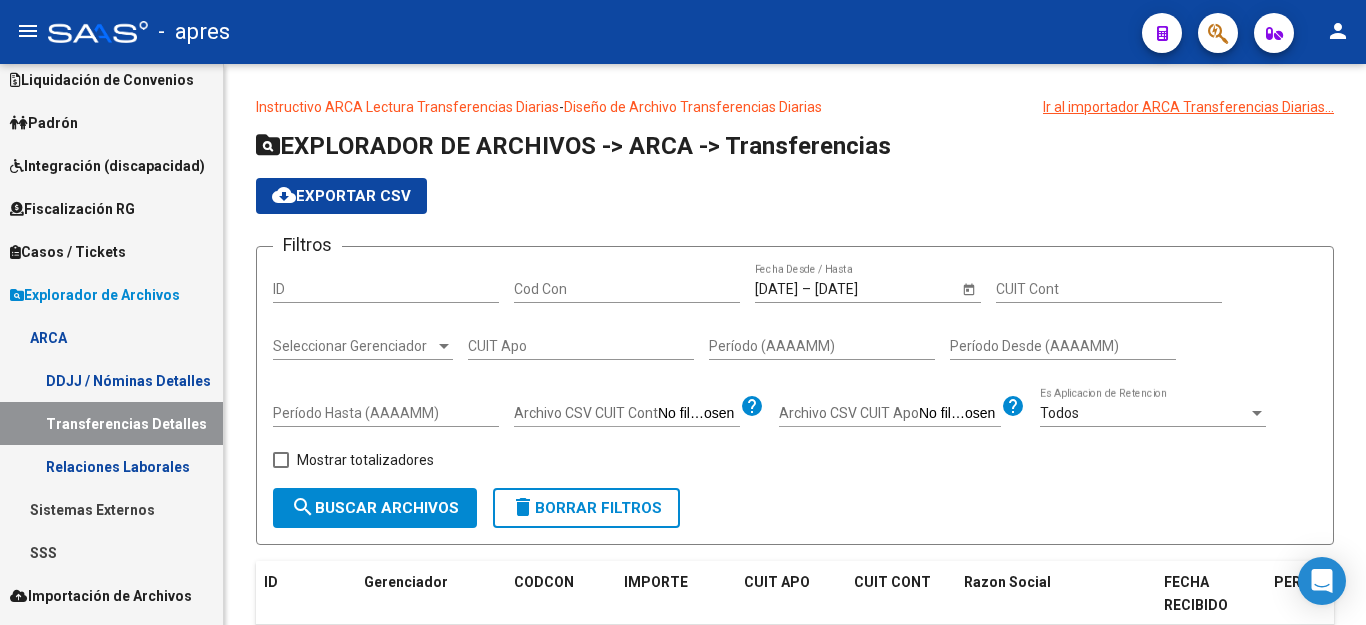 click on "CUIT Apo" at bounding box center (581, 346) 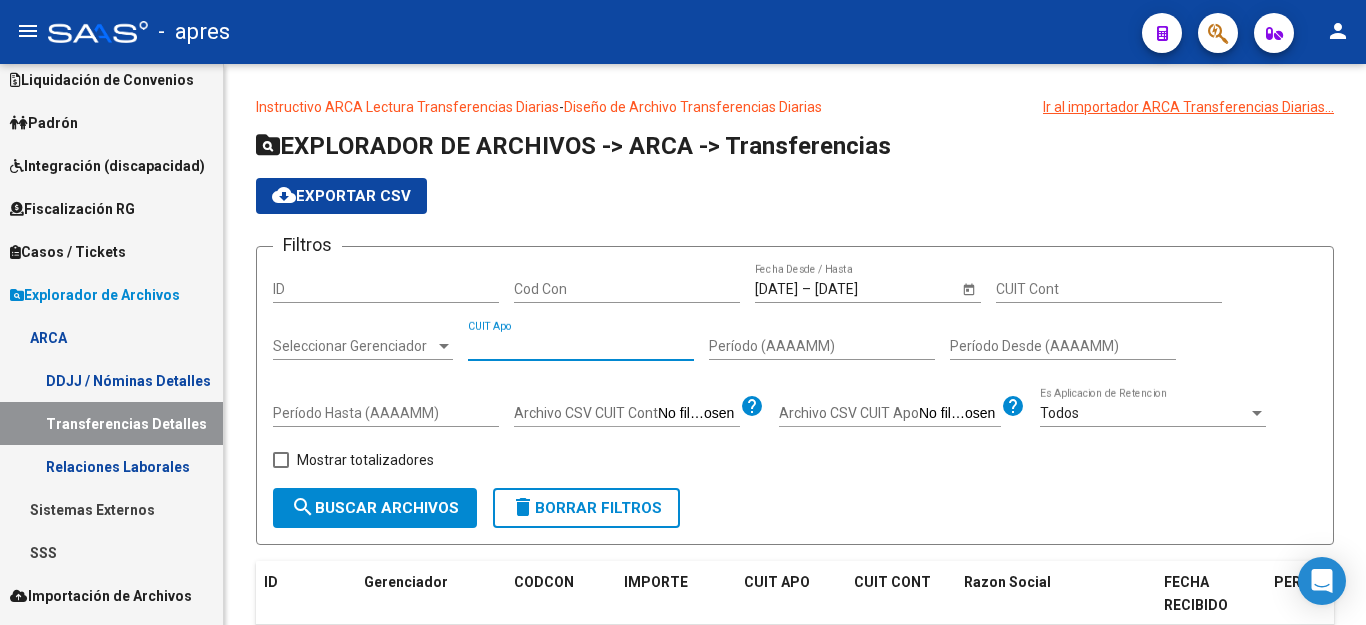 paste on "23-36749532-4" 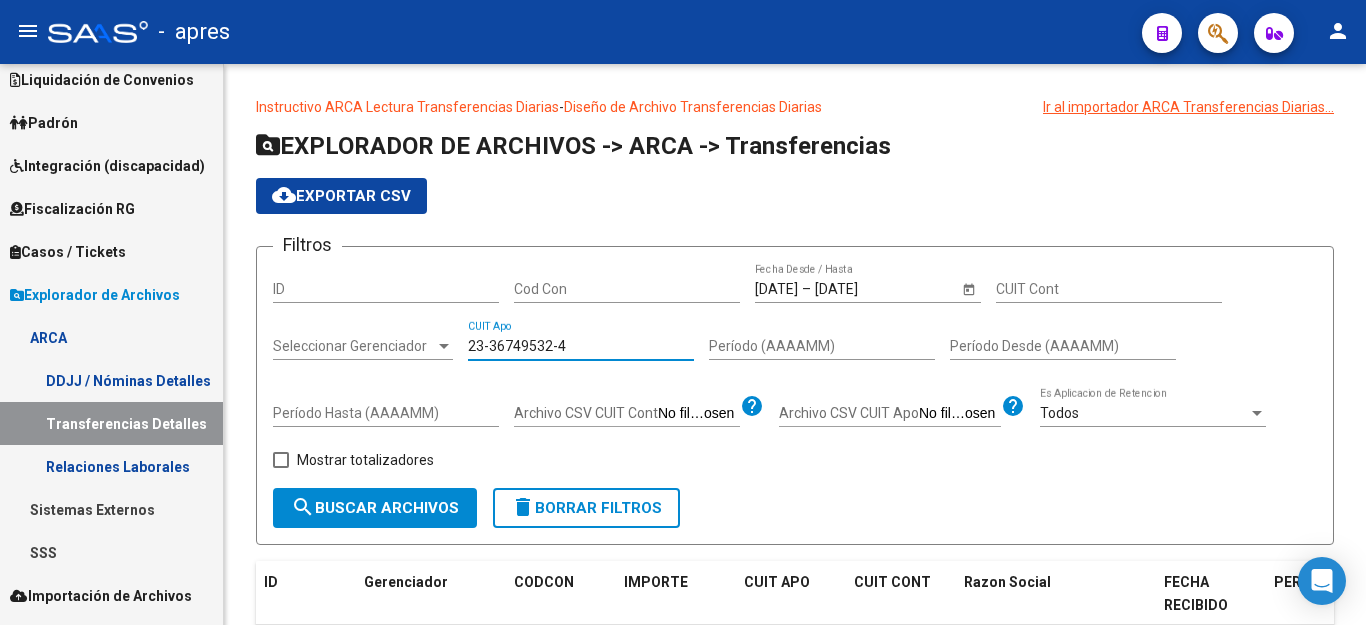 type on "23-36749532-4" 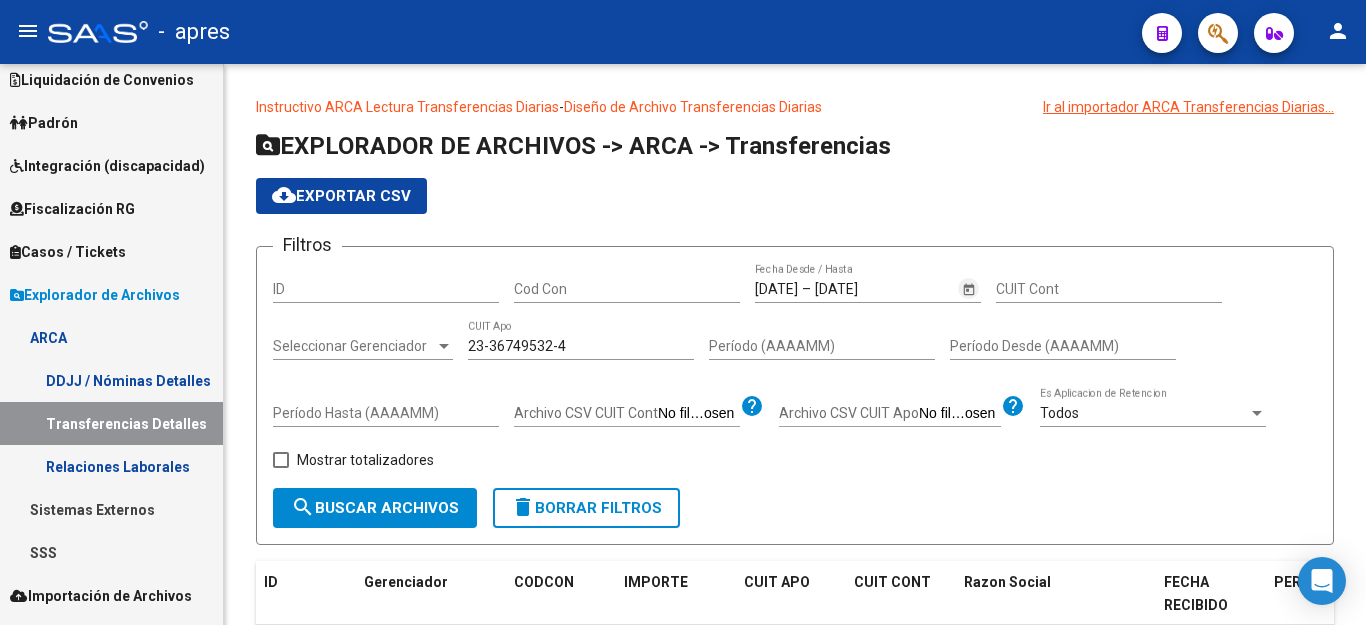 click 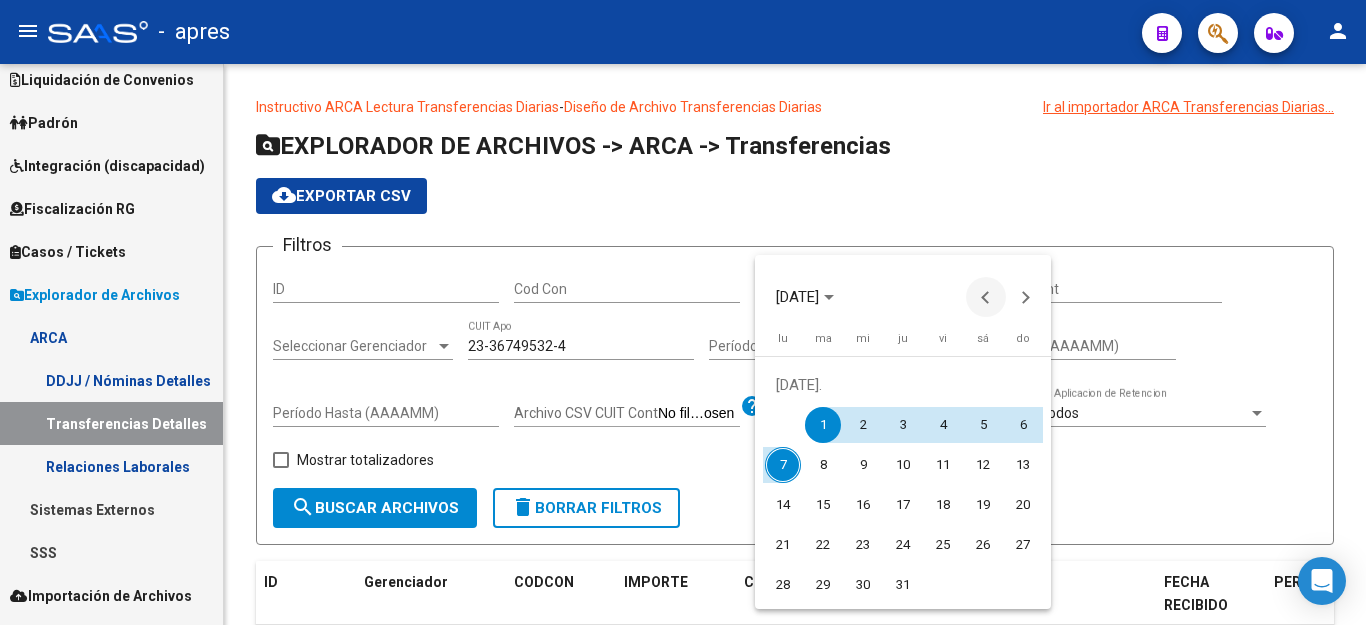click at bounding box center [986, 297] 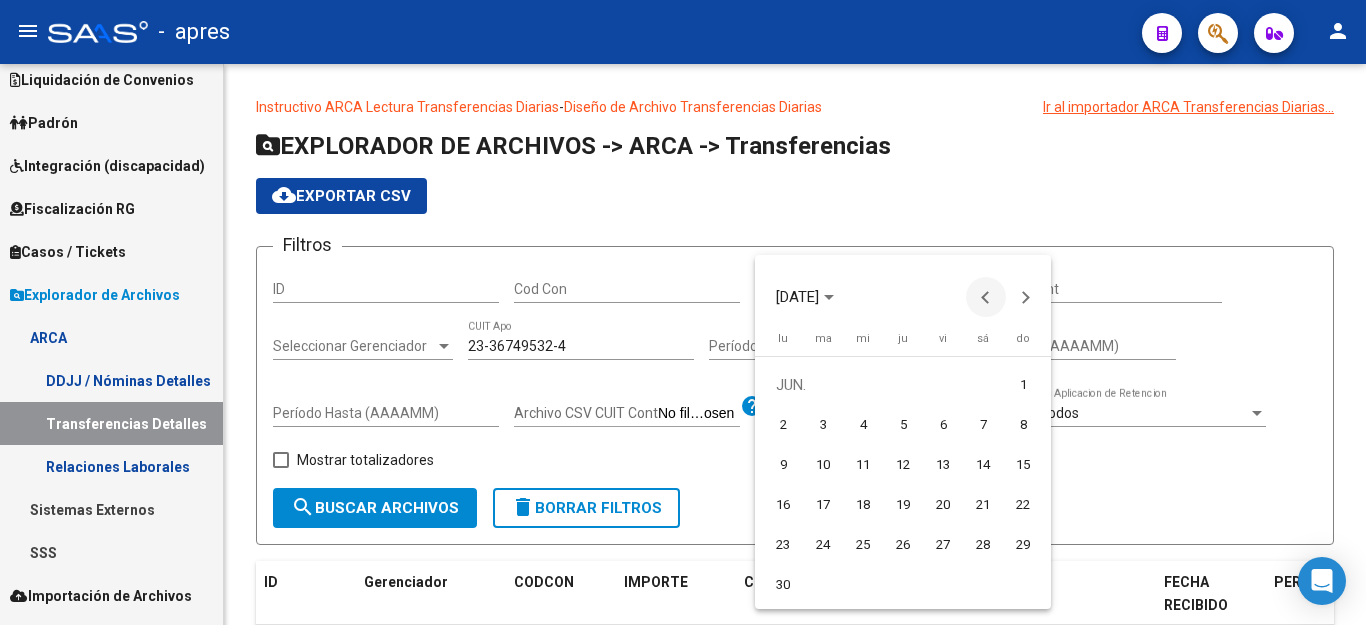 click at bounding box center [986, 297] 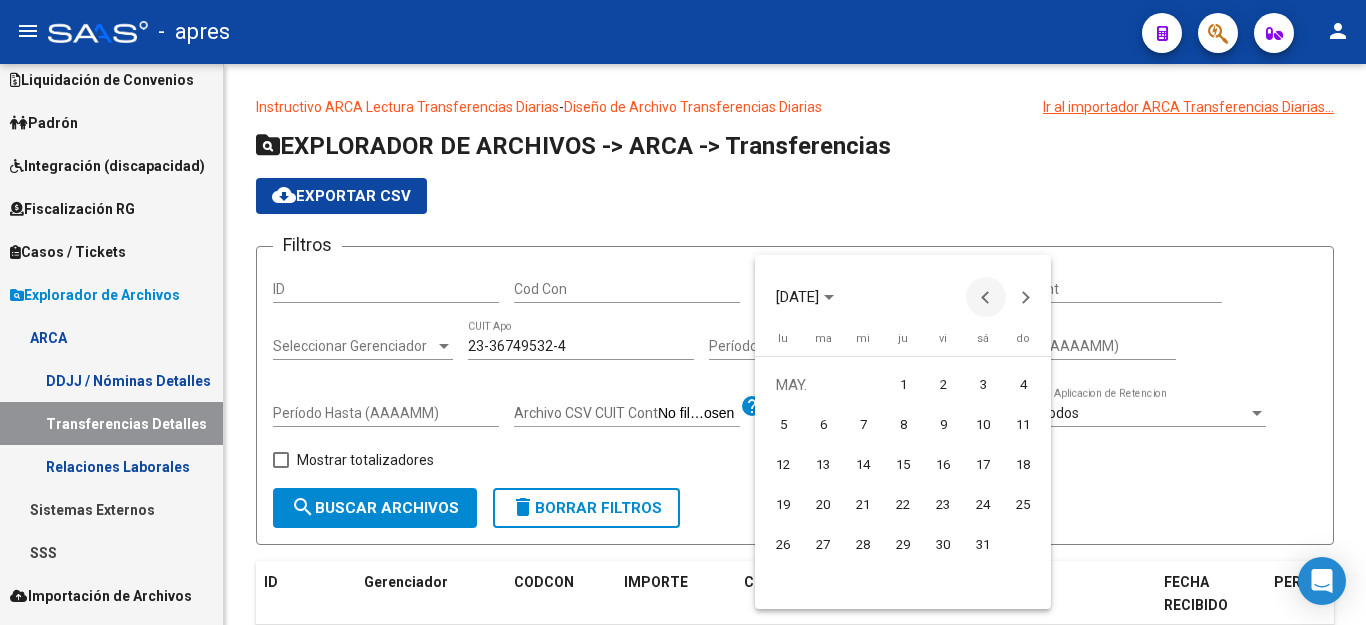 click at bounding box center (986, 297) 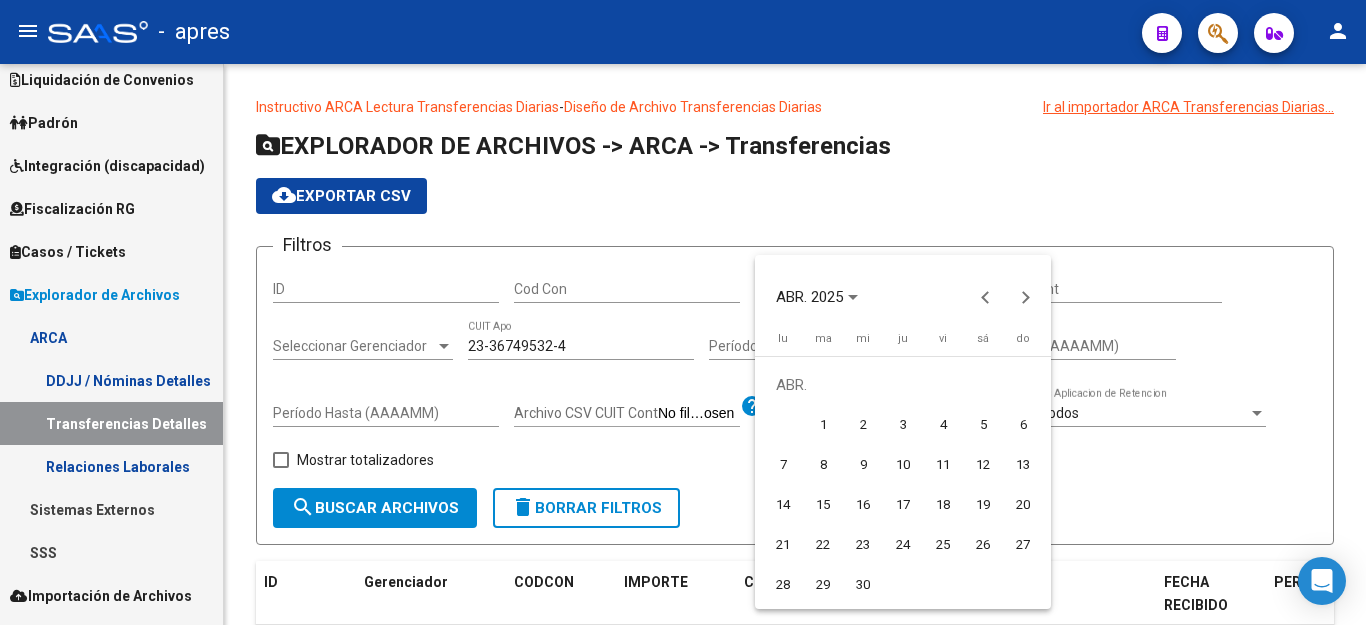 click on "1" at bounding box center (823, 425) 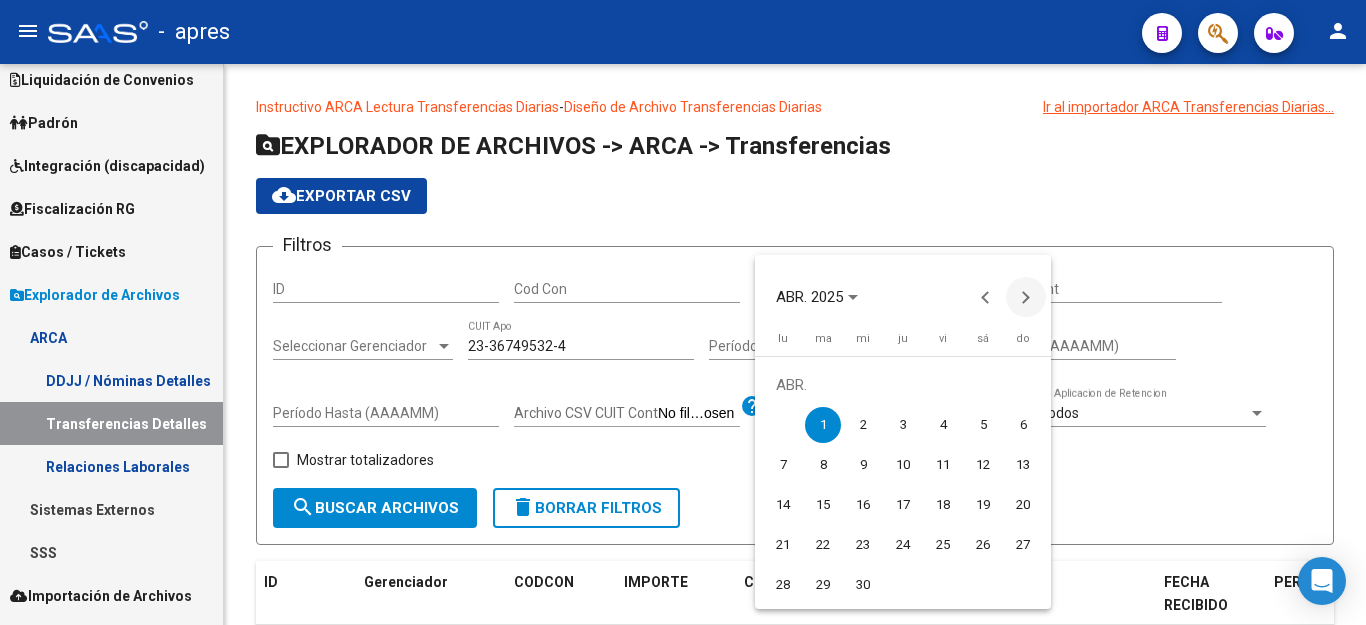 click at bounding box center [1026, 297] 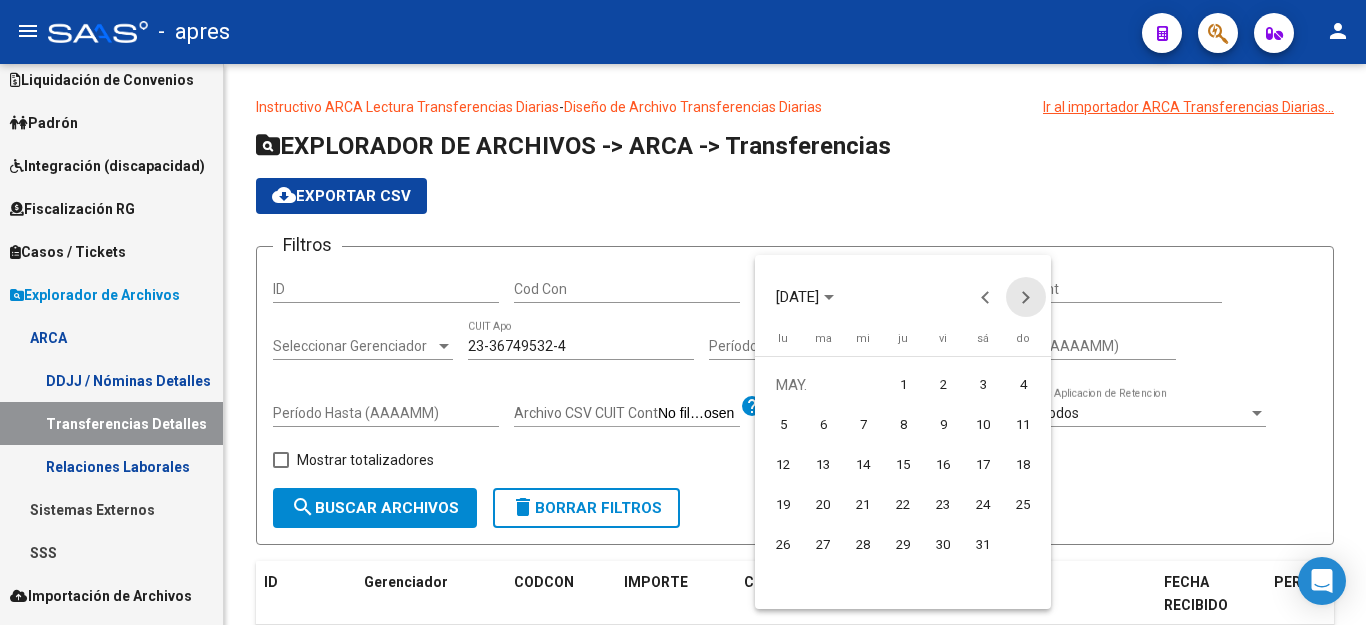 click at bounding box center (1026, 297) 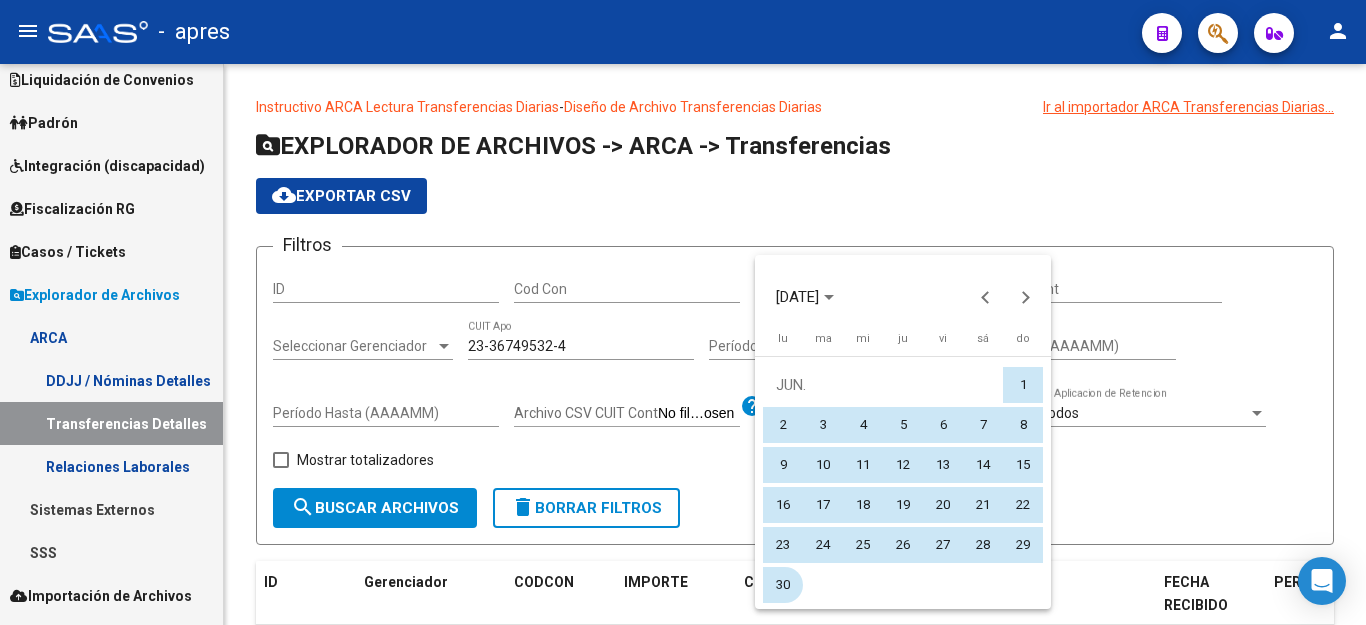 click on "30" at bounding box center (783, 585) 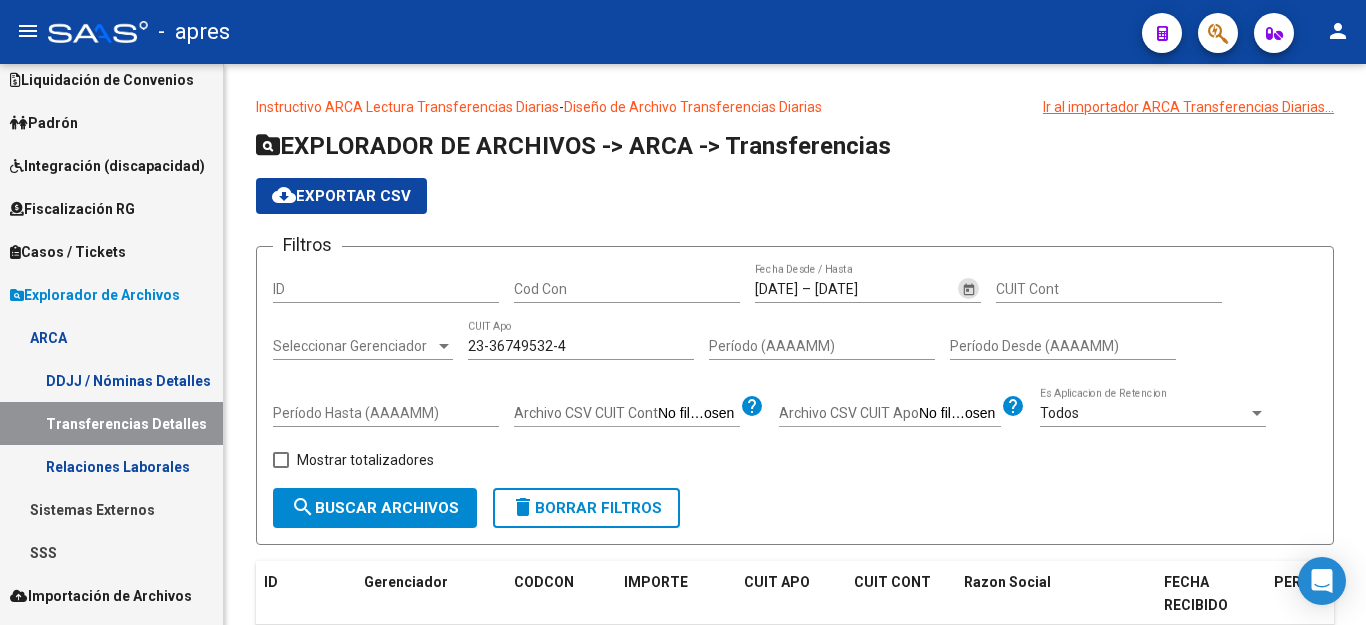 click on "search  Buscar Archivos" 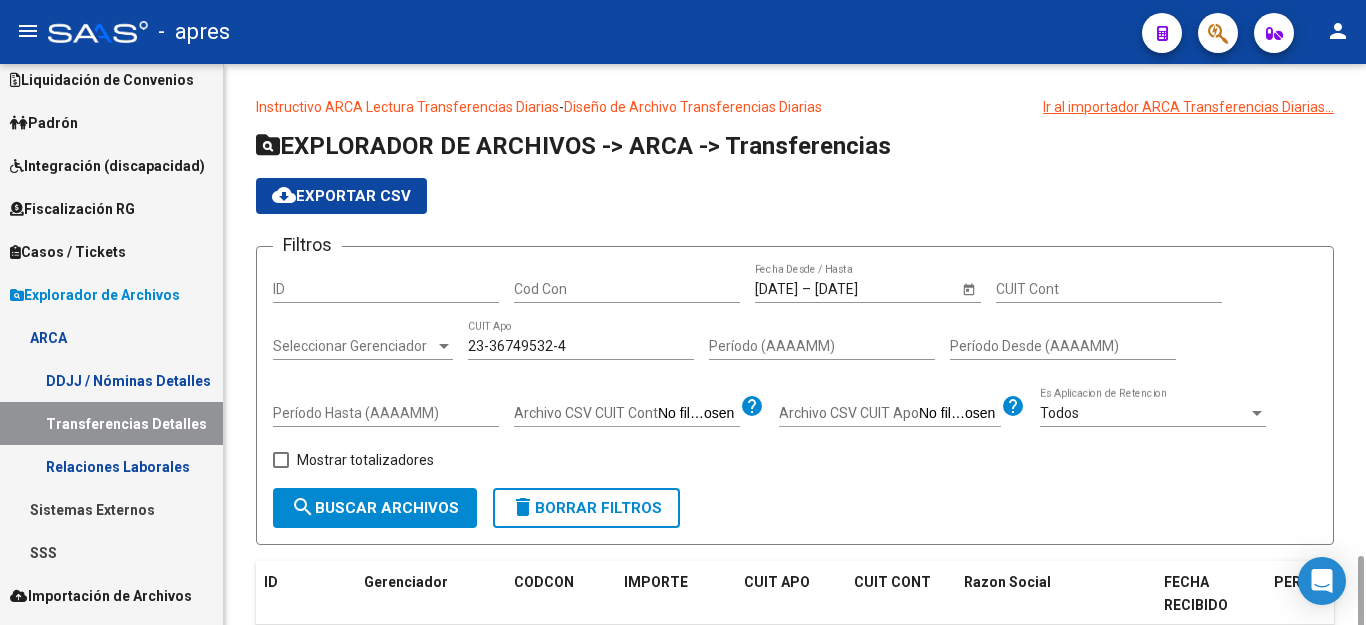 scroll, scrollTop: 297, scrollLeft: 0, axis: vertical 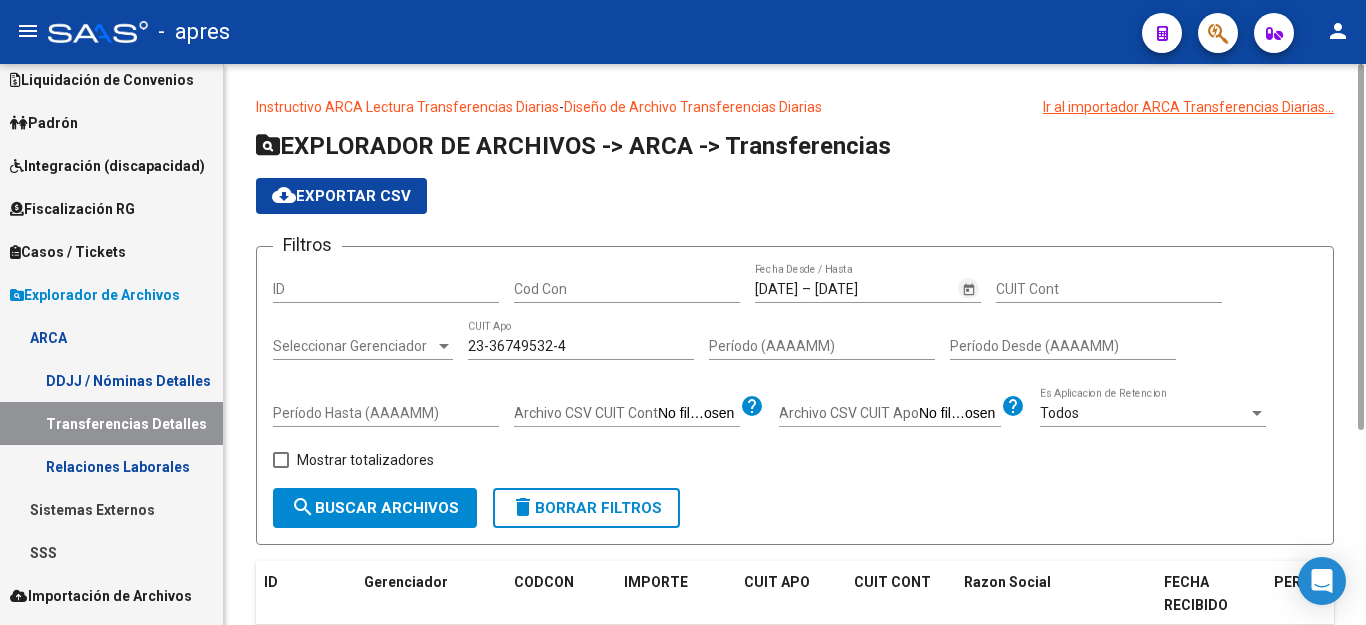 click 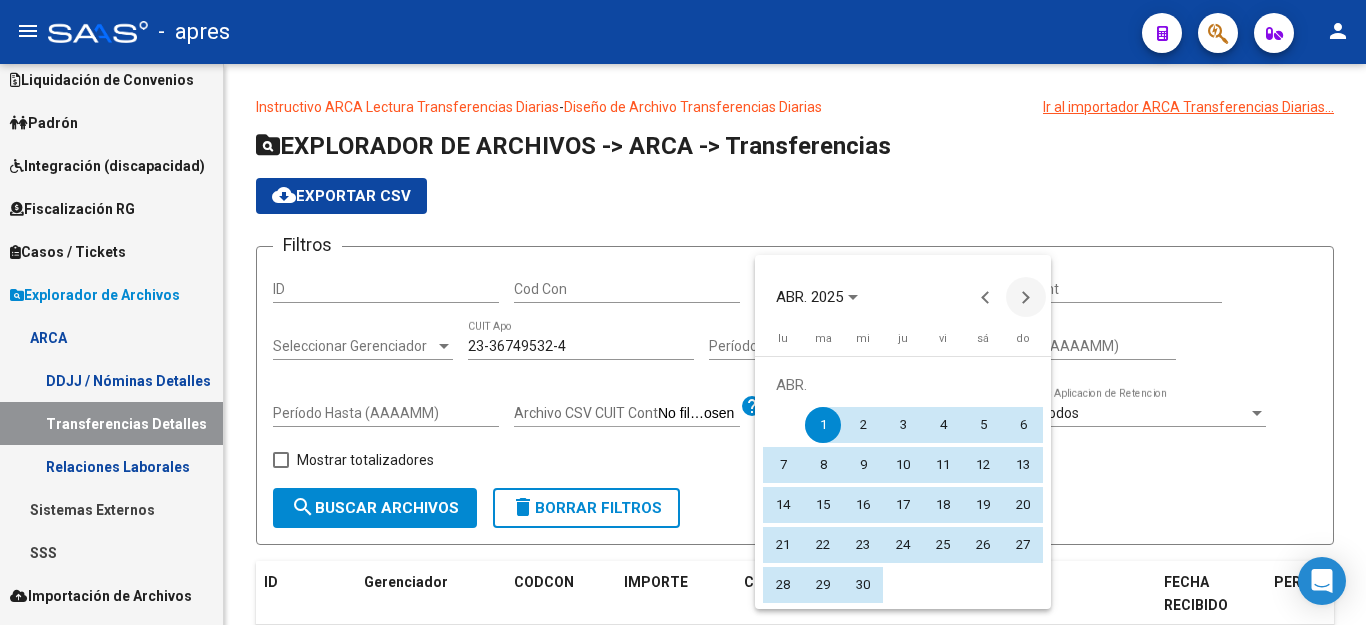 click at bounding box center [1026, 297] 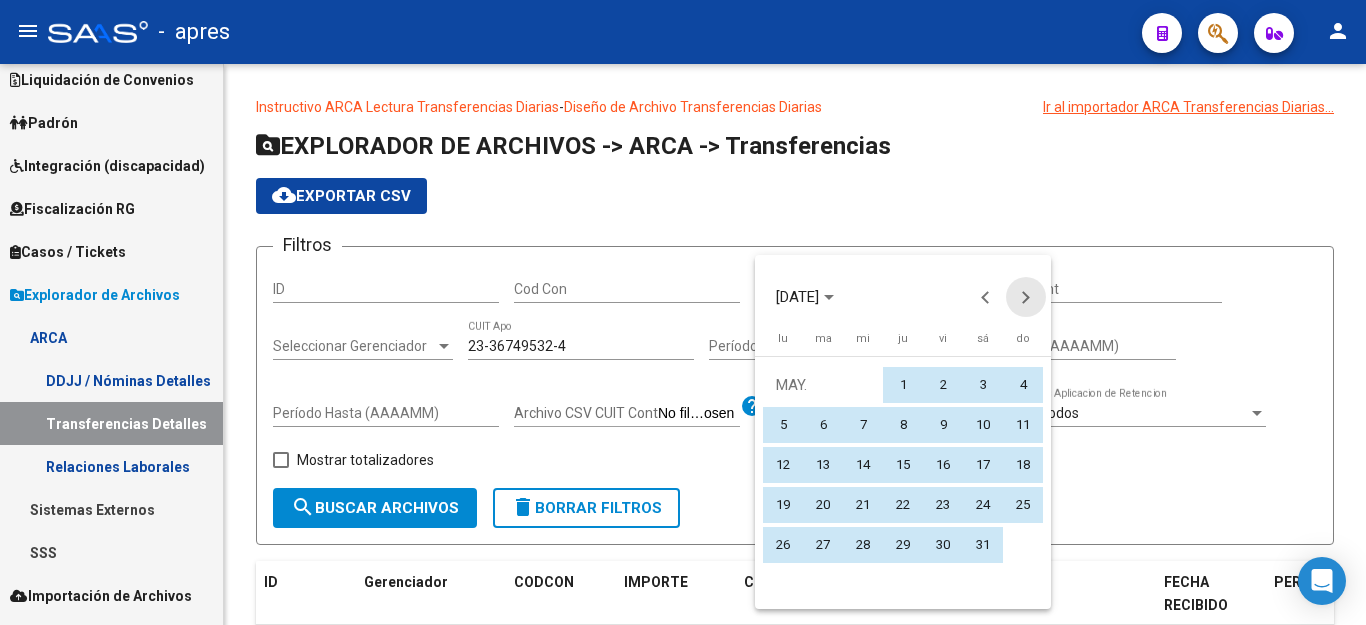 click at bounding box center [1026, 297] 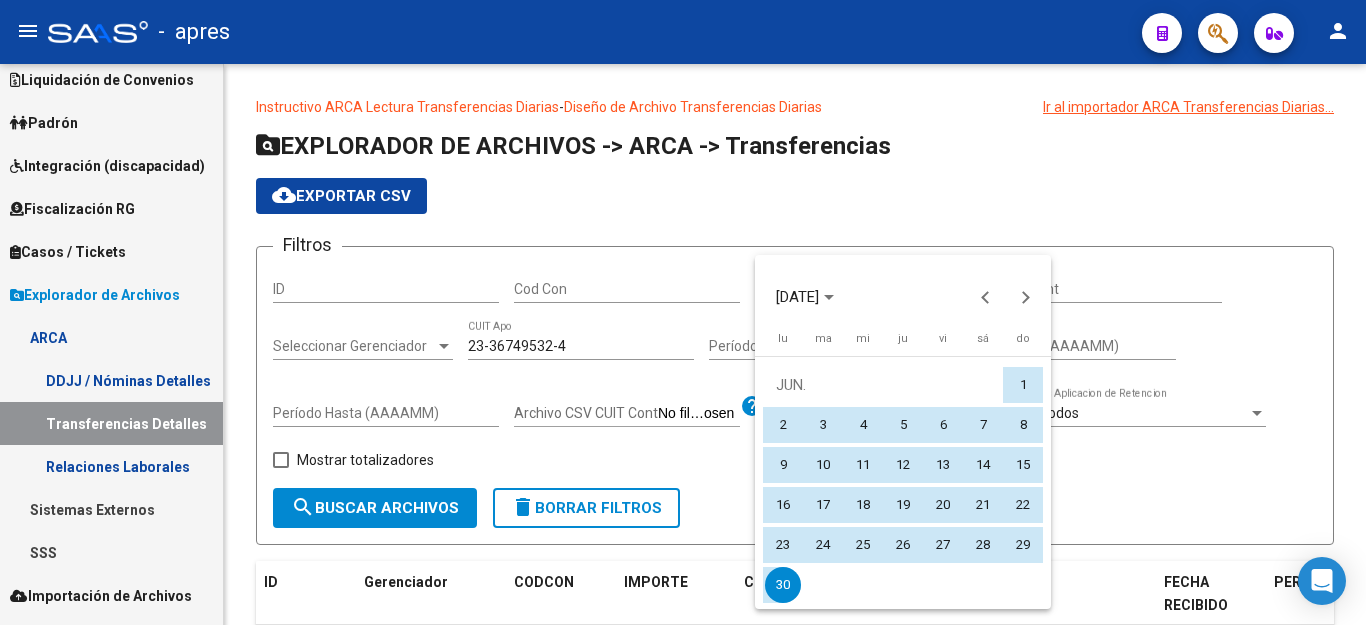 click on "1" at bounding box center [1023, 385] 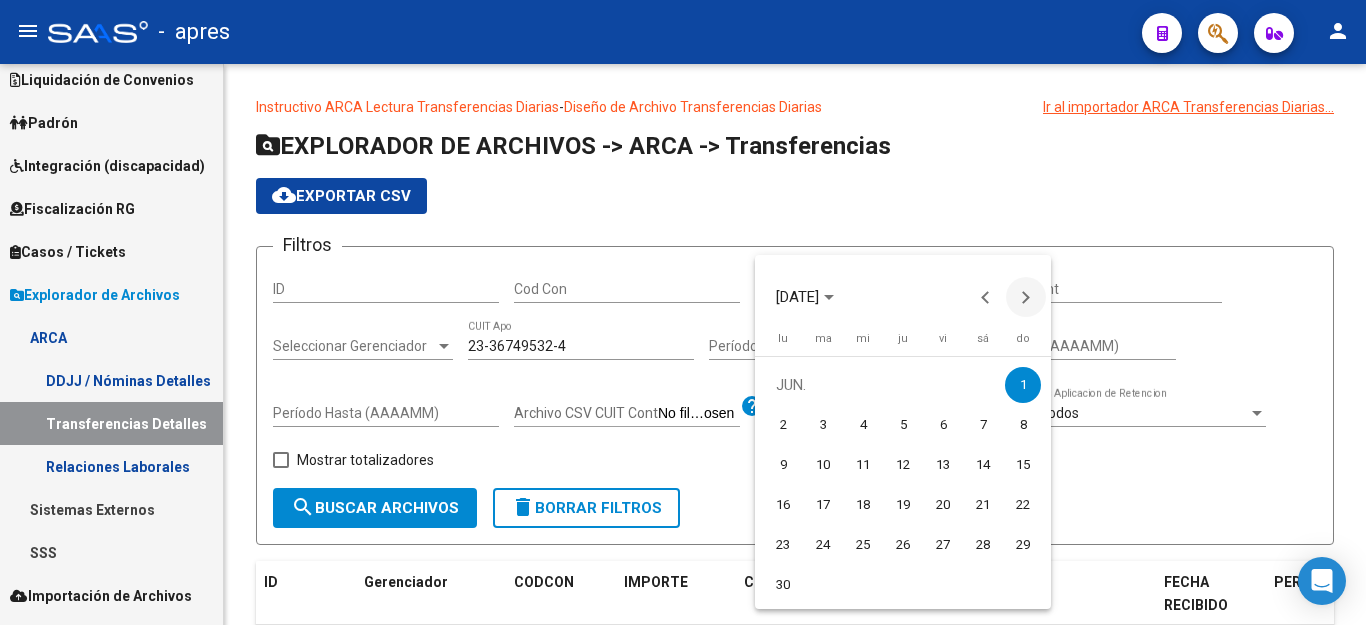 click at bounding box center [1026, 297] 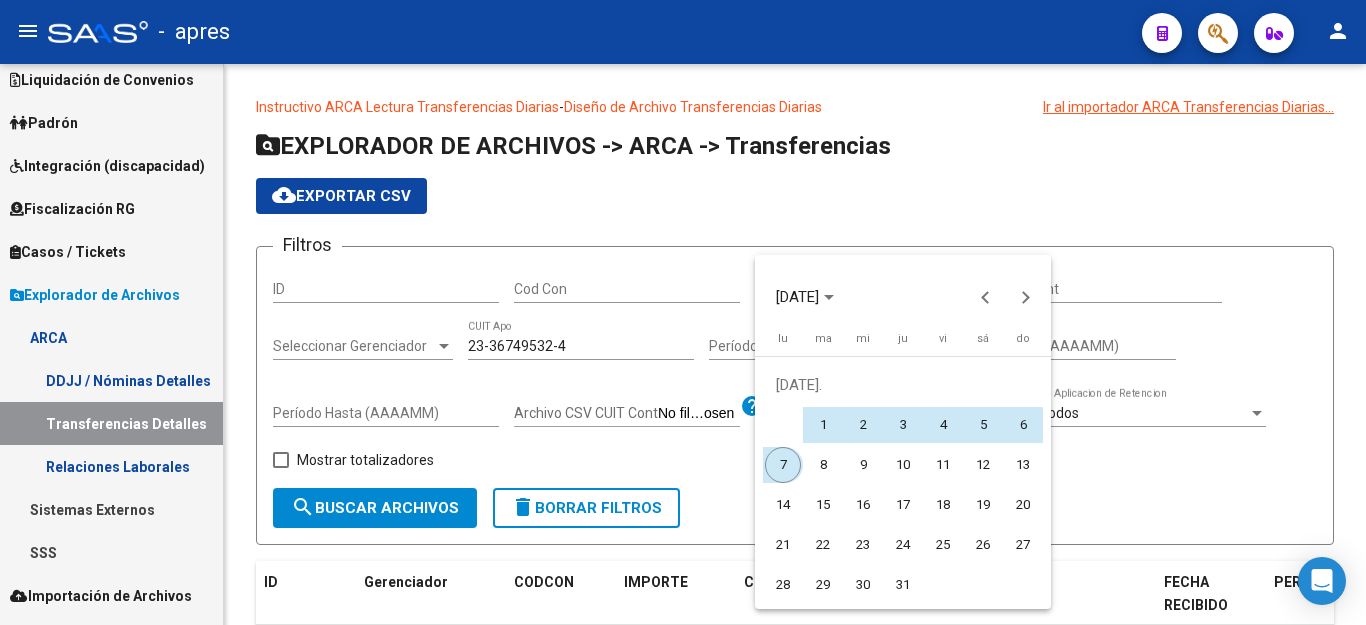 click on "7" at bounding box center (783, 465) 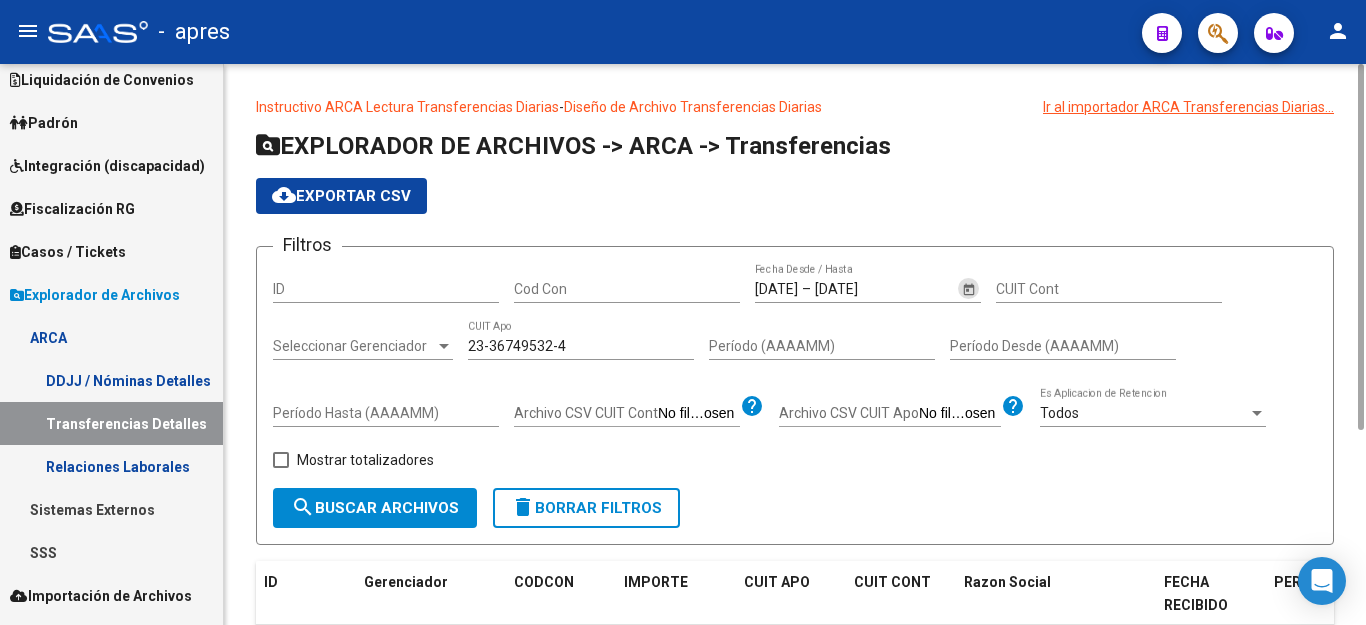 click on "search  Buscar Archivos" 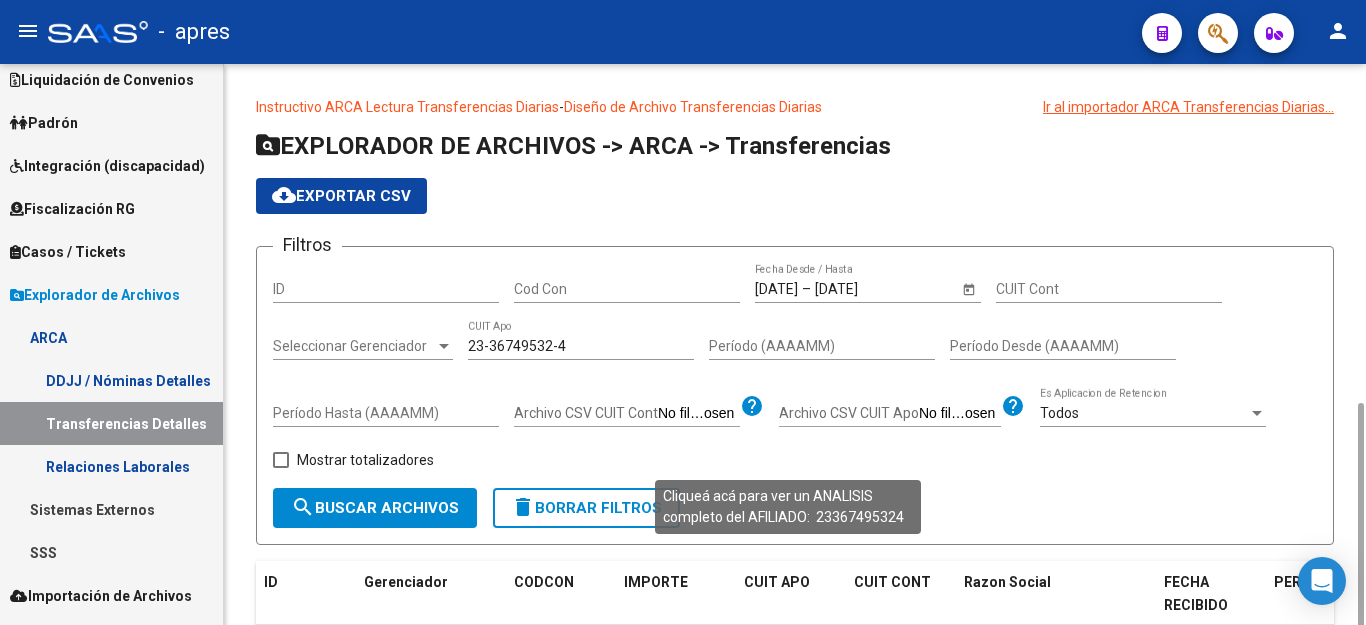 scroll, scrollTop: 247, scrollLeft: 0, axis: vertical 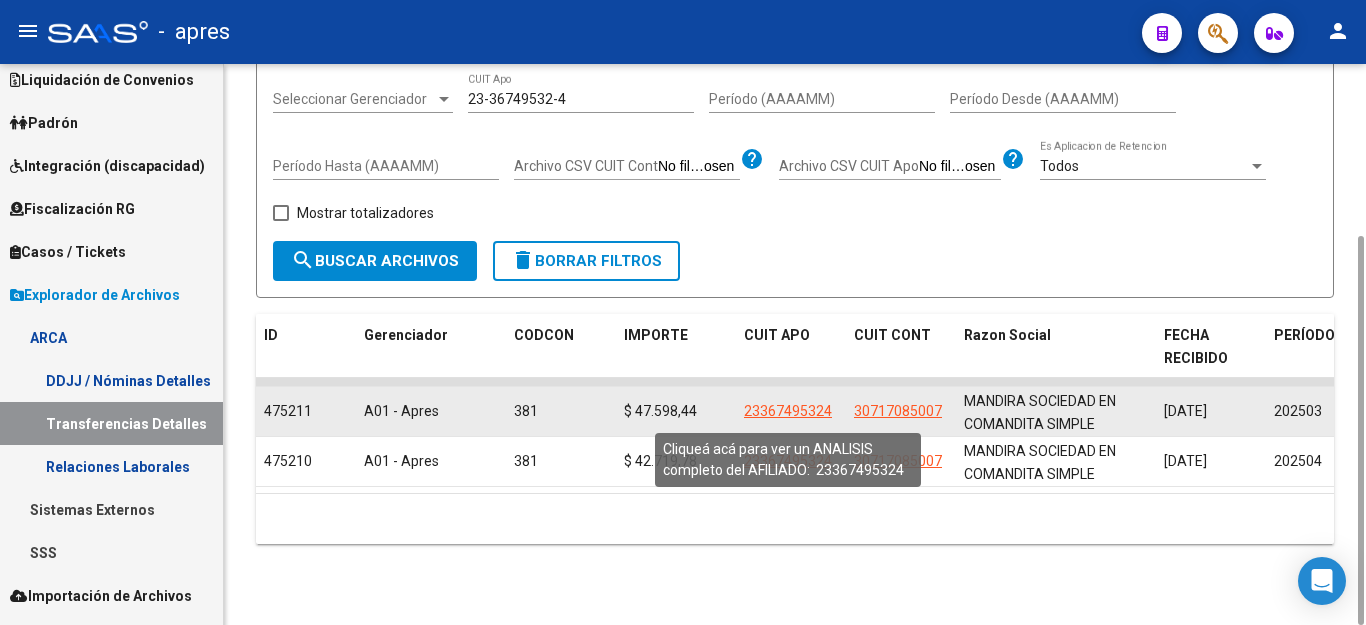 click on "23367495324" 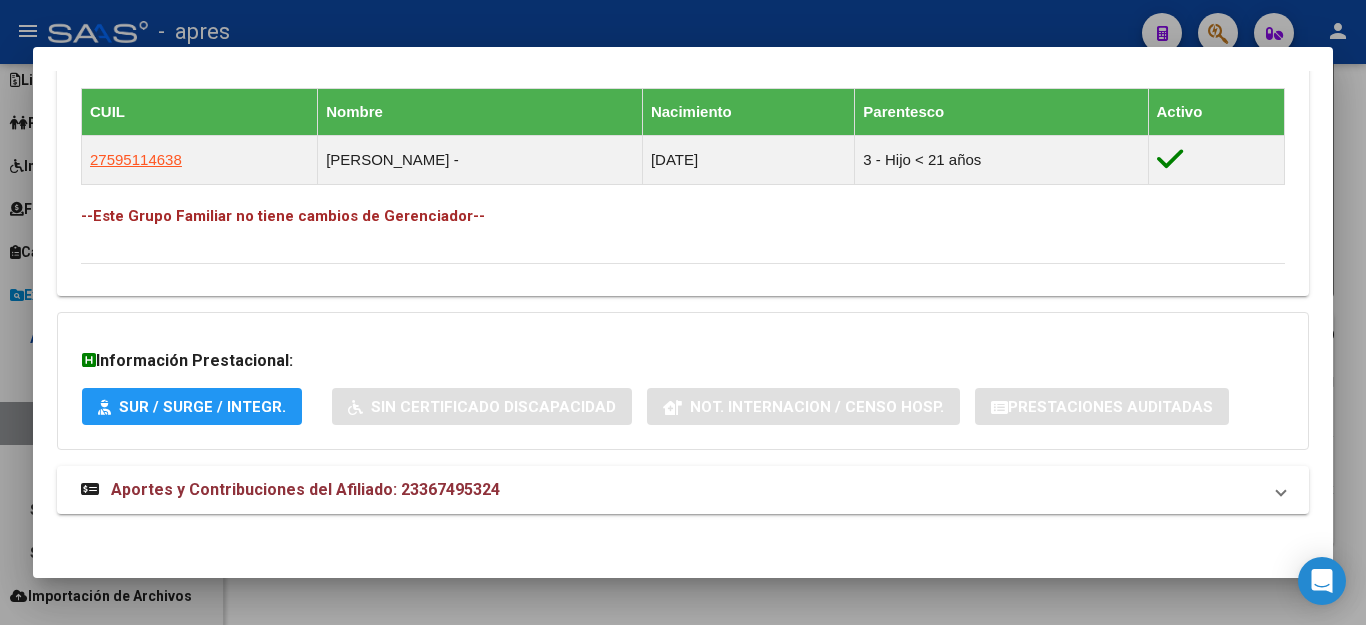 scroll, scrollTop: 1096, scrollLeft: 0, axis: vertical 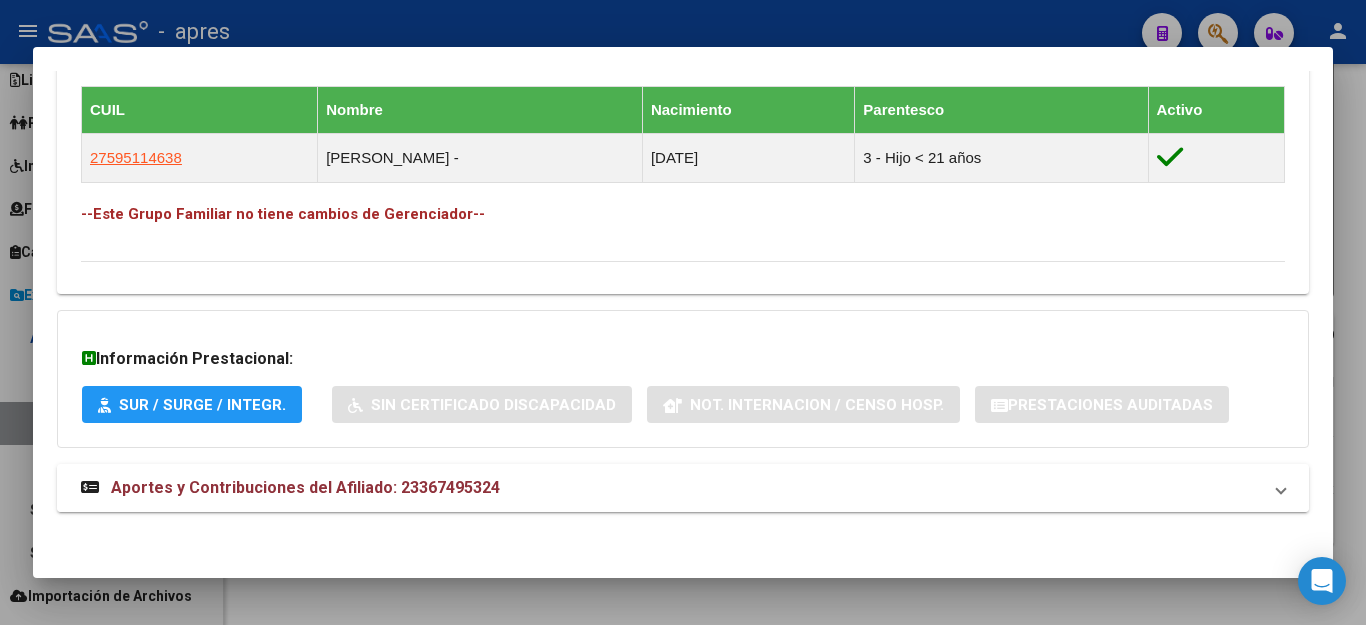 click on "Aportes y Contribuciones del Afiliado: 23367495324" at bounding box center [305, 487] 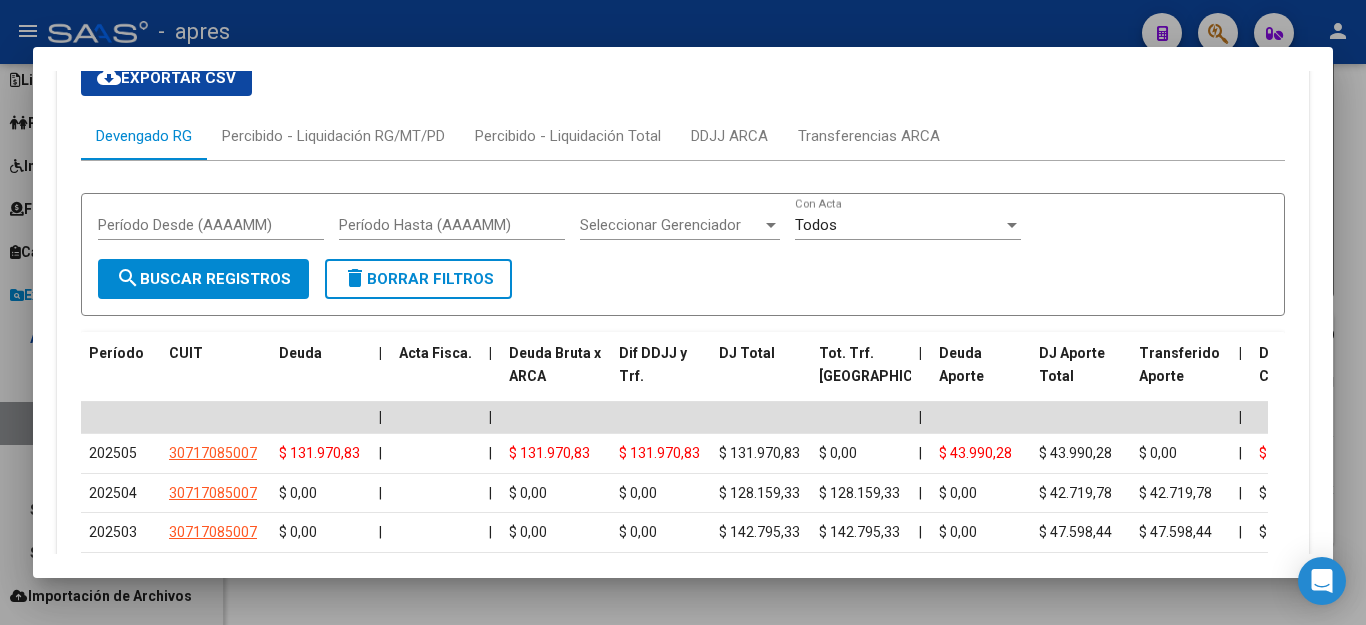 scroll, scrollTop: 1855, scrollLeft: 0, axis: vertical 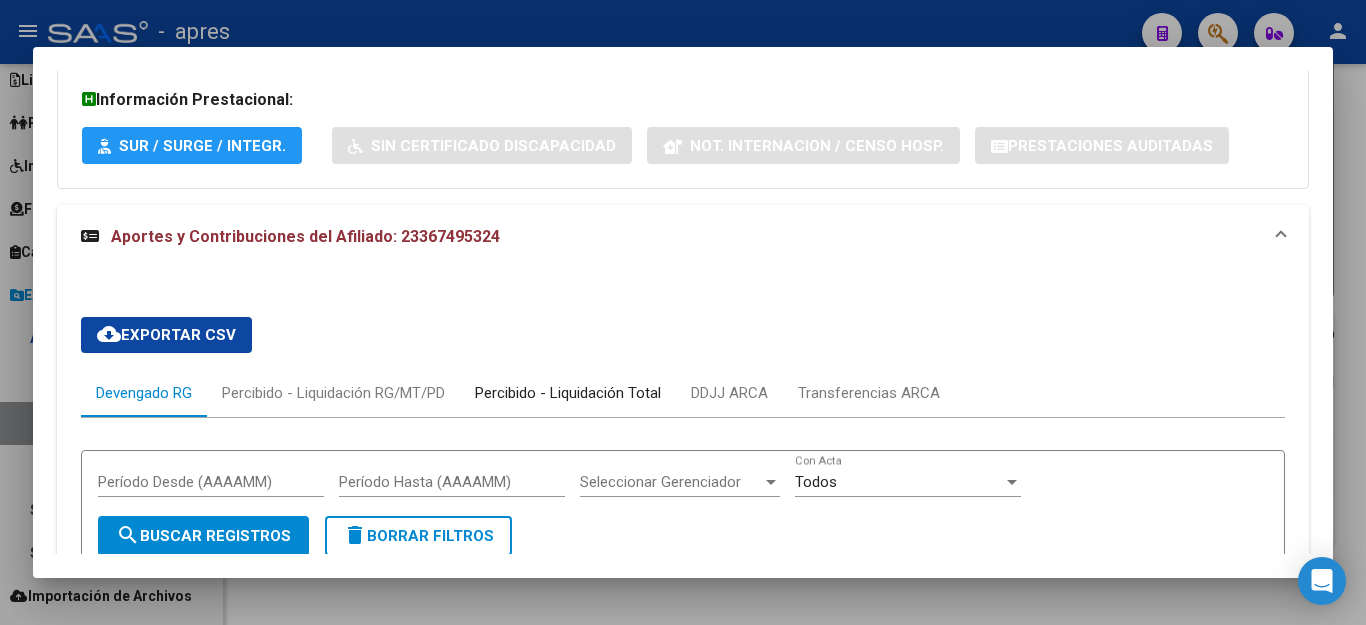 click on "Percibido - Liquidación Total" at bounding box center (568, 393) 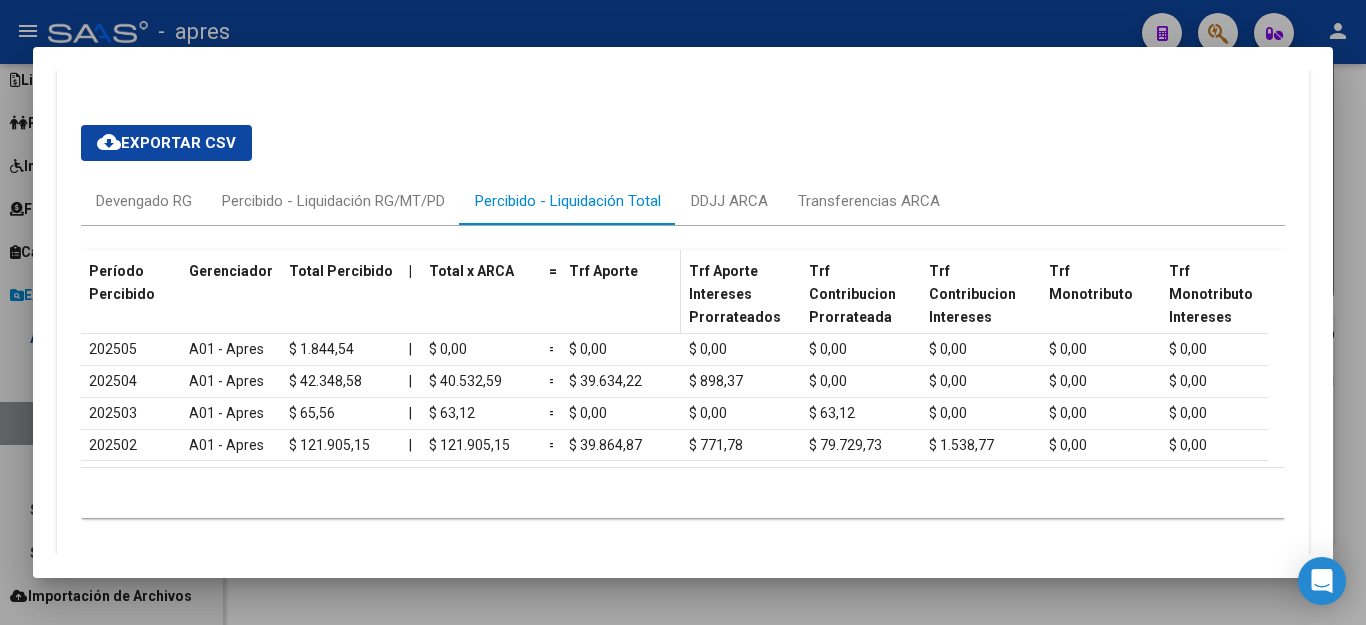 scroll, scrollTop: 1555, scrollLeft: 0, axis: vertical 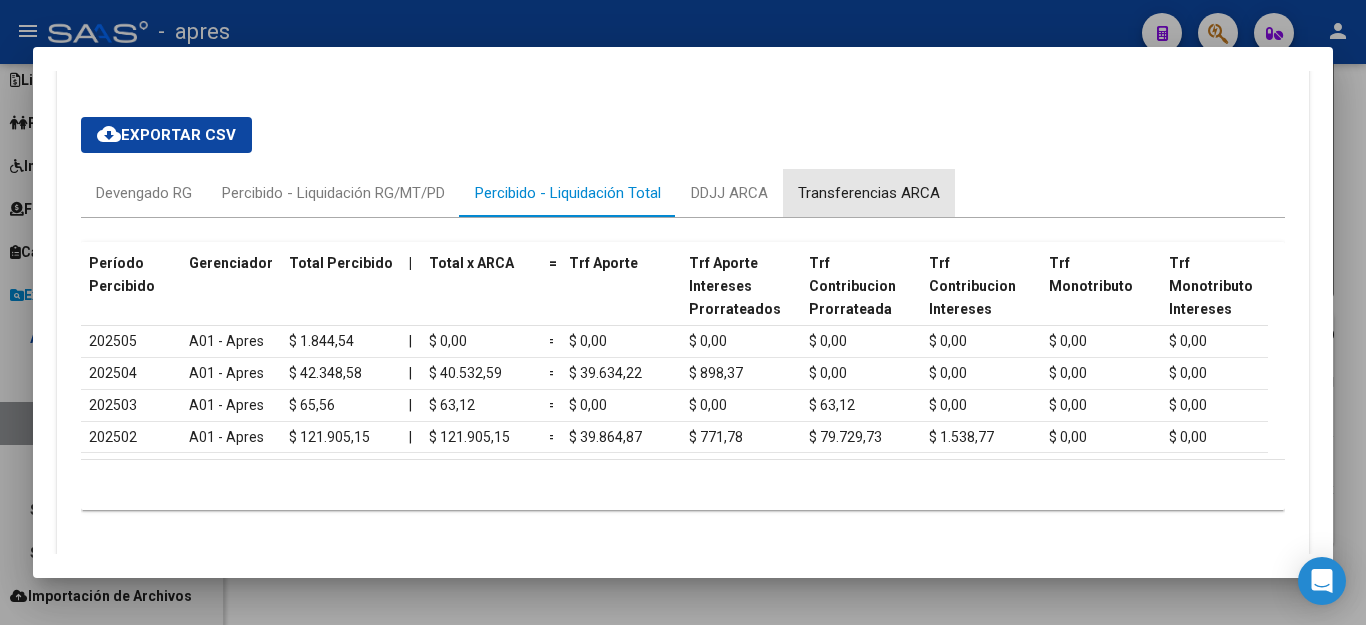 click on "Transferencias ARCA" at bounding box center [869, 193] 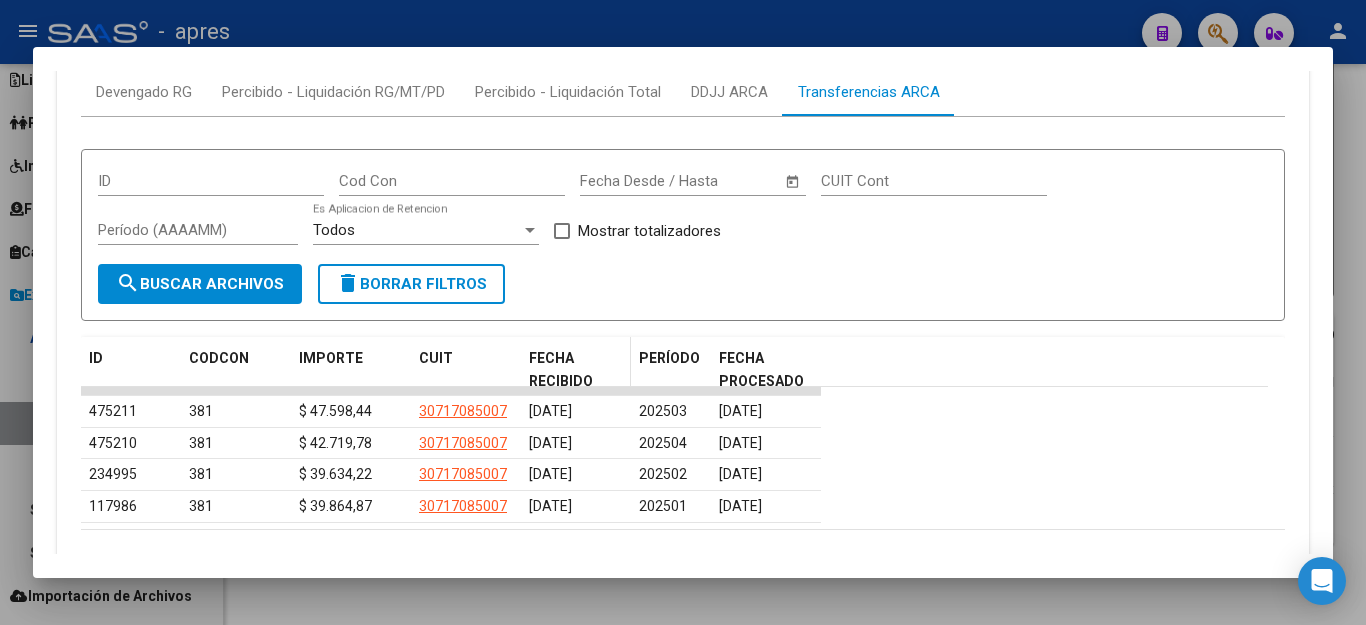 scroll, scrollTop: 1655, scrollLeft: 0, axis: vertical 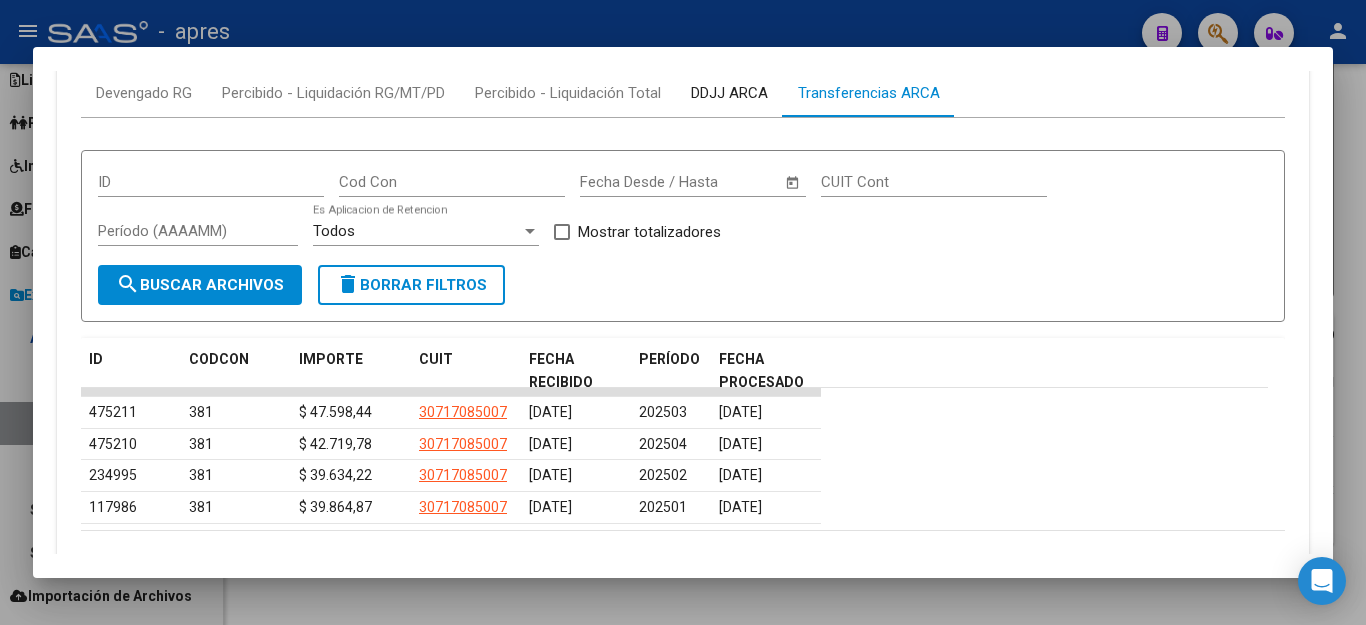 click on "DDJJ ARCA" at bounding box center [729, 93] 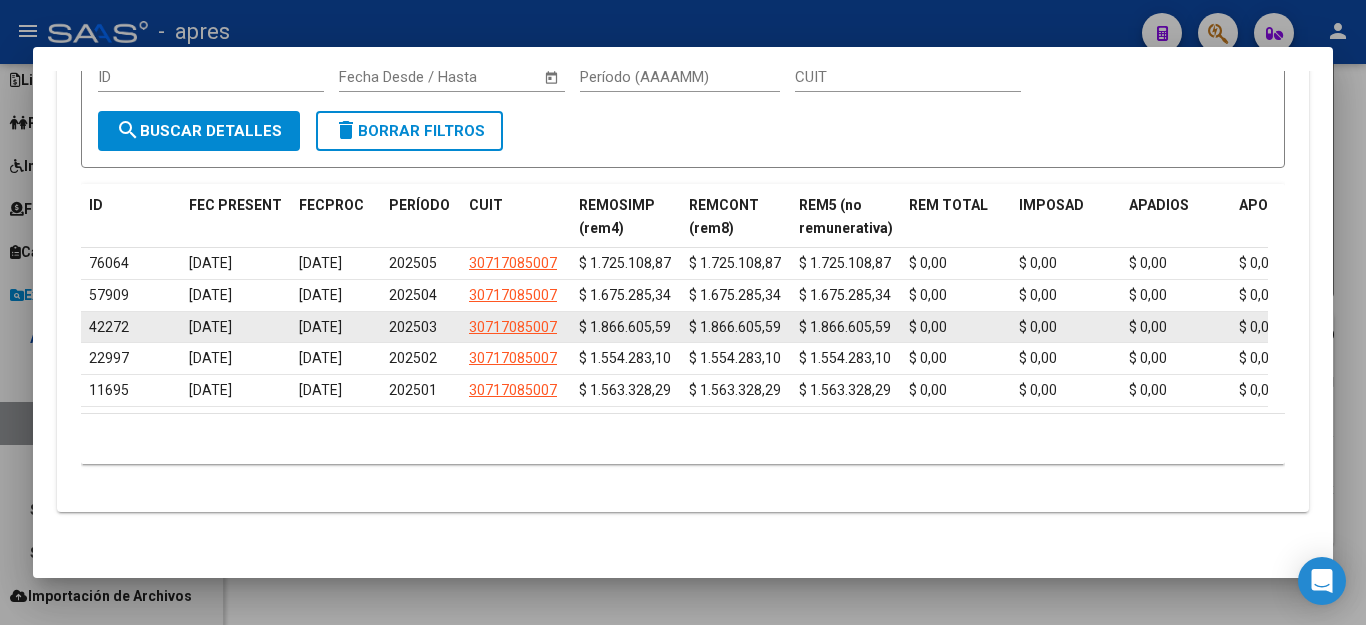 scroll, scrollTop: 1828, scrollLeft: 0, axis: vertical 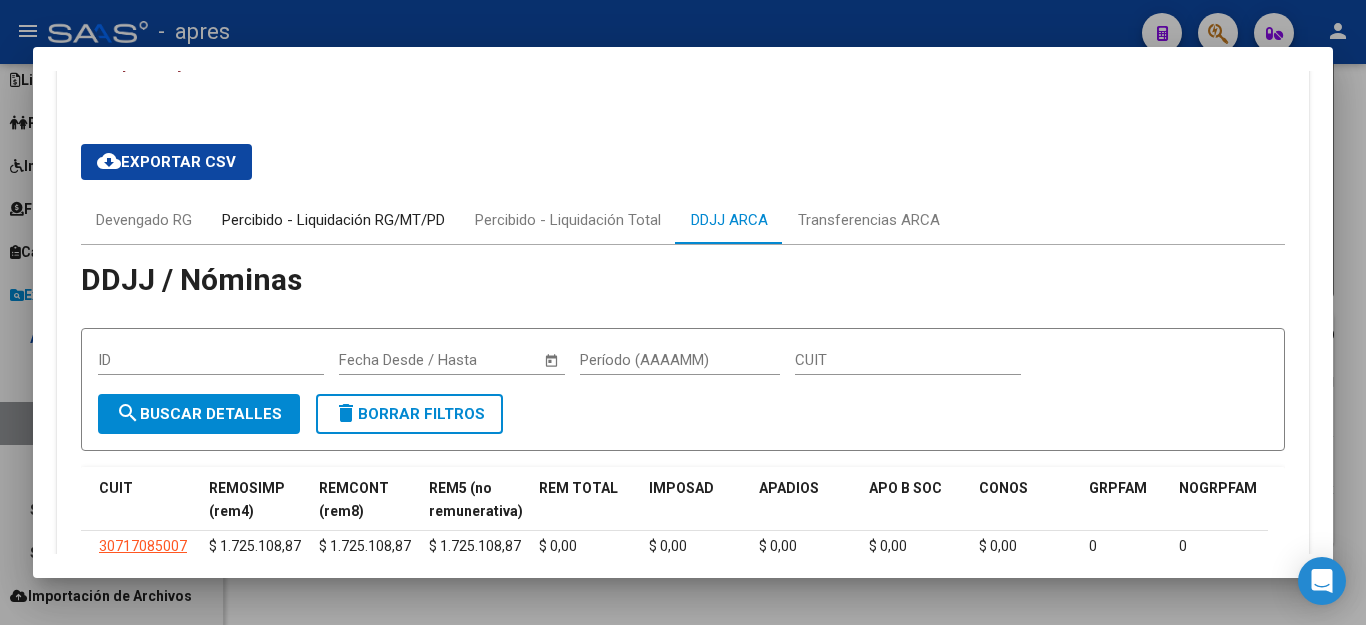 click on "Percibido - Liquidación RG/MT/PD" at bounding box center (333, 220) 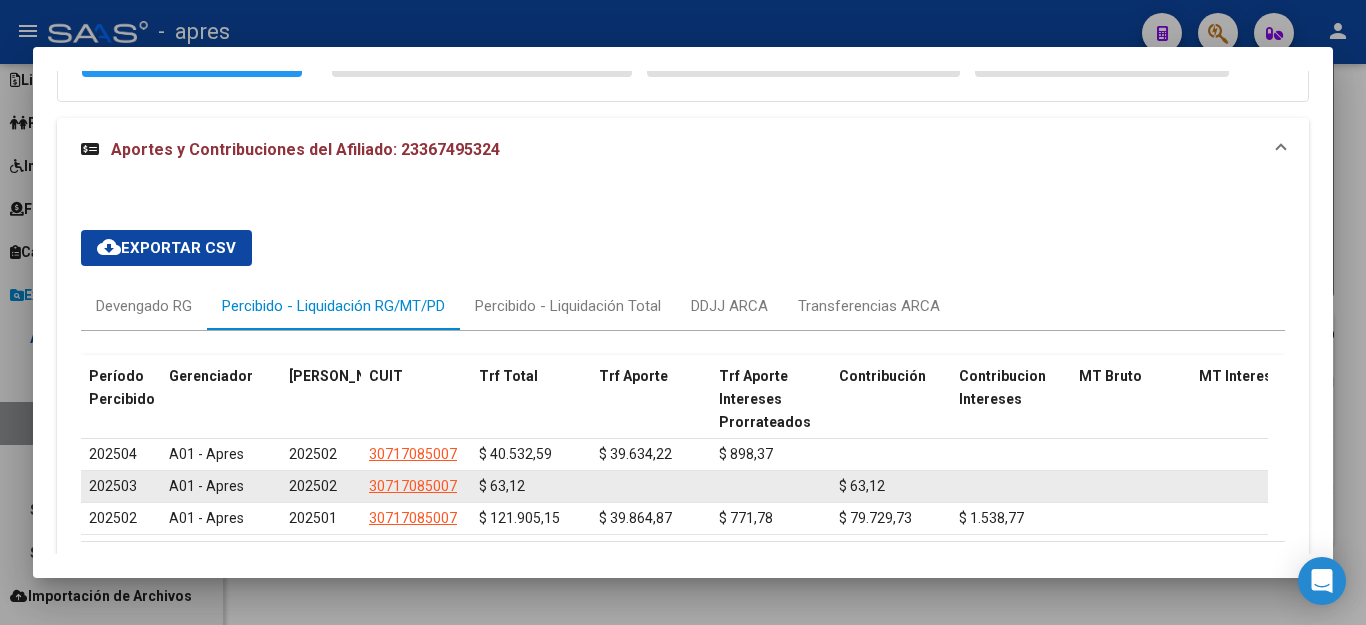 scroll, scrollTop: 1528, scrollLeft: 0, axis: vertical 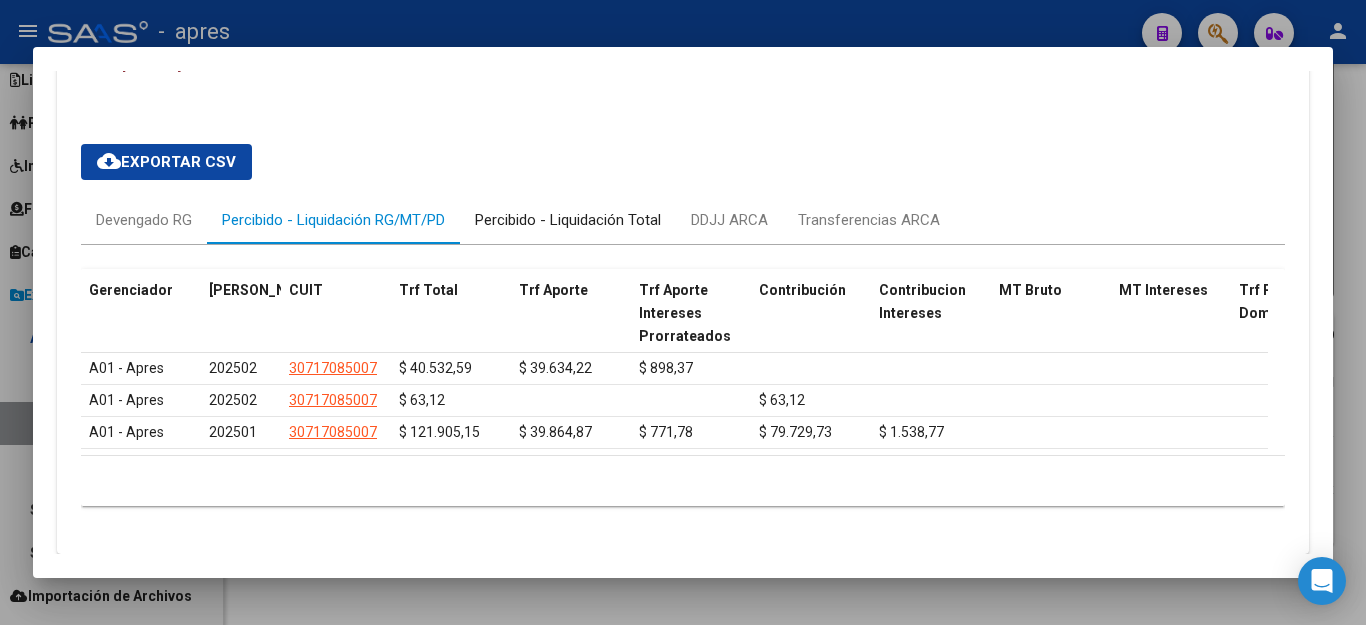click on "Percibido - Liquidación Total" at bounding box center (568, 220) 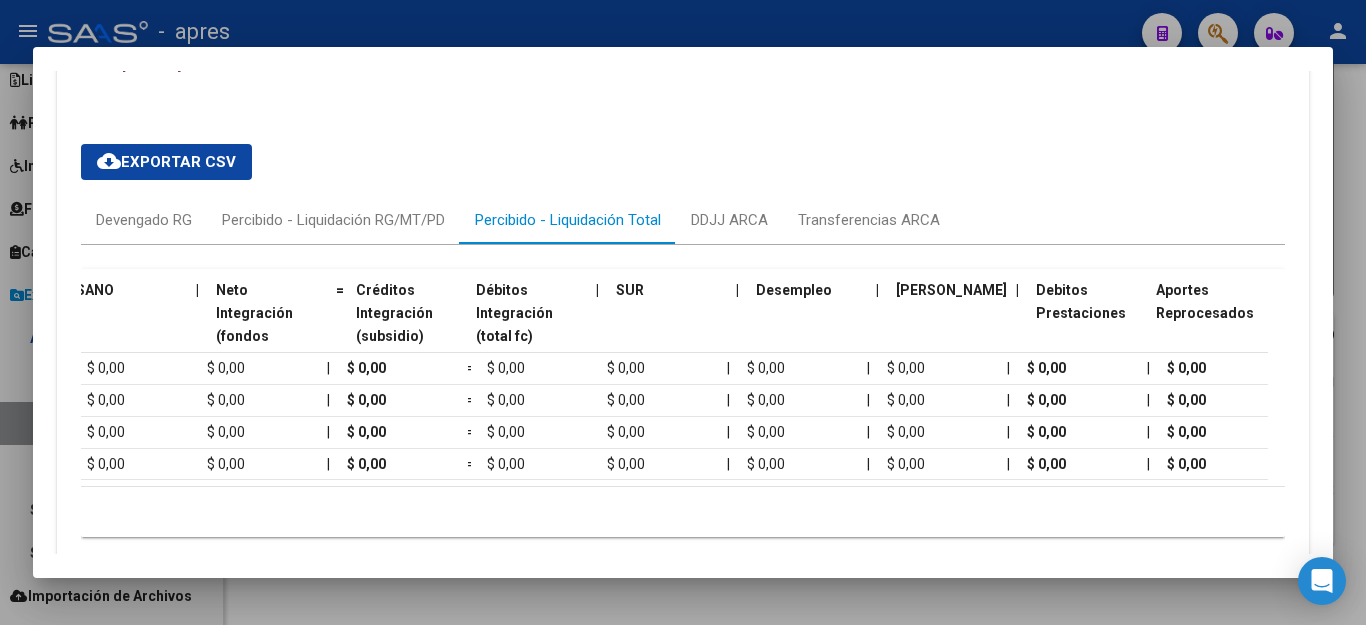 scroll, scrollTop: 0, scrollLeft: 2093, axis: horizontal 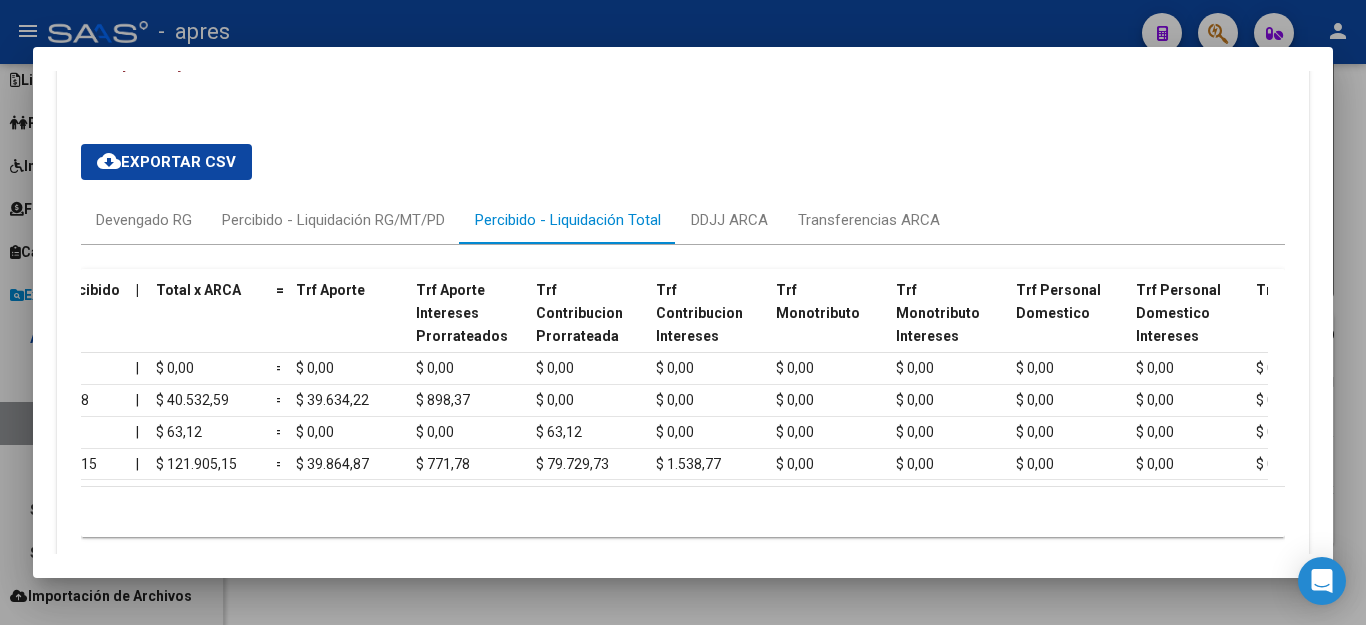 click at bounding box center (683, 312) 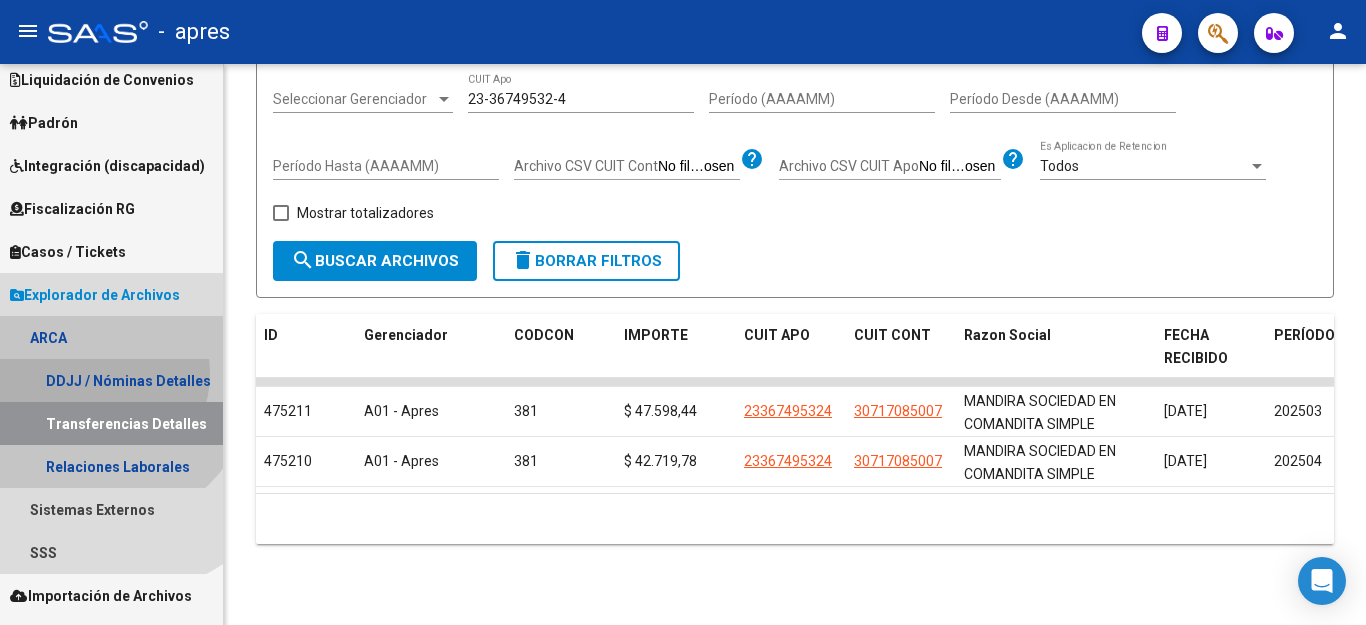 click on "DDJJ / Nóminas Detalles" at bounding box center [111, 380] 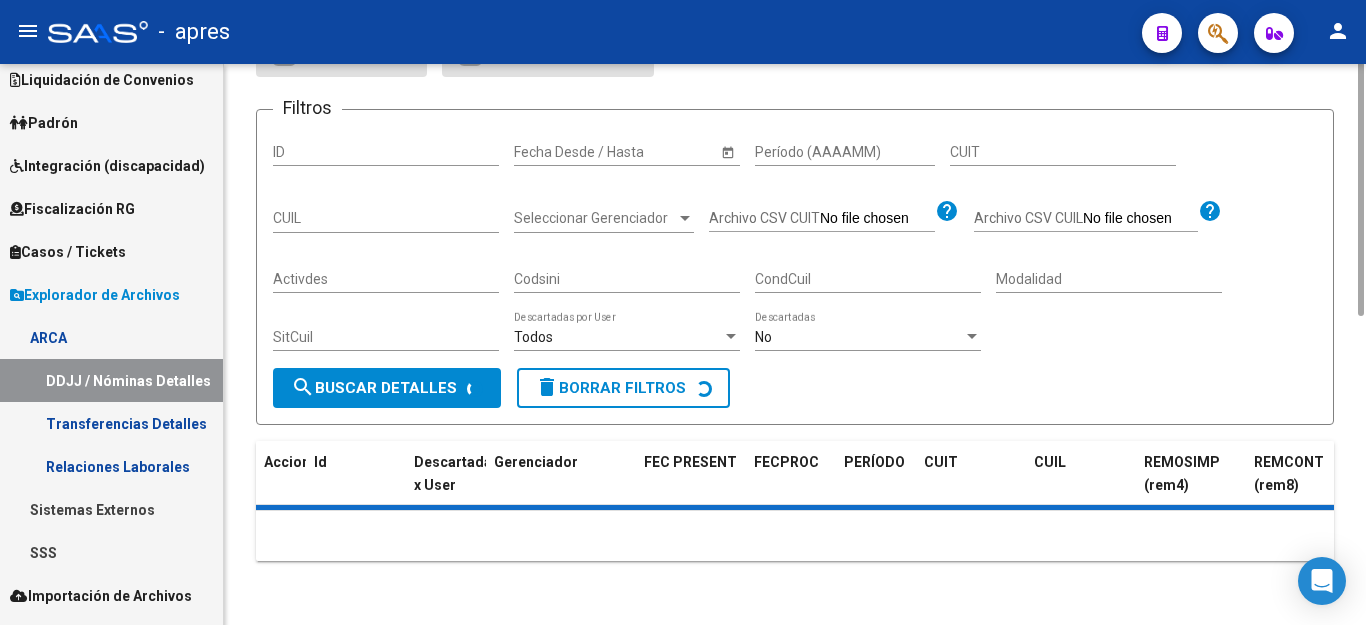 scroll, scrollTop: 0, scrollLeft: 0, axis: both 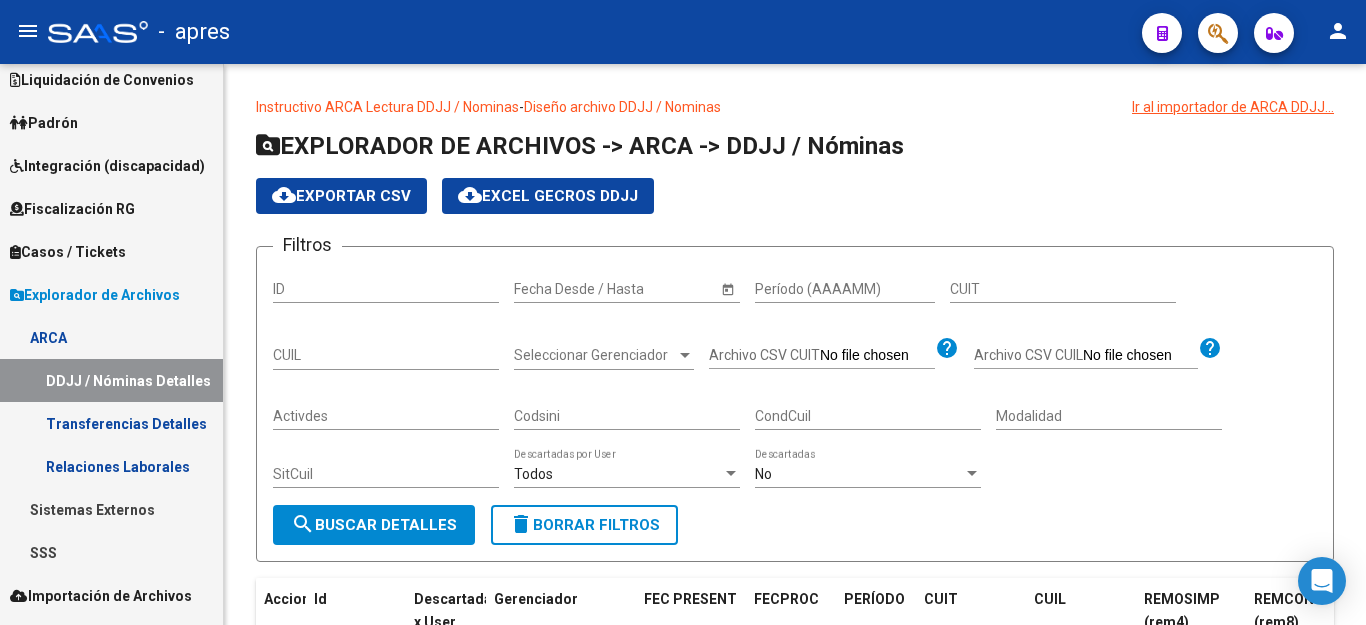 click on "Transferencias Detalles" at bounding box center [111, 423] 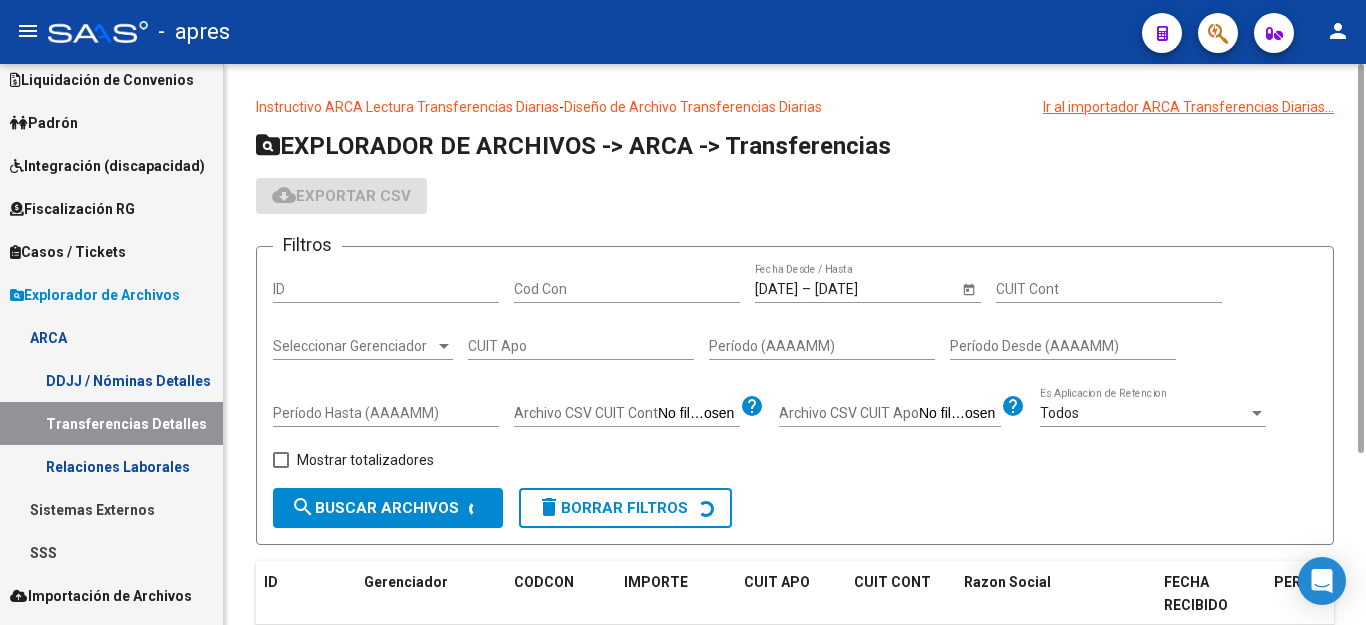 click on "CUIT Apo" 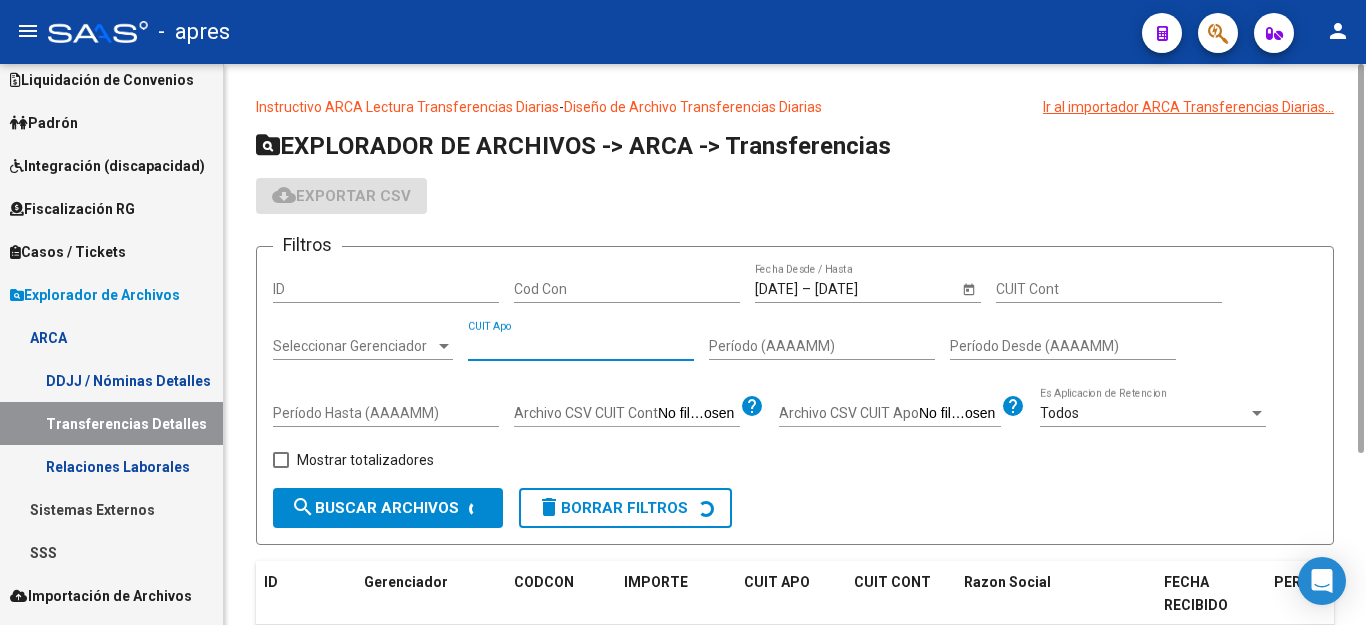 paste on "23-36749532-4" 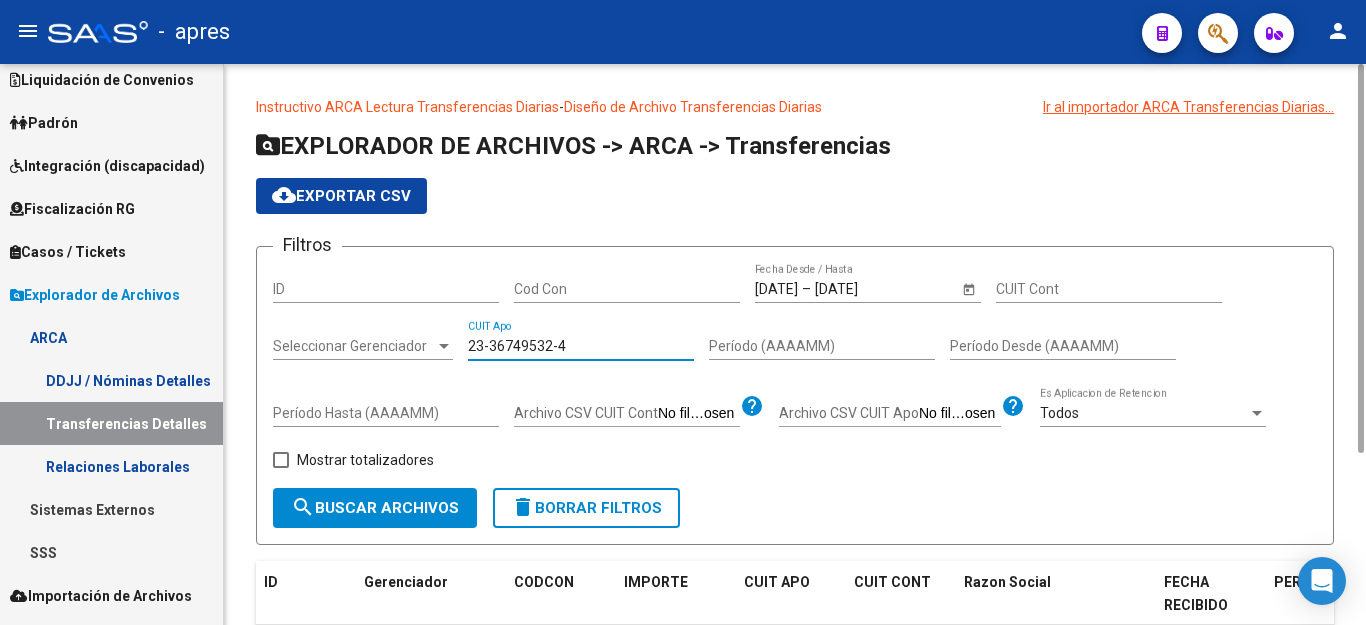 type on "23-36749532-4" 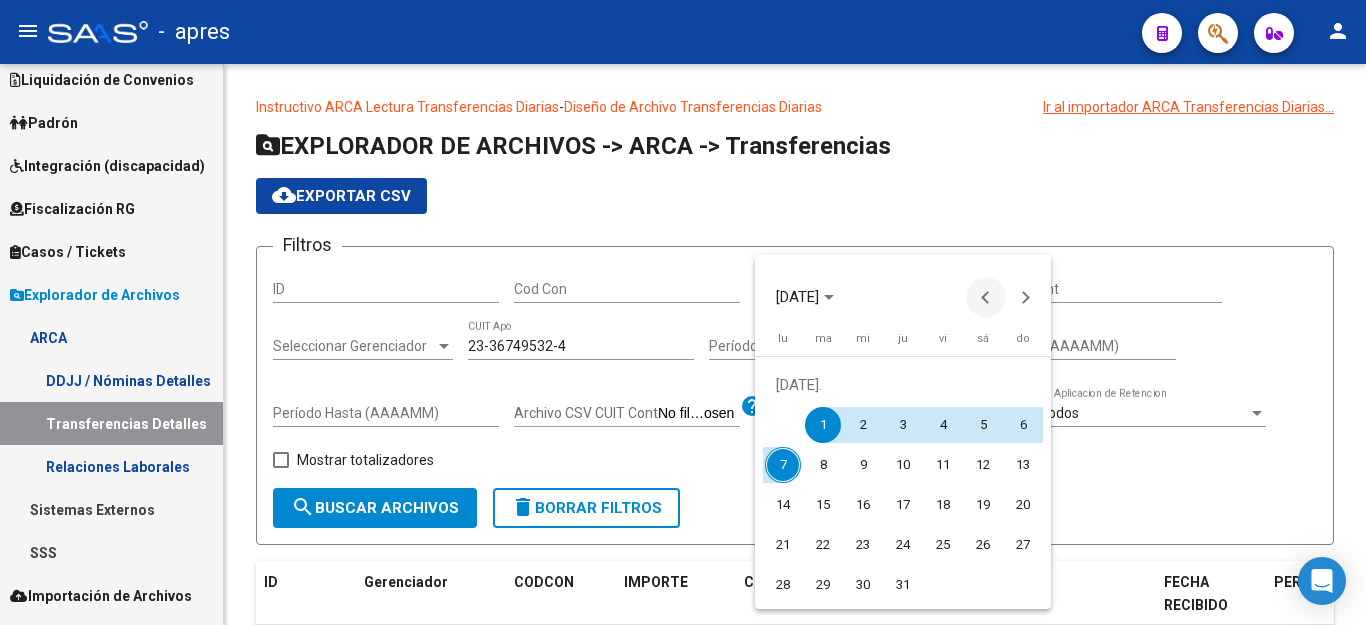click at bounding box center [986, 297] 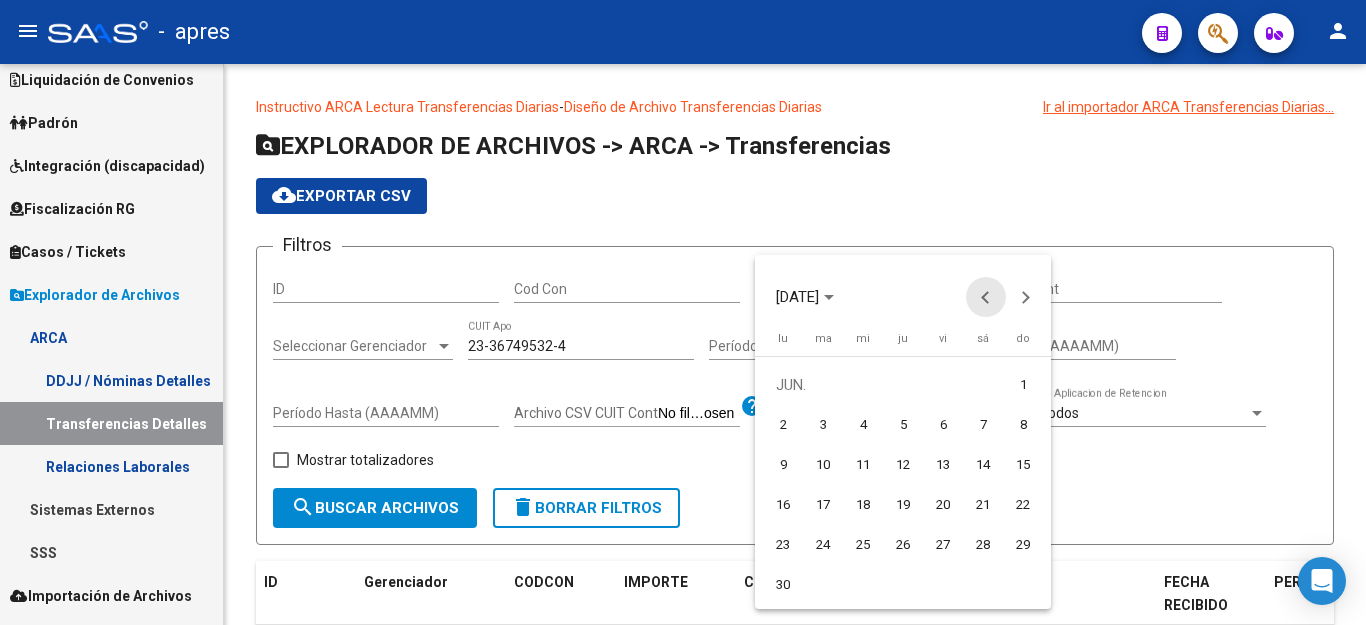 click at bounding box center [986, 297] 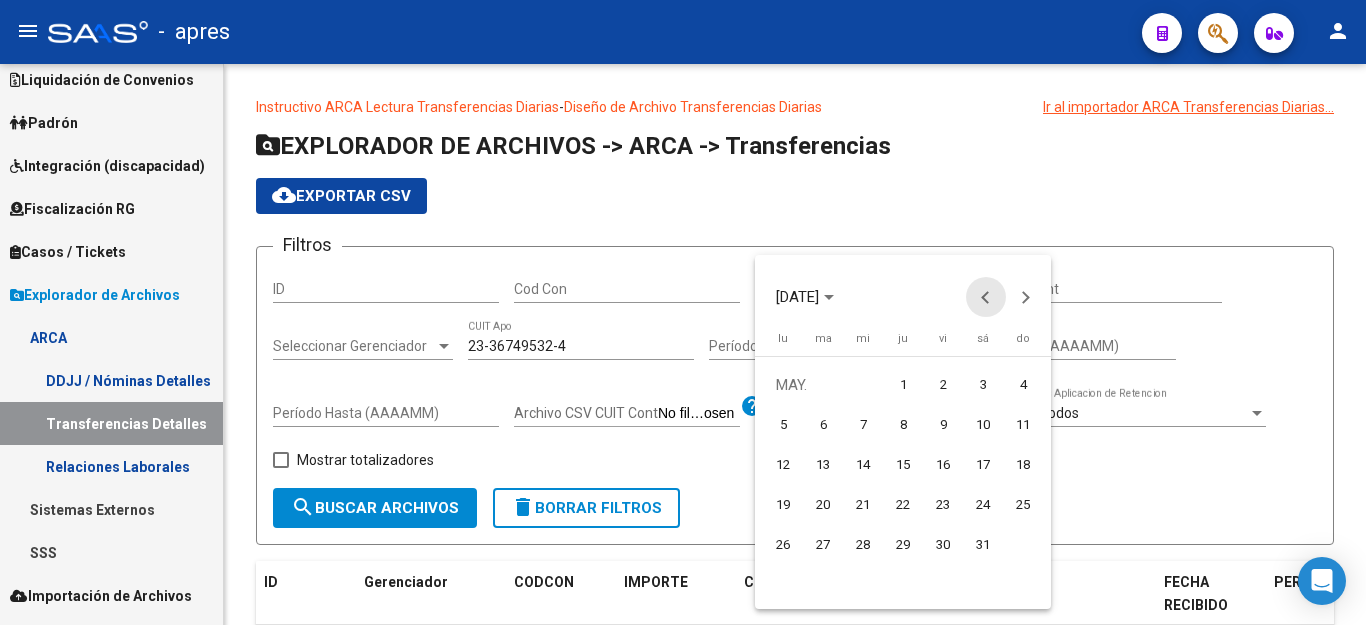 click at bounding box center (986, 297) 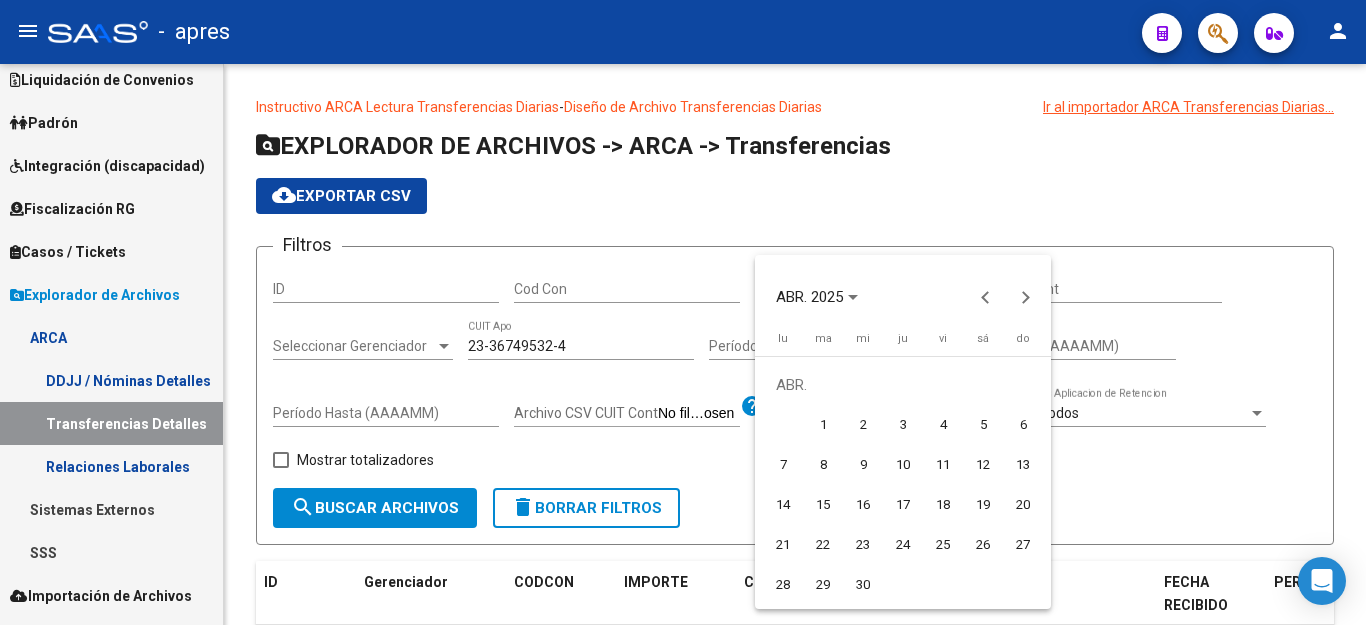 click on "1" at bounding box center [823, 425] 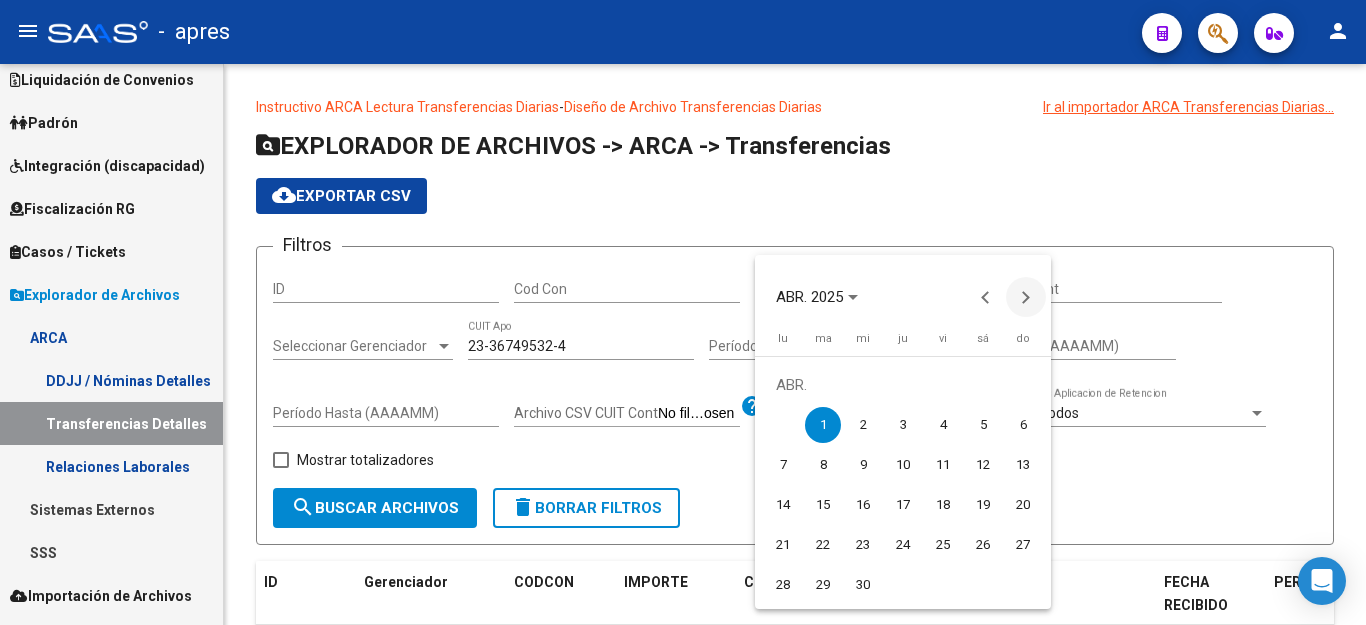 click at bounding box center [1026, 297] 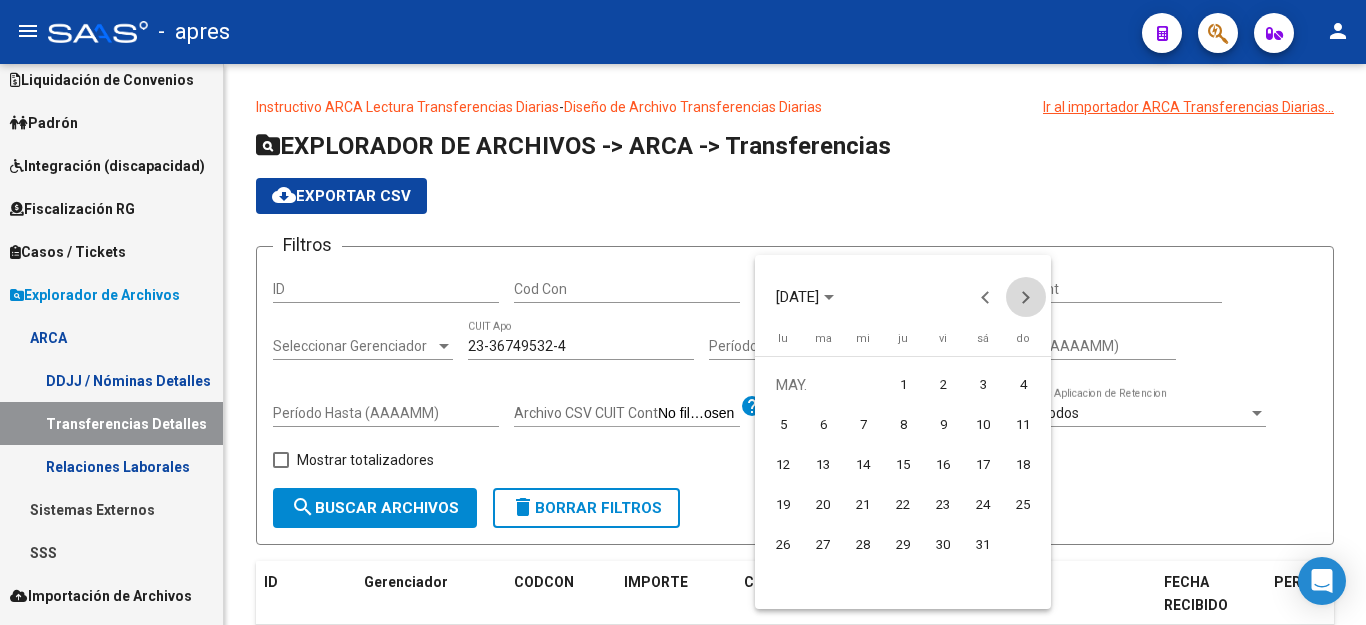 click at bounding box center (1026, 297) 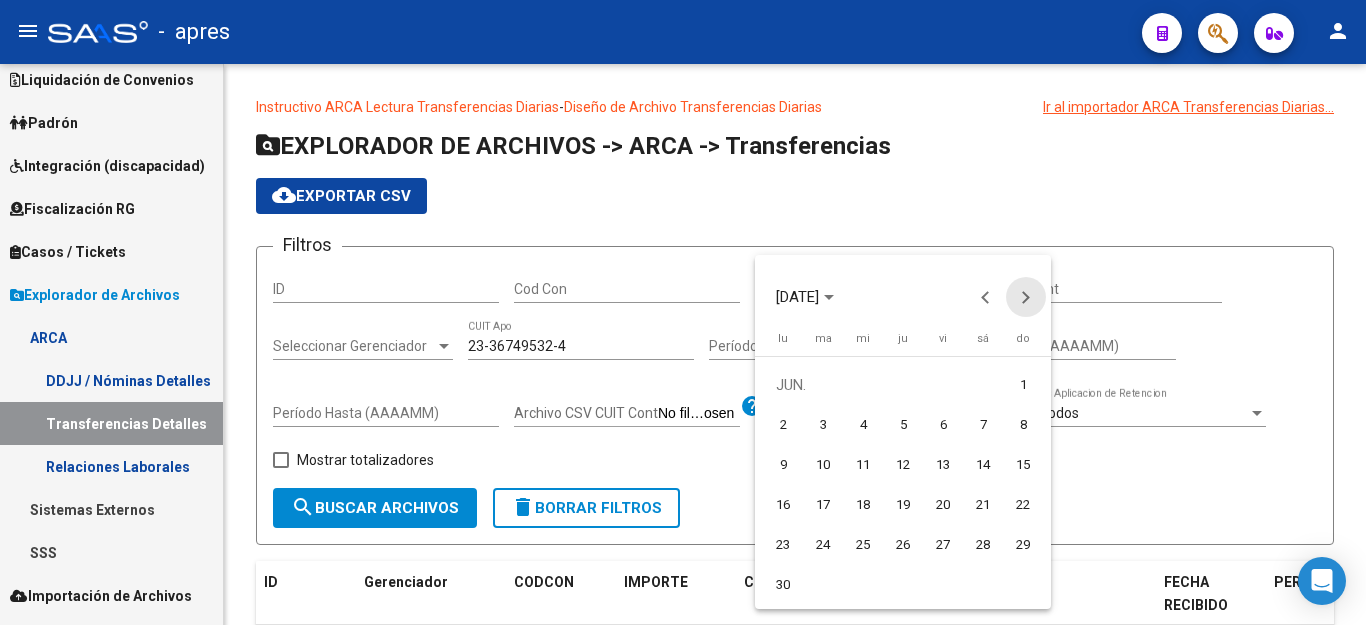 click at bounding box center [1026, 297] 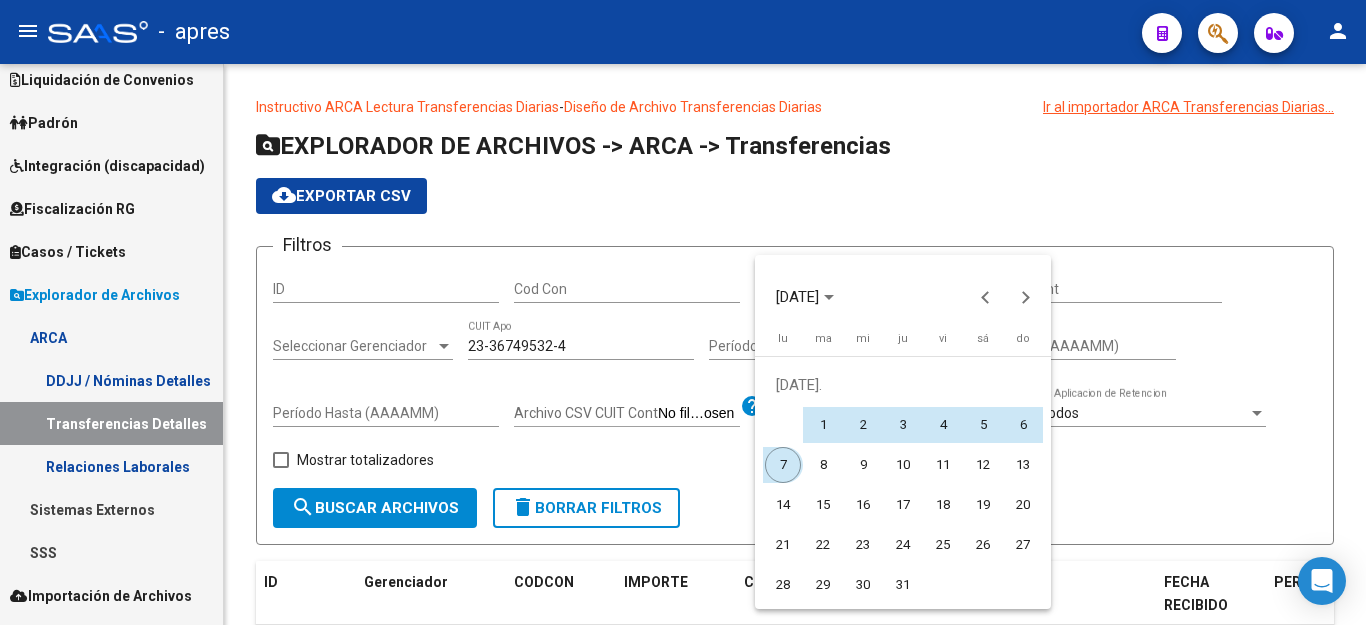 click on "7" at bounding box center (783, 465) 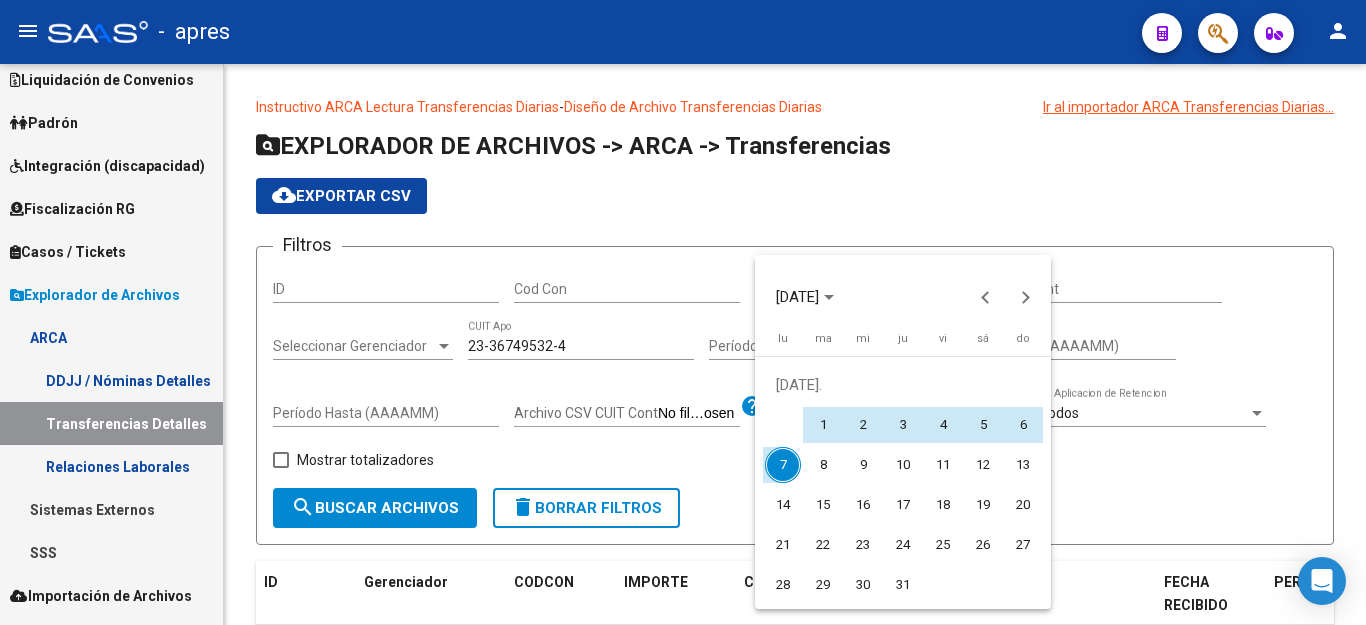 type on "[DATE]" 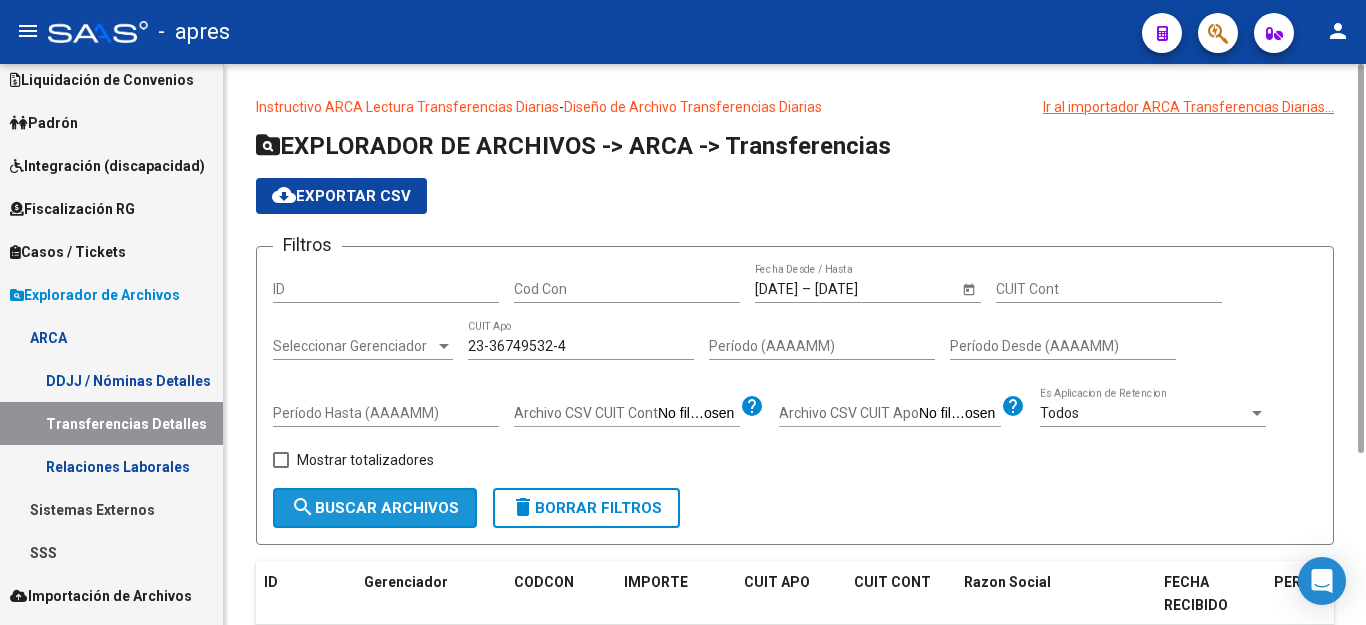 click on "search  Buscar Archivos" 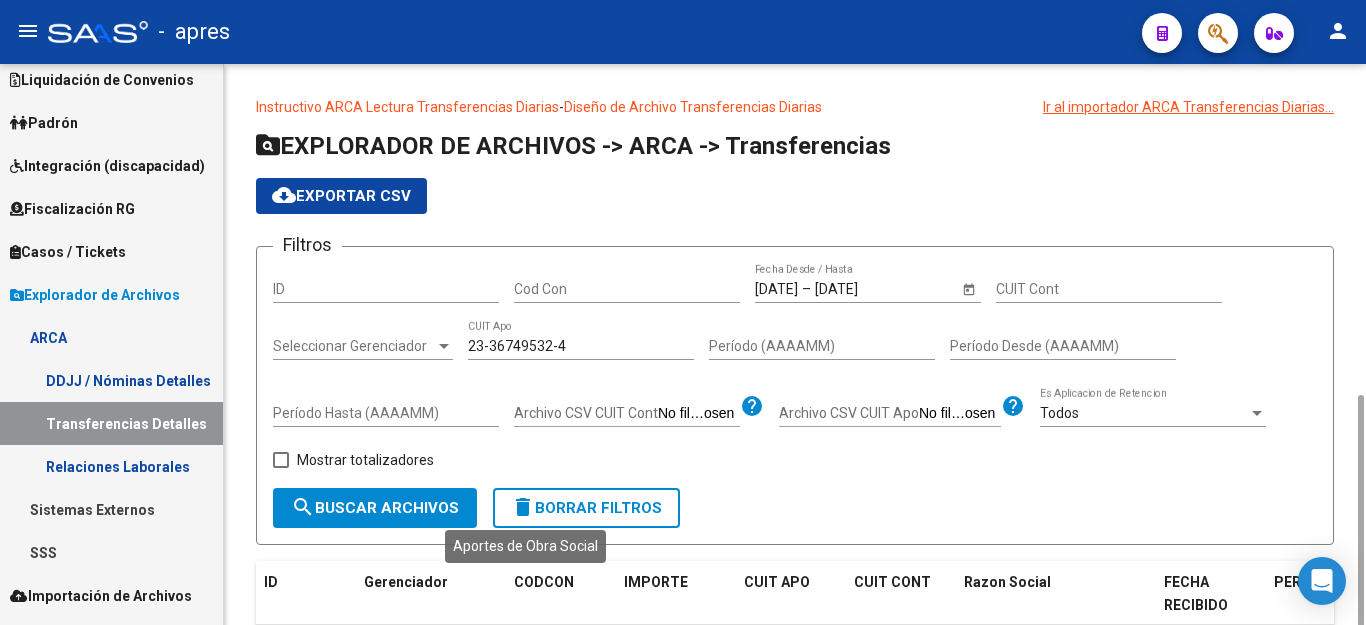 scroll, scrollTop: 297, scrollLeft: 0, axis: vertical 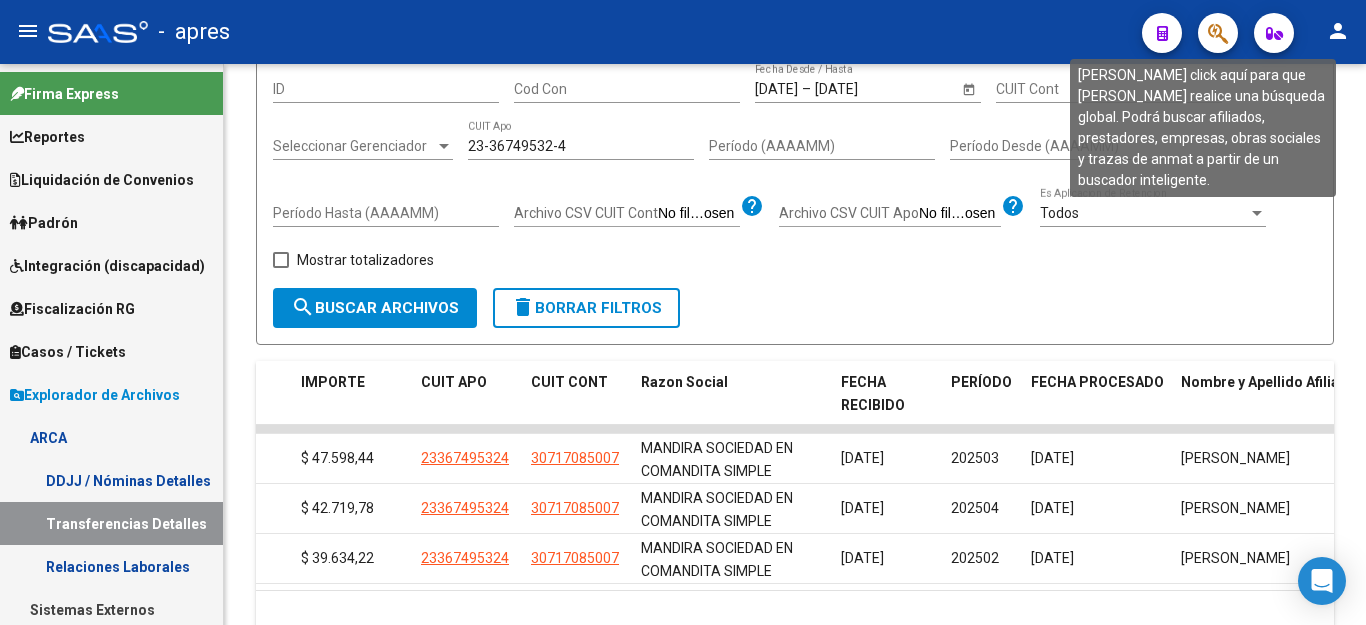 click 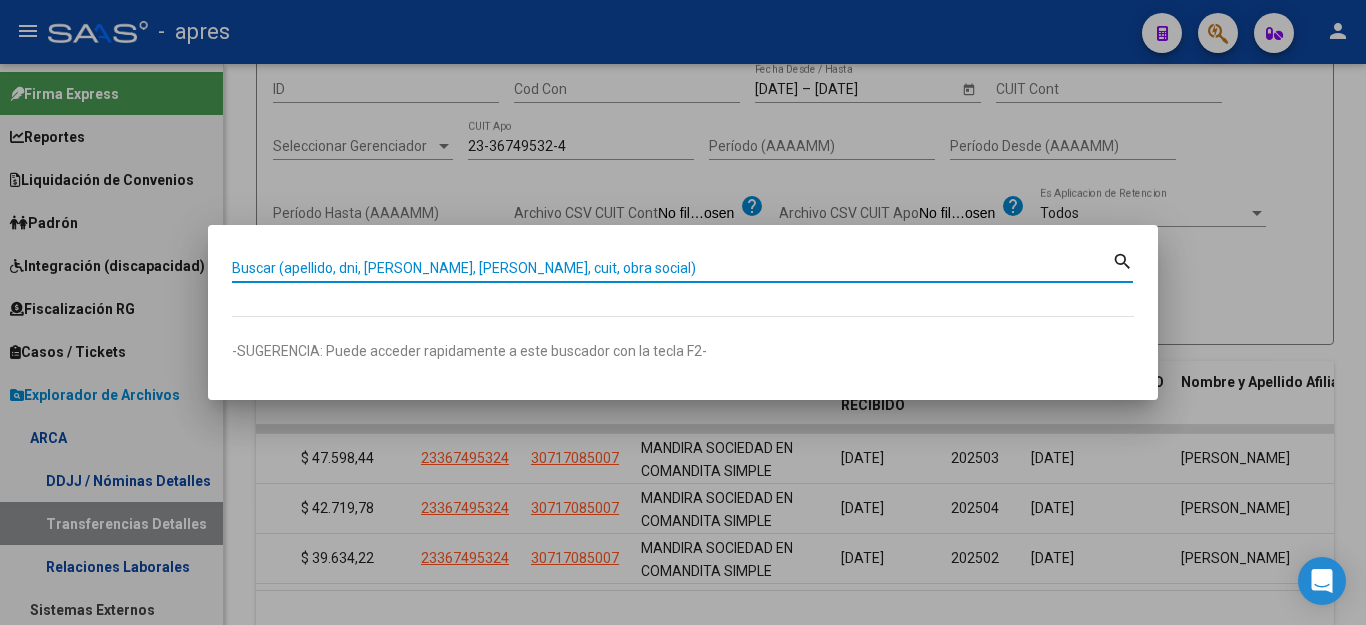 paste on "23367495324" 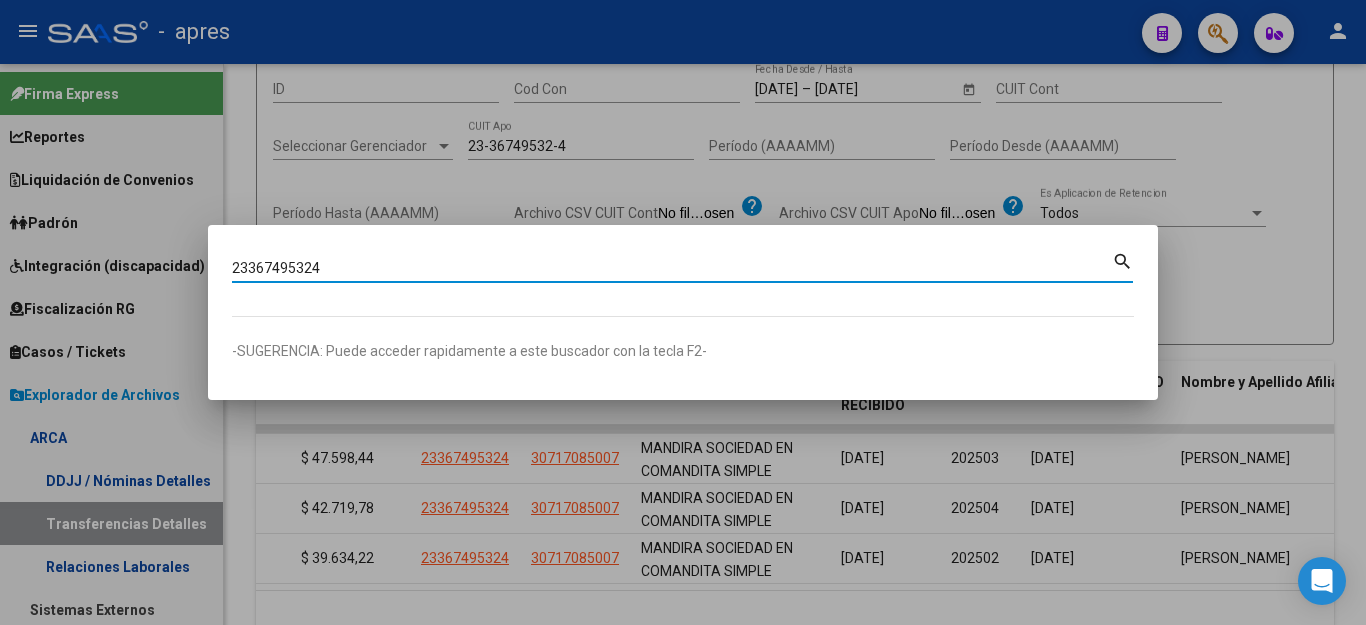 type on "23367495324" 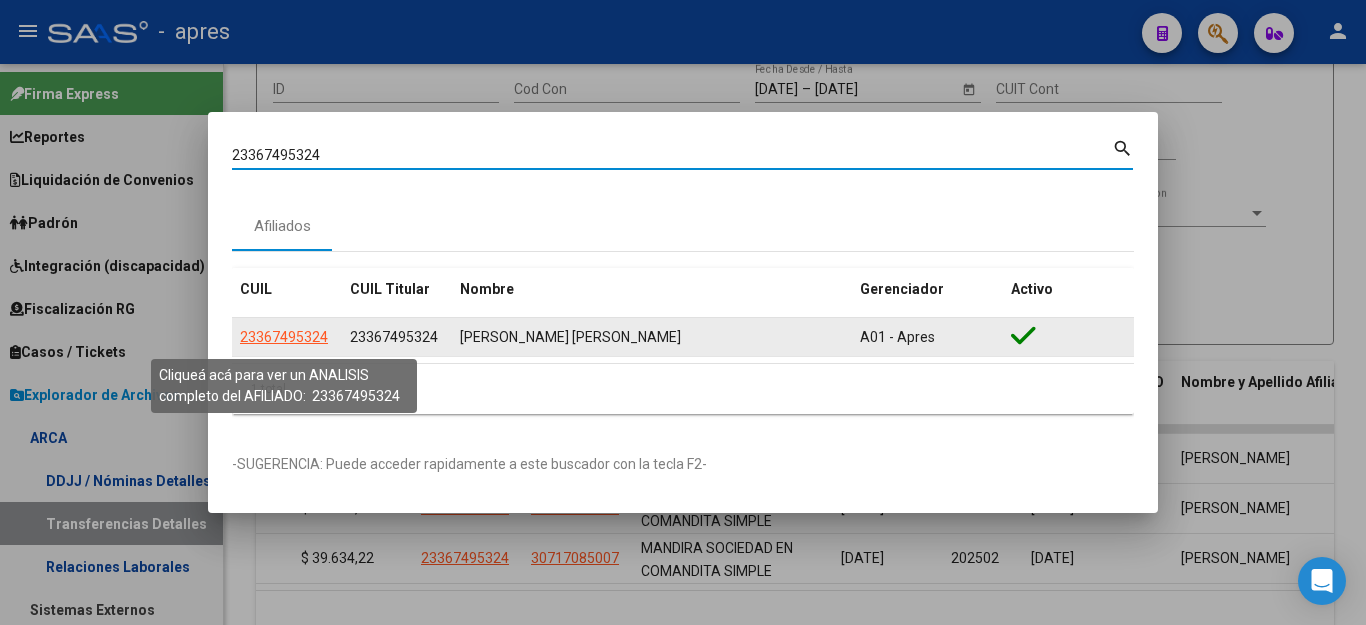 click on "23367495324" 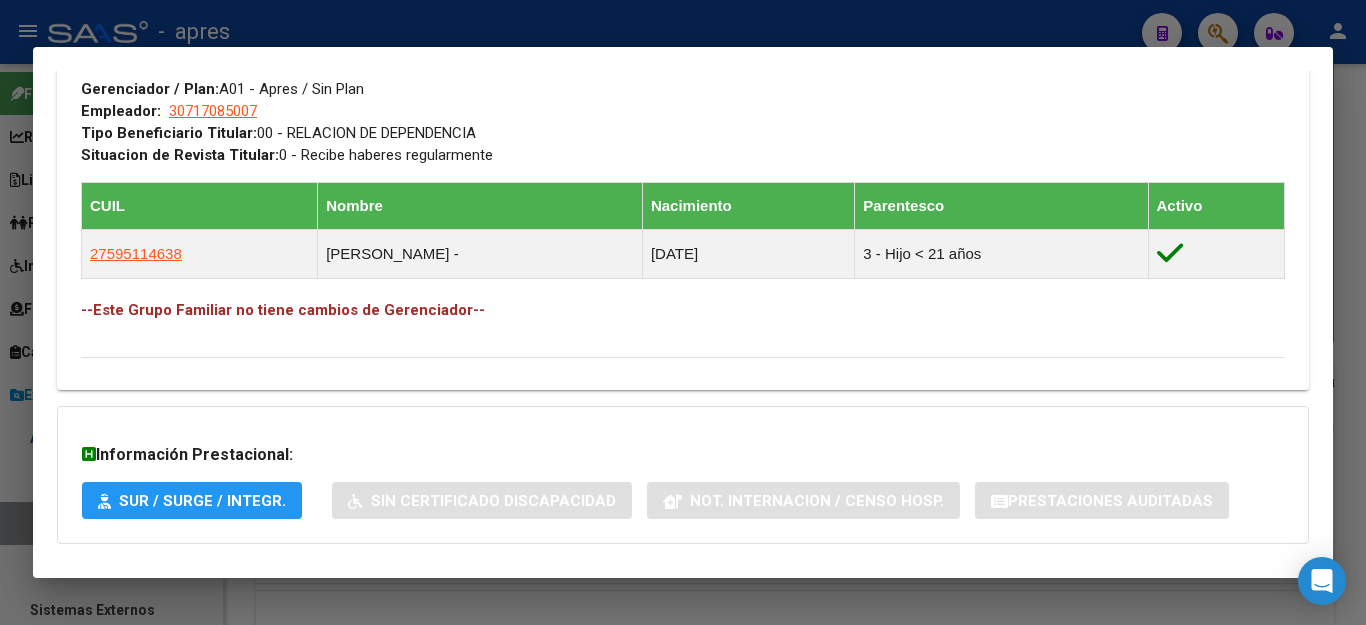 scroll, scrollTop: 1096, scrollLeft: 0, axis: vertical 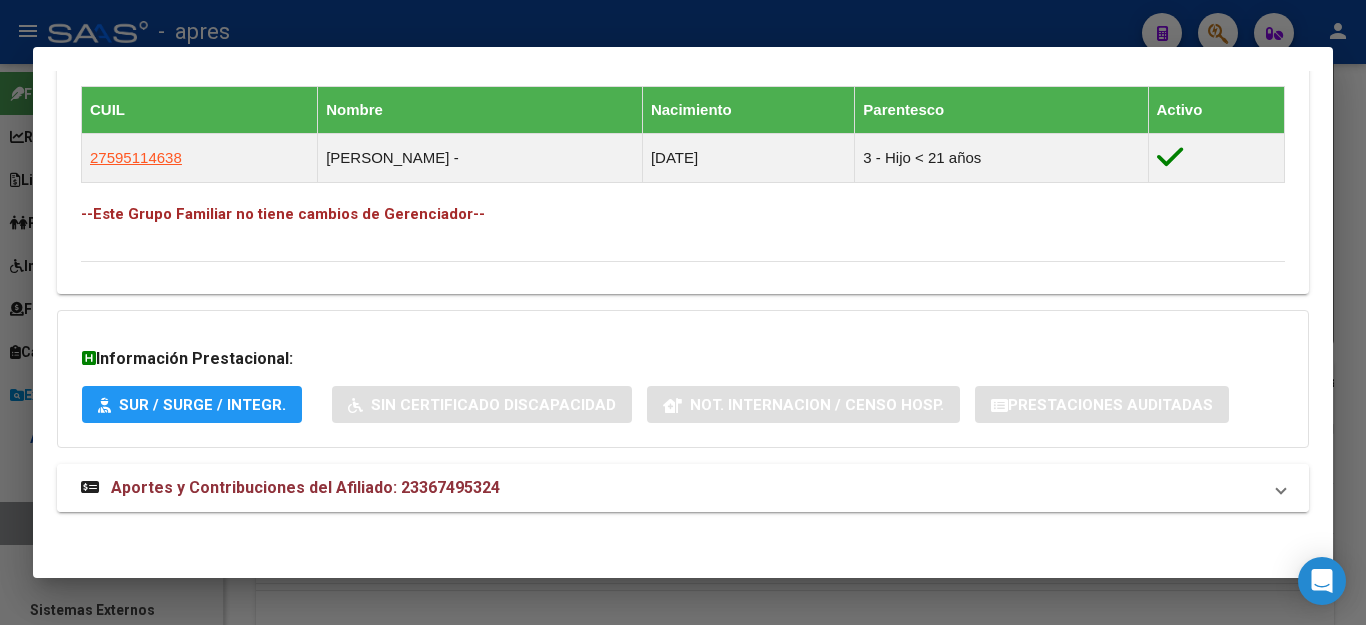 click on "Aportes y Contribuciones del Afiliado: 23367495324" at bounding box center (290, 488) 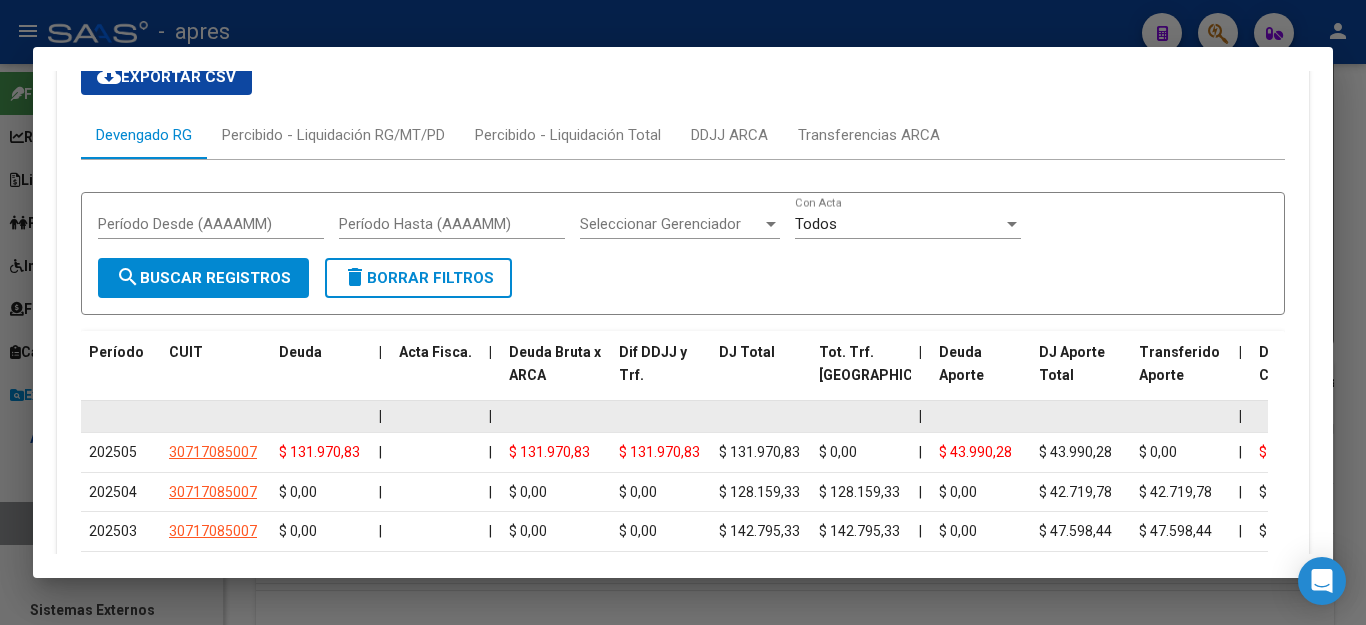 scroll, scrollTop: 1713, scrollLeft: 0, axis: vertical 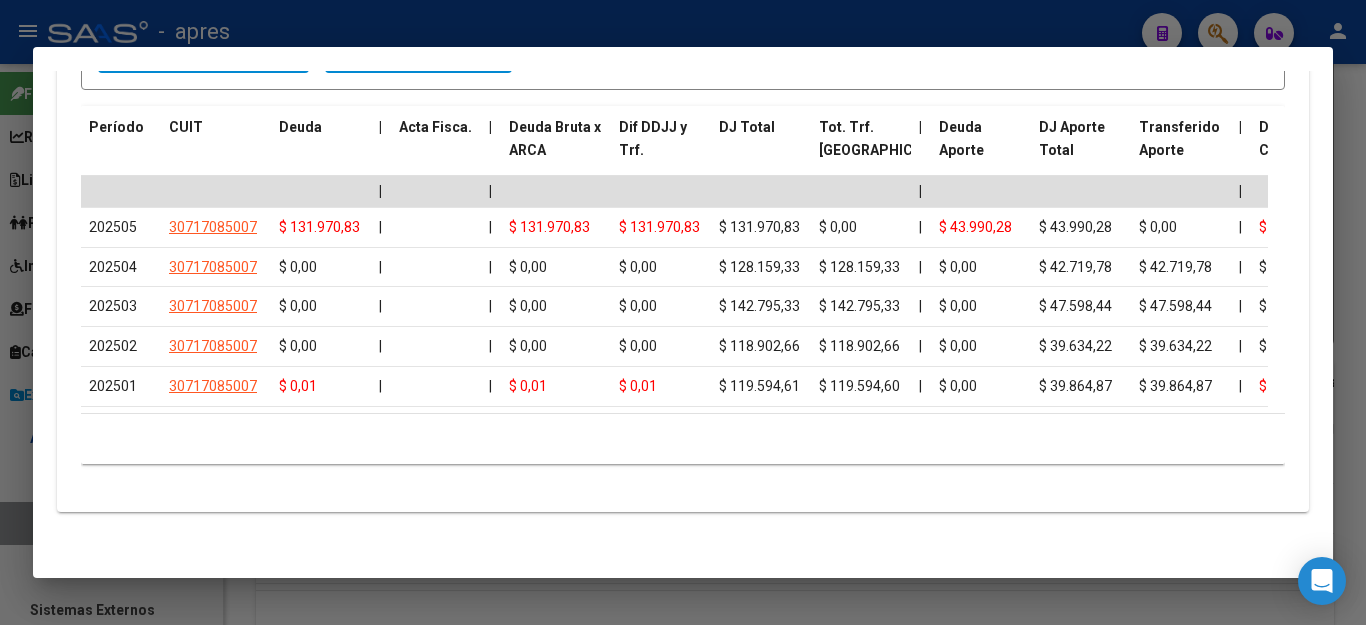 drag, startPoint x: 337, startPoint y: 555, endPoint x: 428, endPoint y: 554, distance: 91.00549 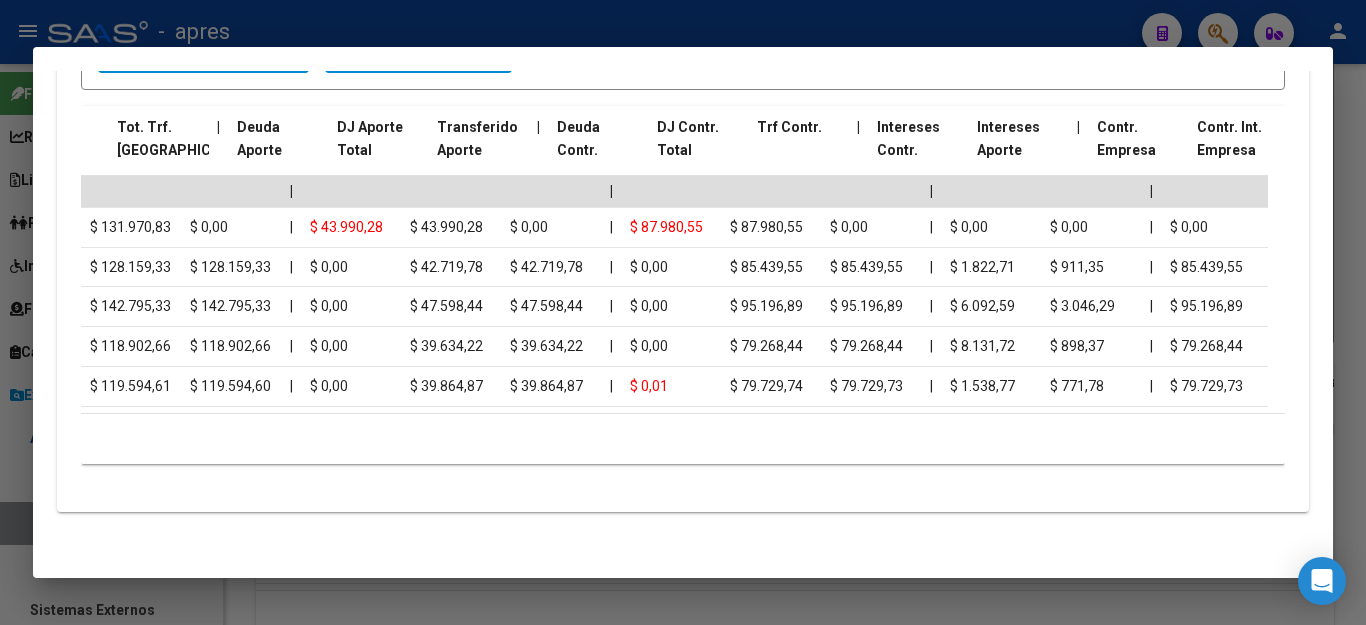 scroll, scrollTop: 0, scrollLeft: 747, axis: horizontal 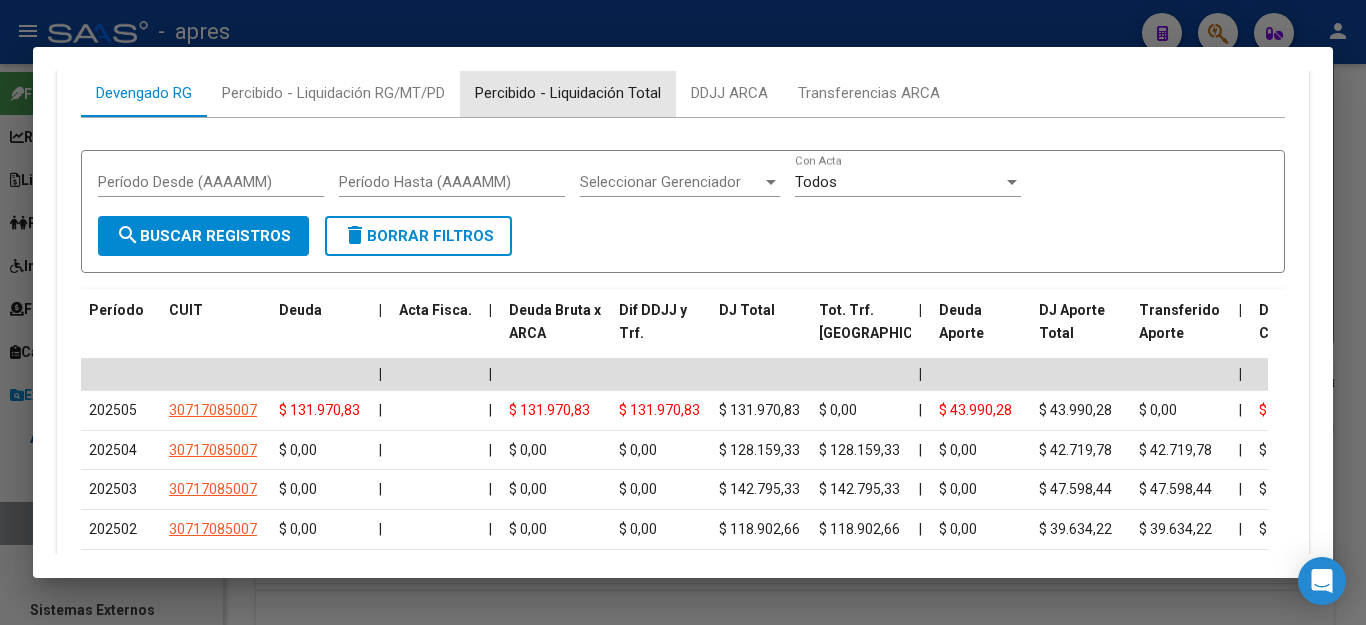 click on "Percibido - Liquidación Total" at bounding box center (568, 93) 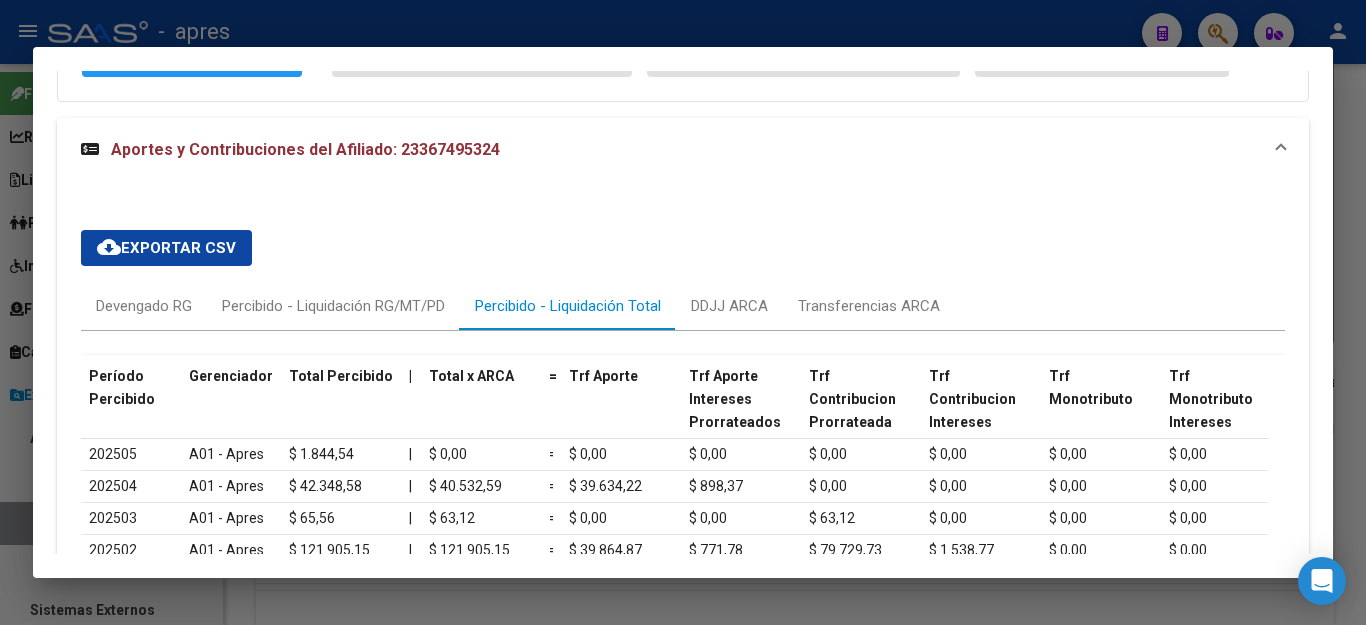 scroll, scrollTop: 1536, scrollLeft: 0, axis: vertical 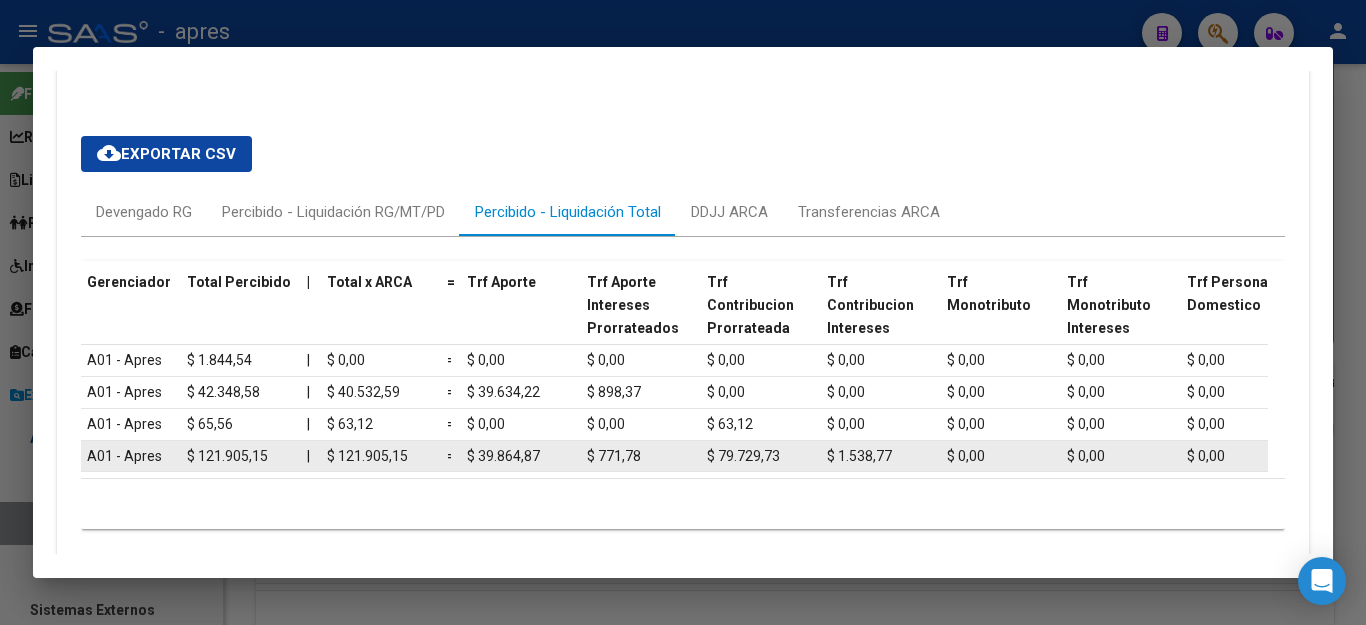 click on "$ 121.905,15" 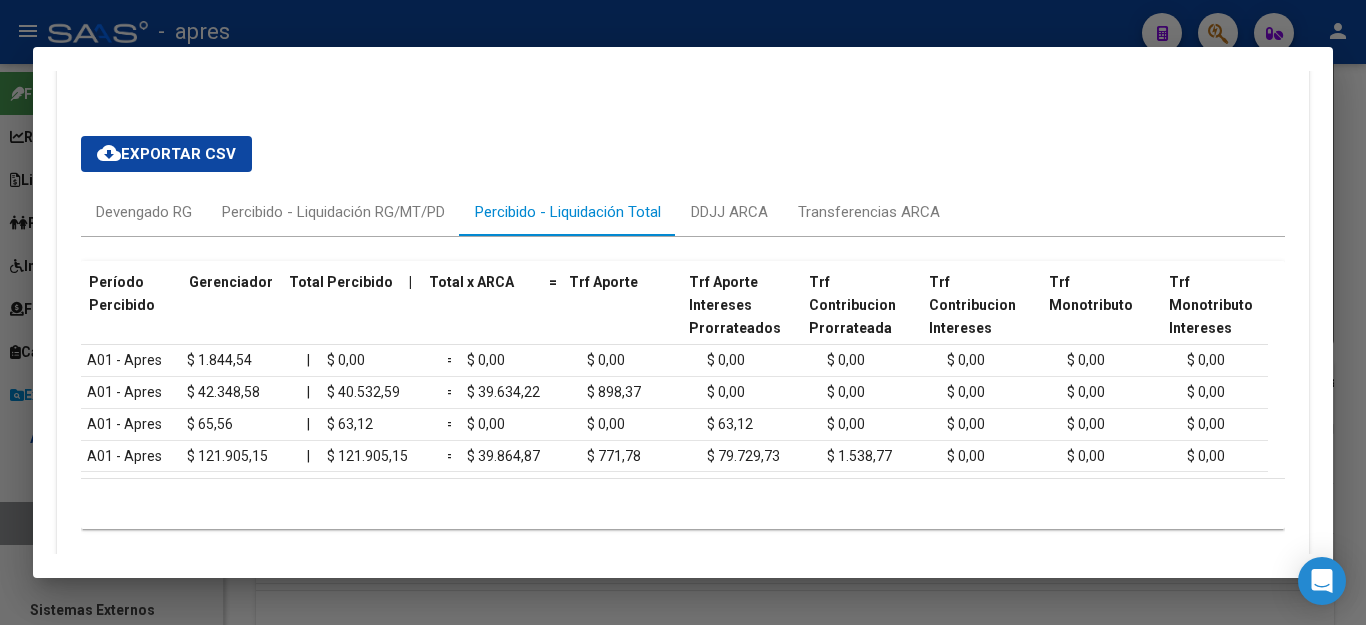 scroll, scrollTop: 0, scrollLeft: 0, axis: both 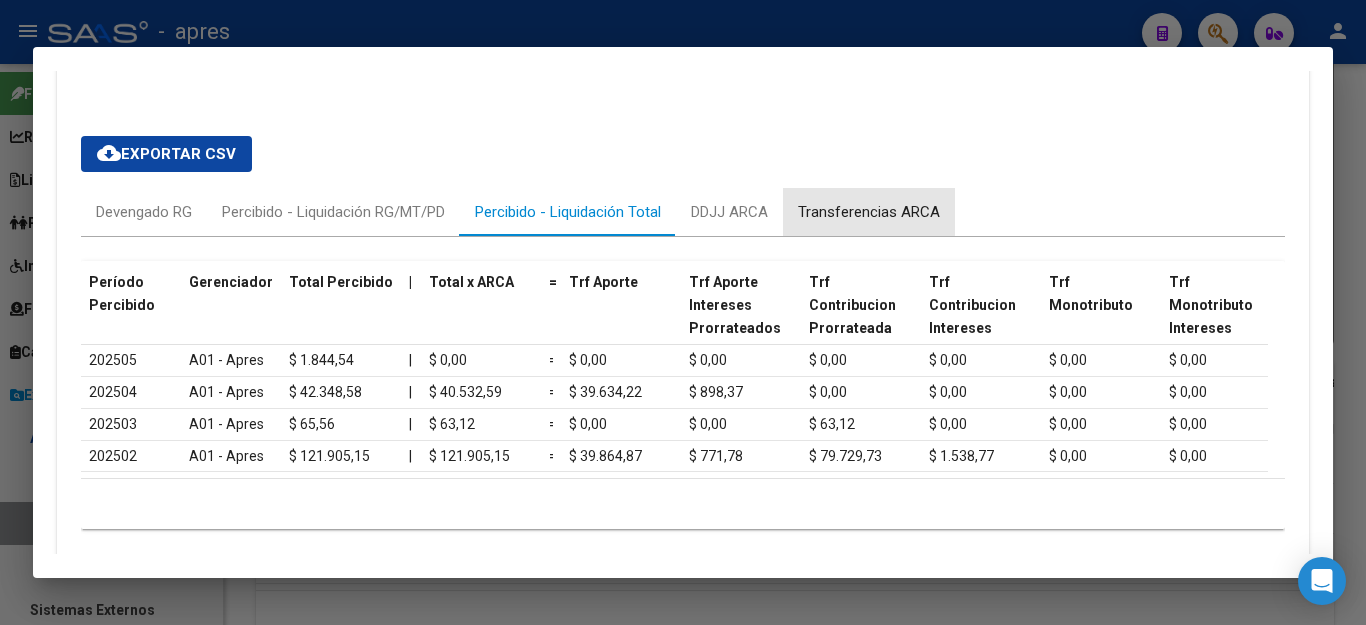 click on "Transferencias ARCA" at bounding box center (869, 212) 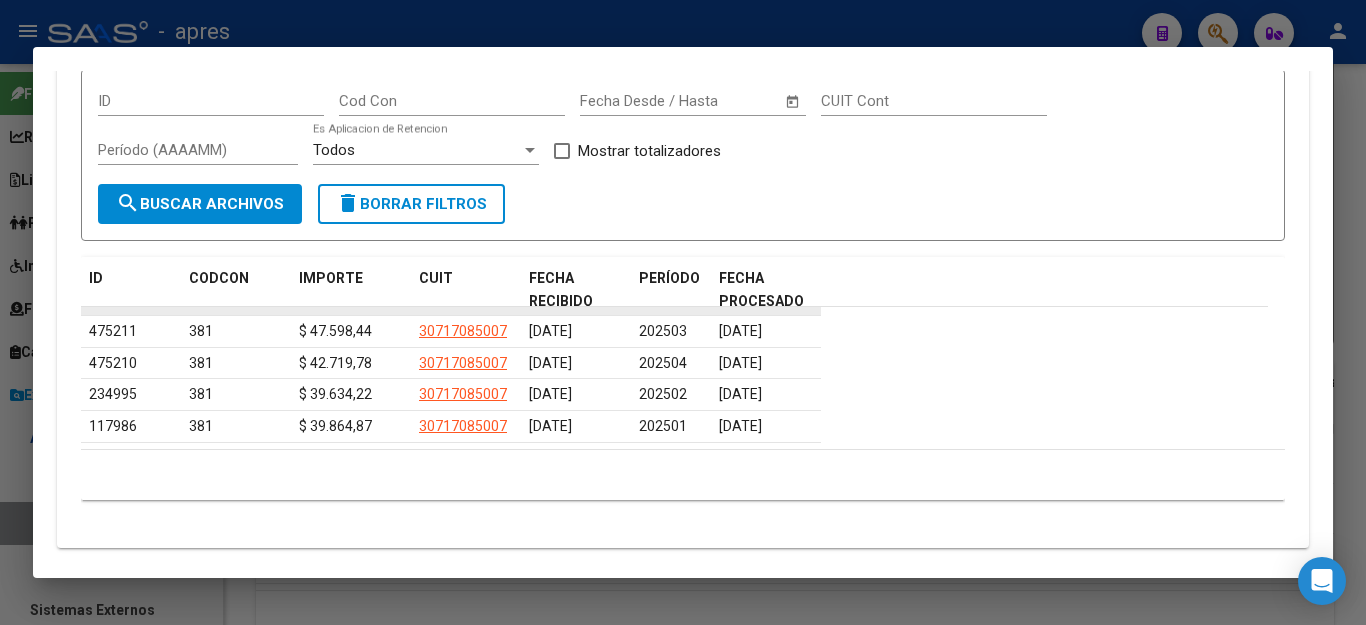 scroll, scrollTop: 1536, scrollLeft: 0, axis: vertical 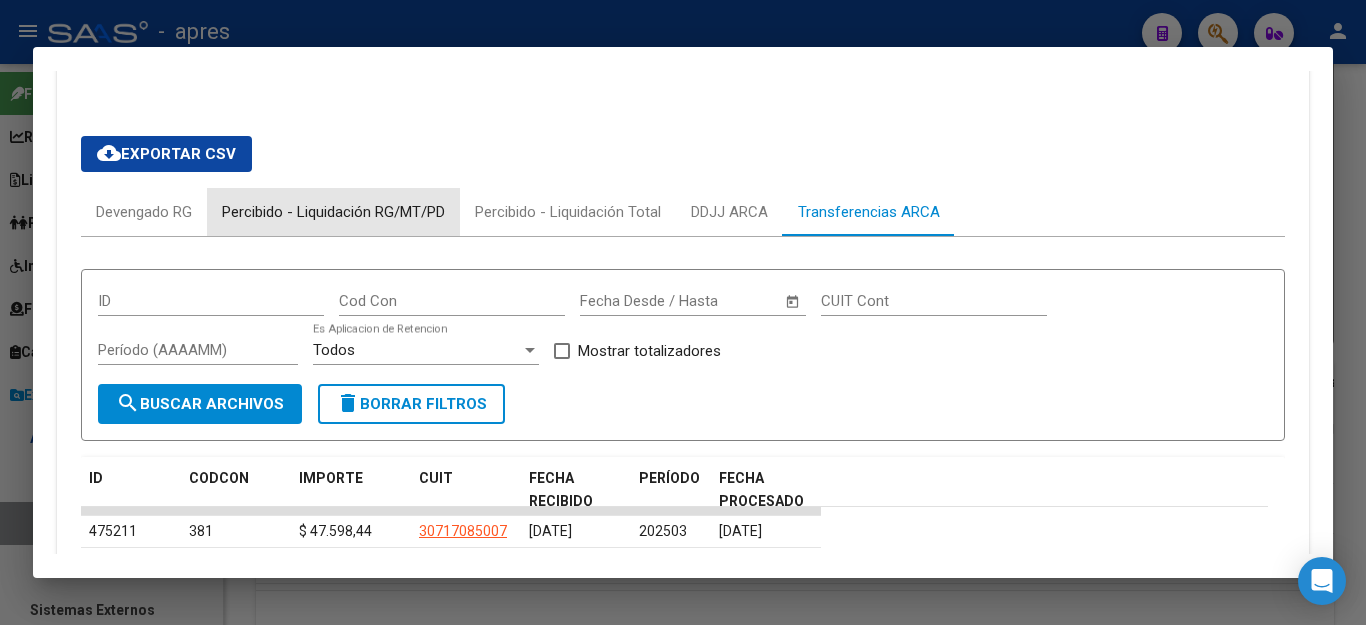 click on "Percibido - Liquidación RG/MT/PD" at bounding box center (333, 212) 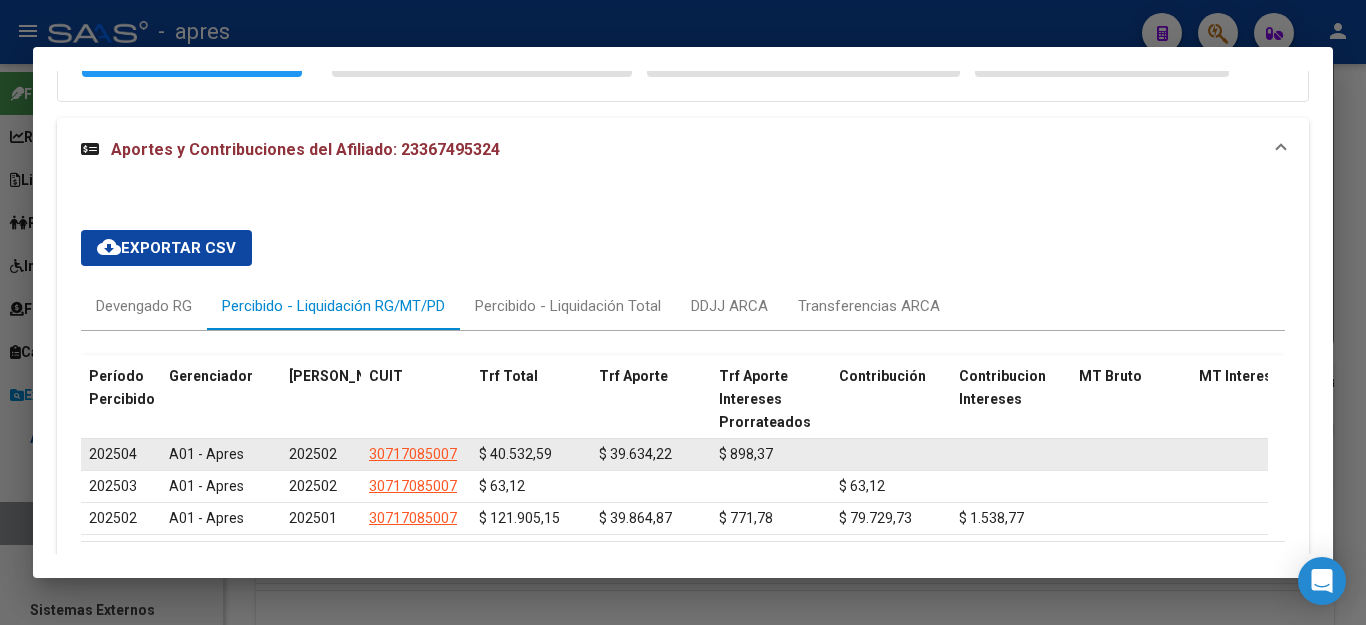 scroll, scrollTop: 1536, scrollLeft: 0, axis: vertical 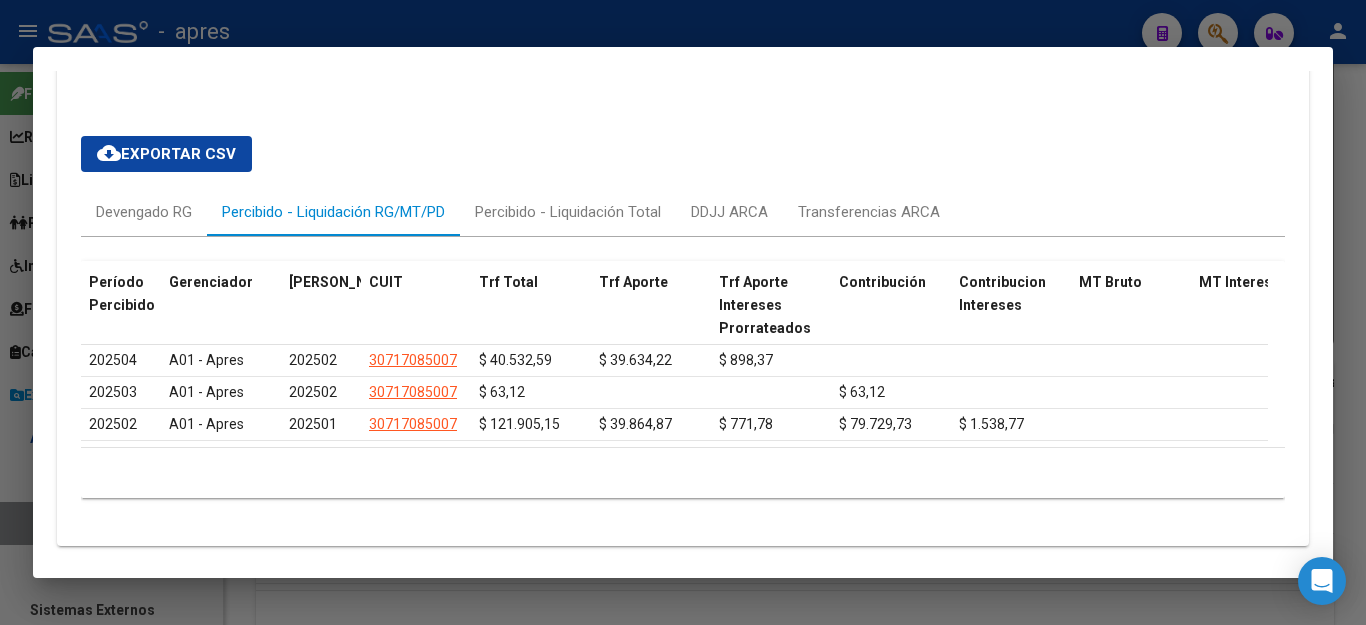 click on "10 total   1" 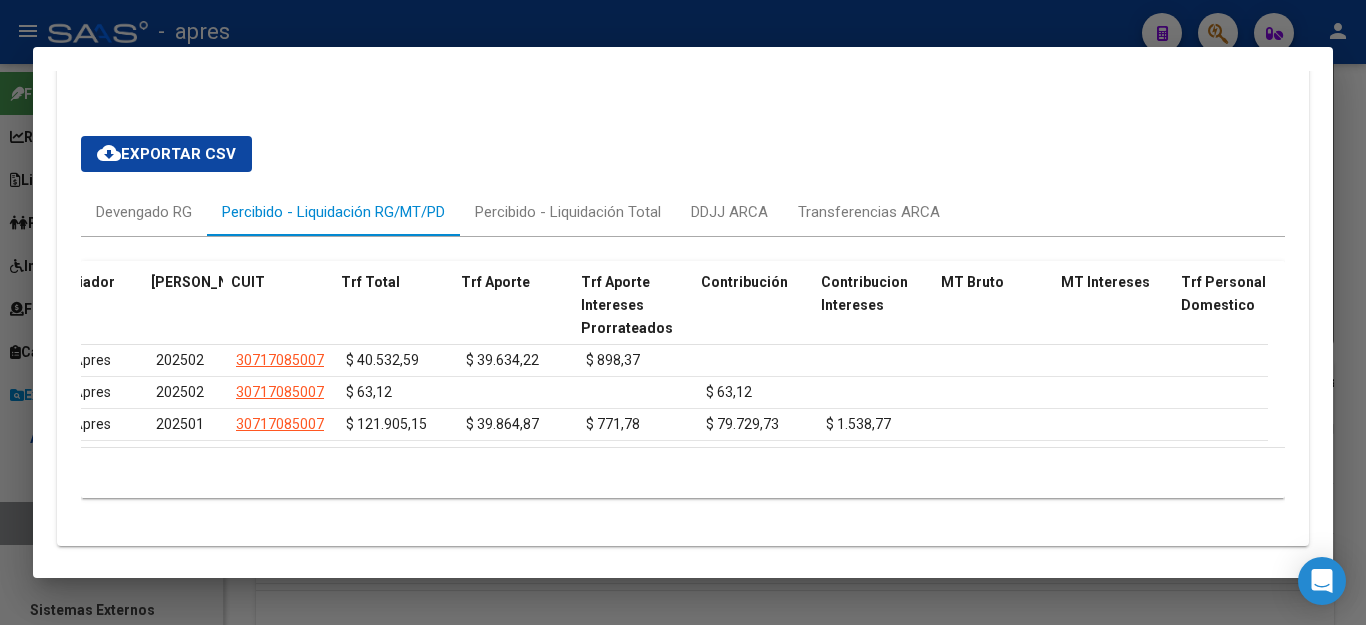 scroll, scrollTop: 0, scrollLeft: 176, axis: horizontal 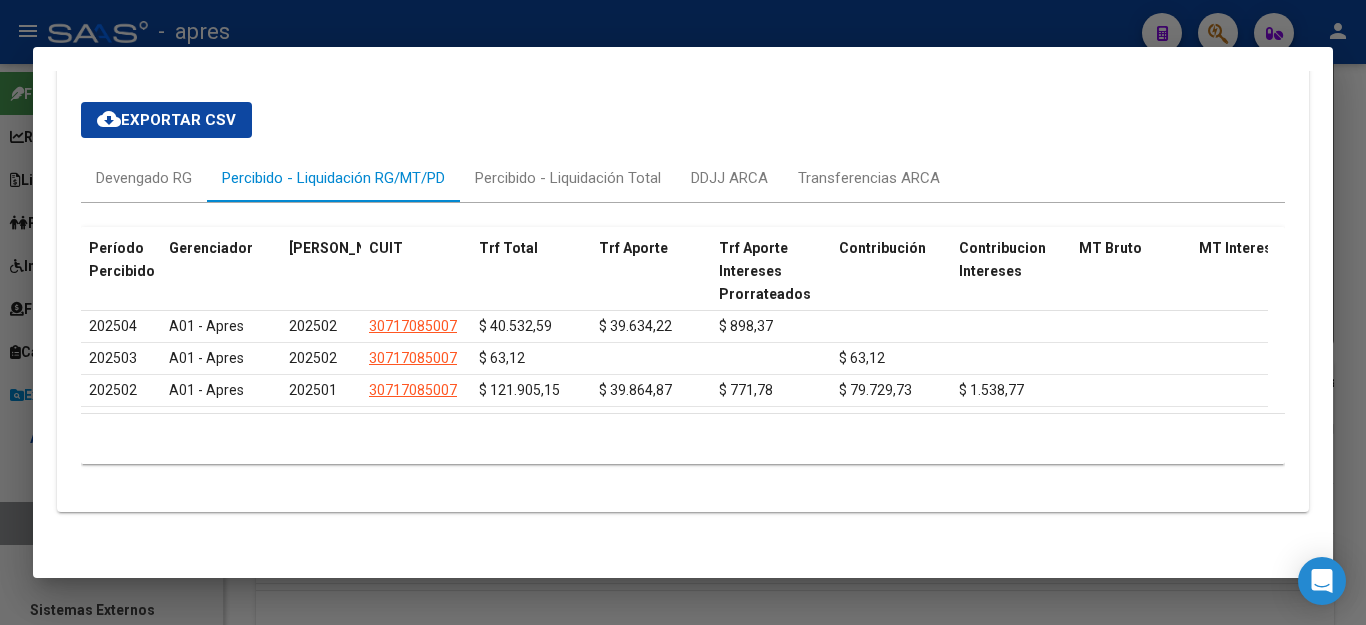 click at bounding box center [683, 312] 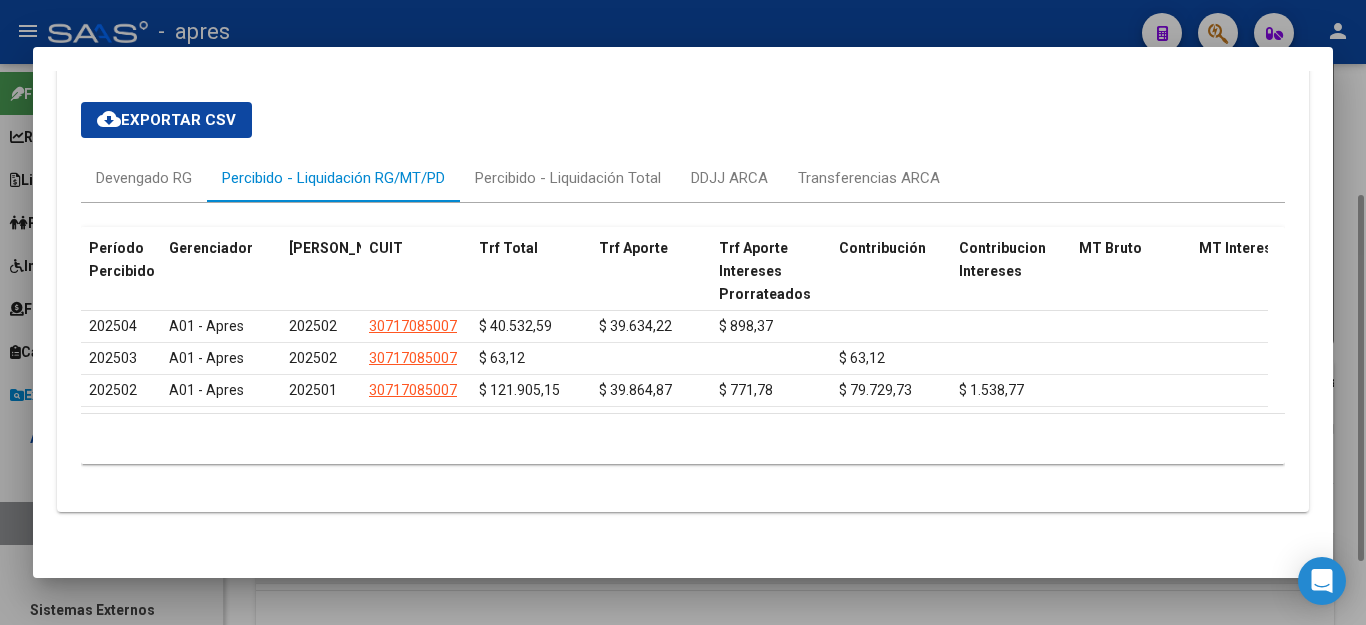 click at bounding box center (683, 312) 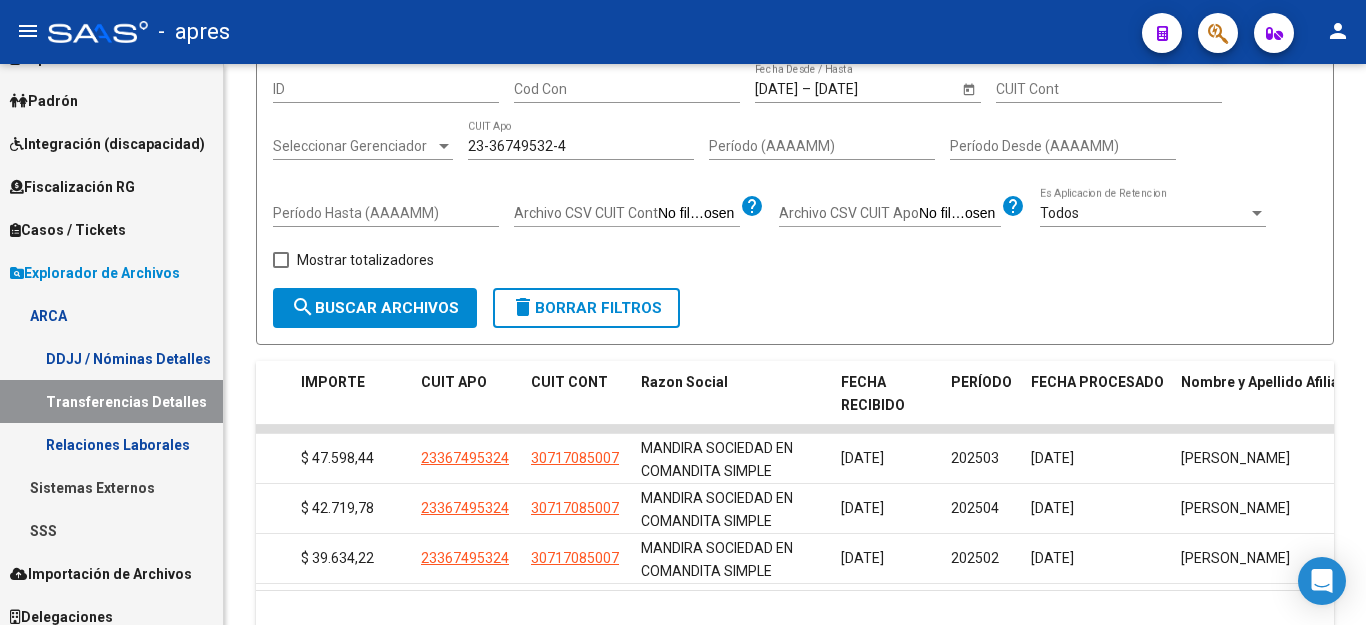 scroll, scrollTop: 178, scrollLeft: 0, axis: vertical 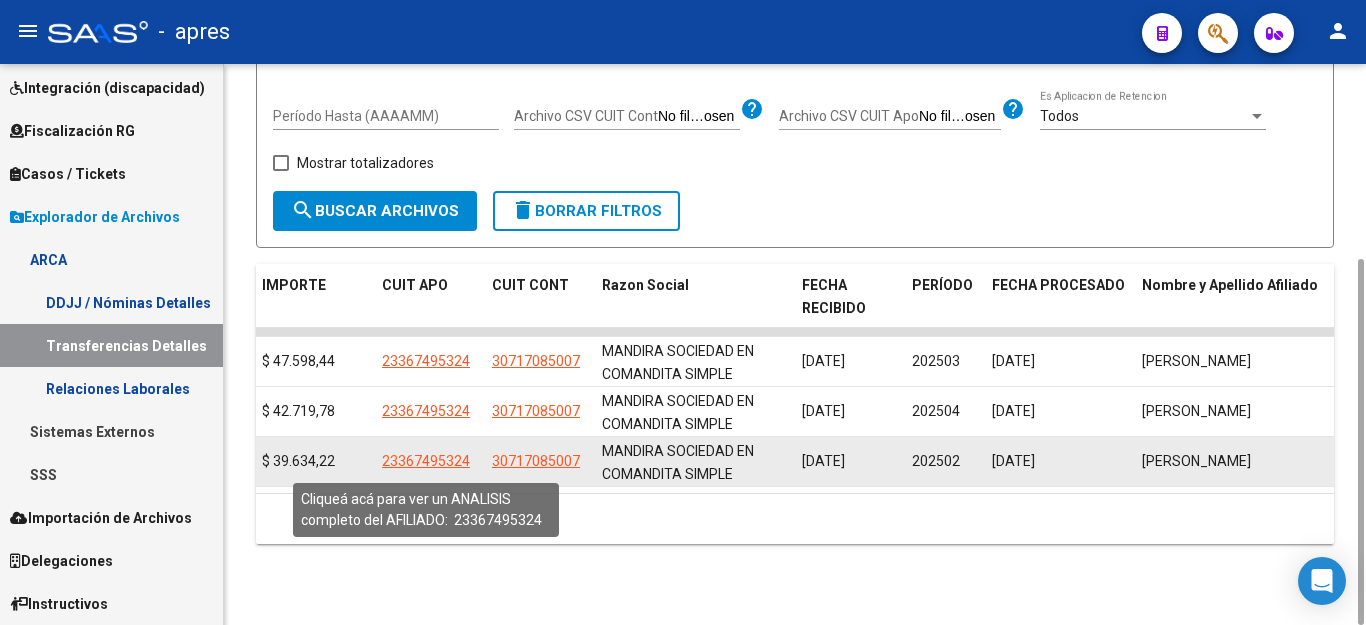 click on "23367495324" 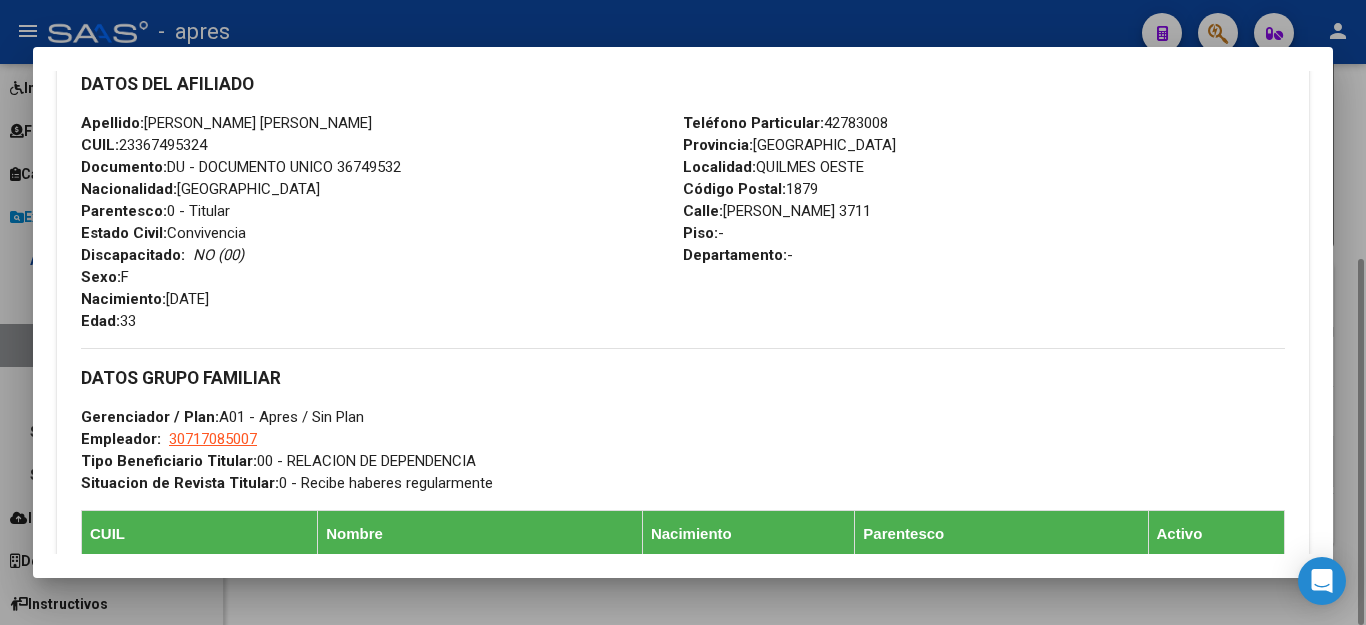 scroll, scrollTop: 1096, scrollLeft: 0, axis: vertical 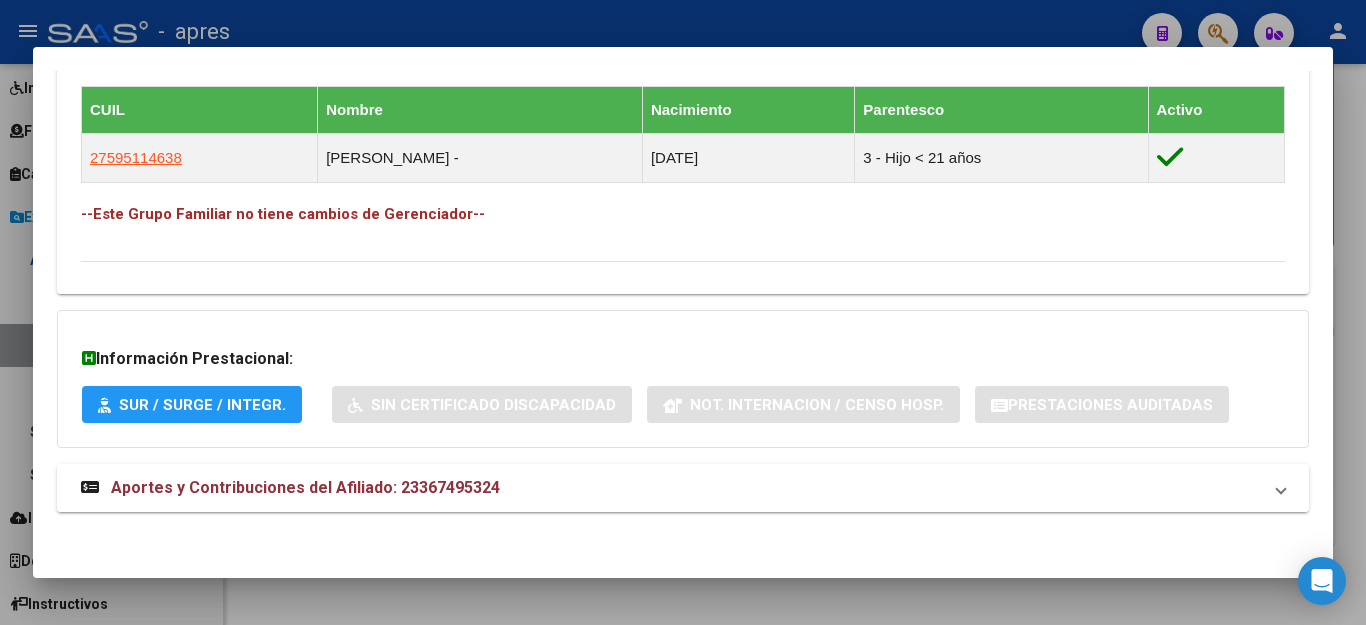 click on "Aportes y Contribuciones del Afiliado: 23367495324" at bounding box center (305, 487) 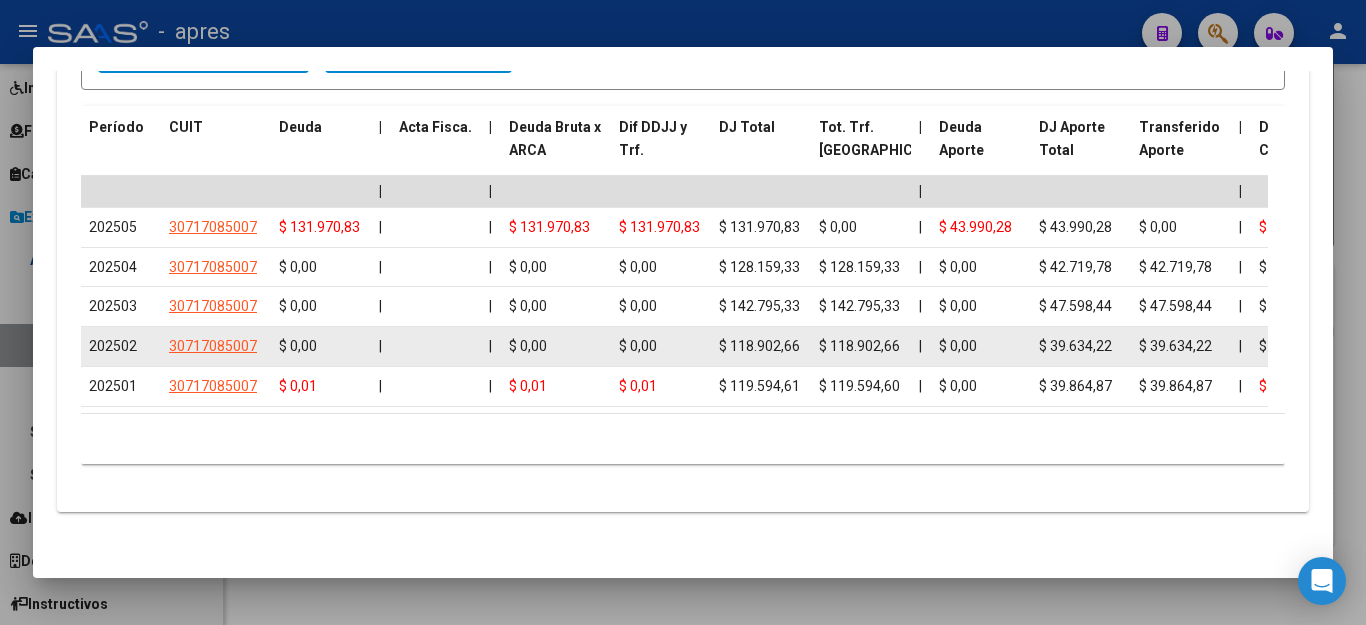 scroll, scrollTop: 1855, scrollLeft: 0, axis: vertical 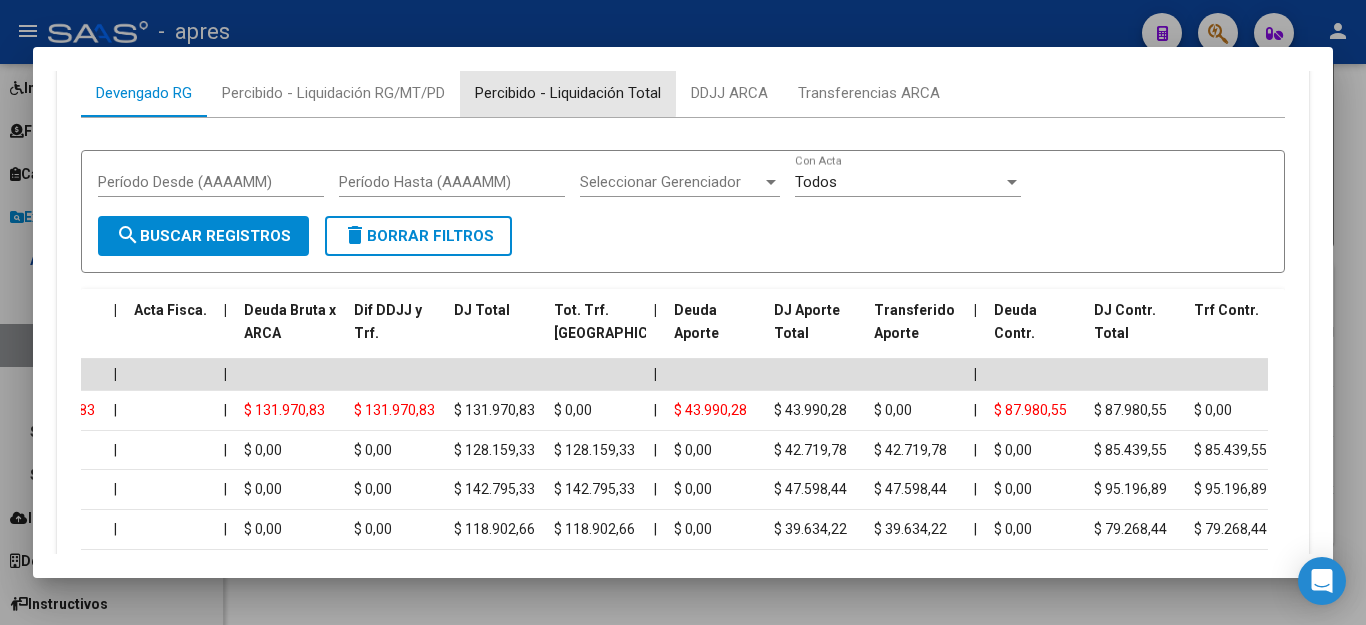 click on "Percibido - Liquidación Total" at bounding box center (568, 93) 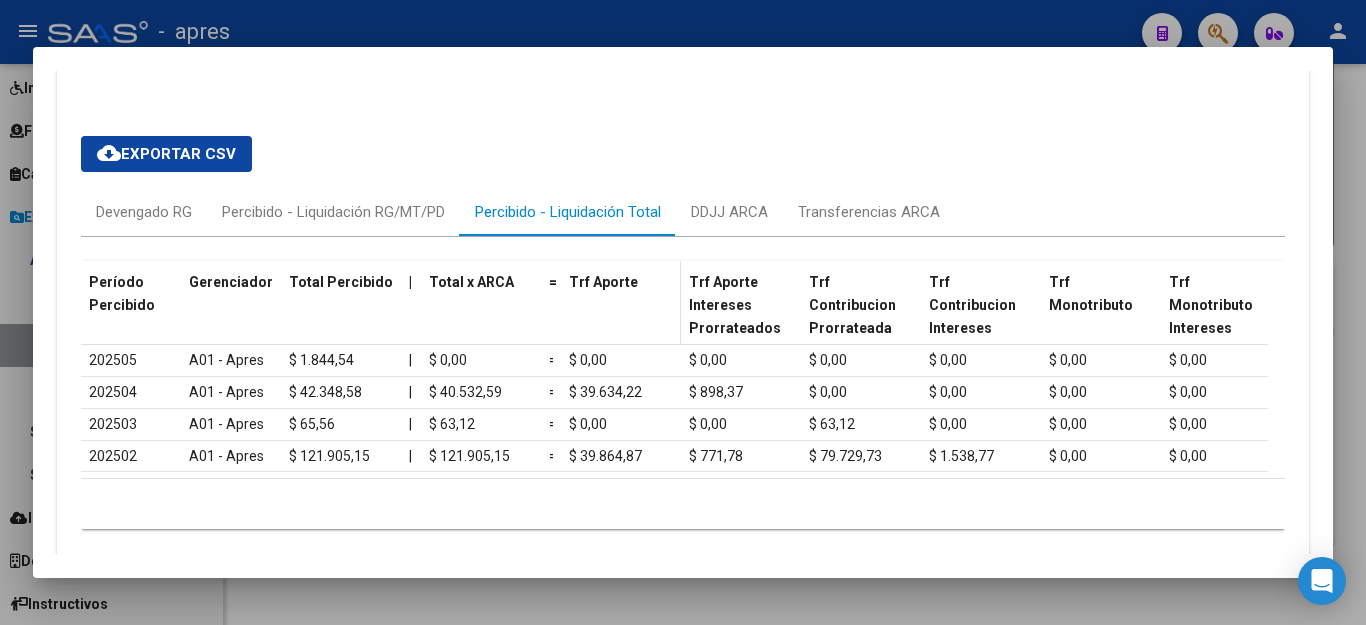 scroll, scrollTop: 1618, scrollLeft: 0, axis: vertical 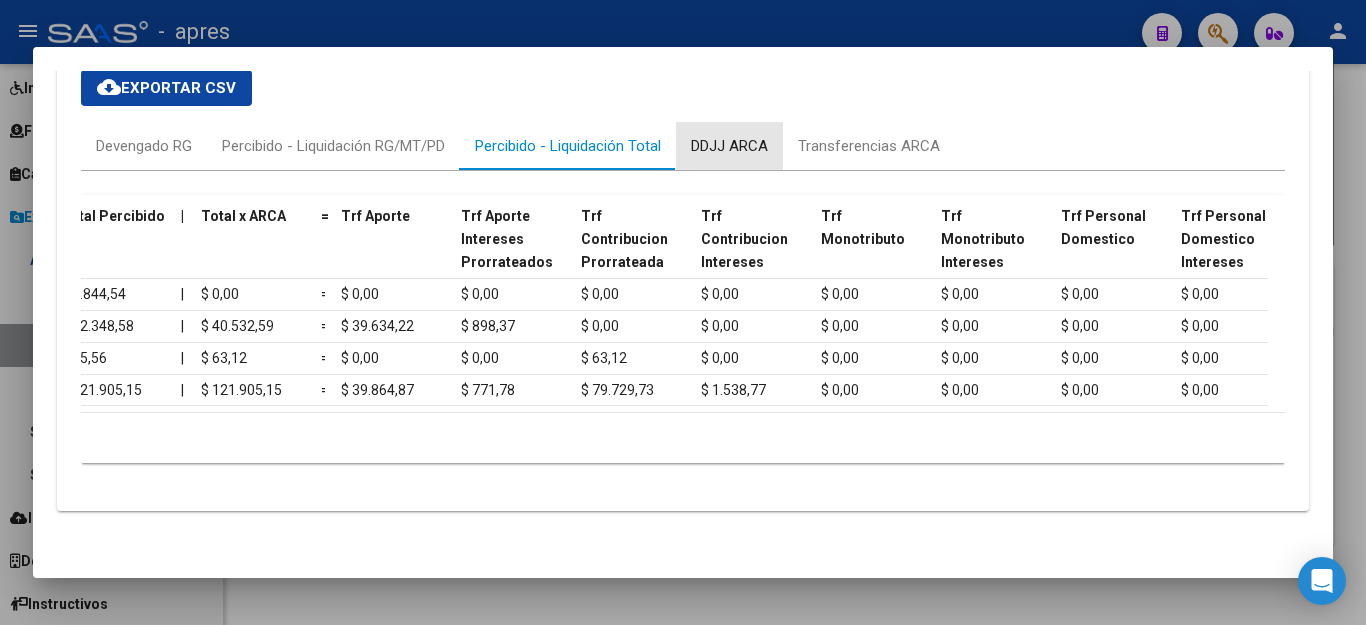 click on "DDJJ ARCA" at bounding box center (729, 146) 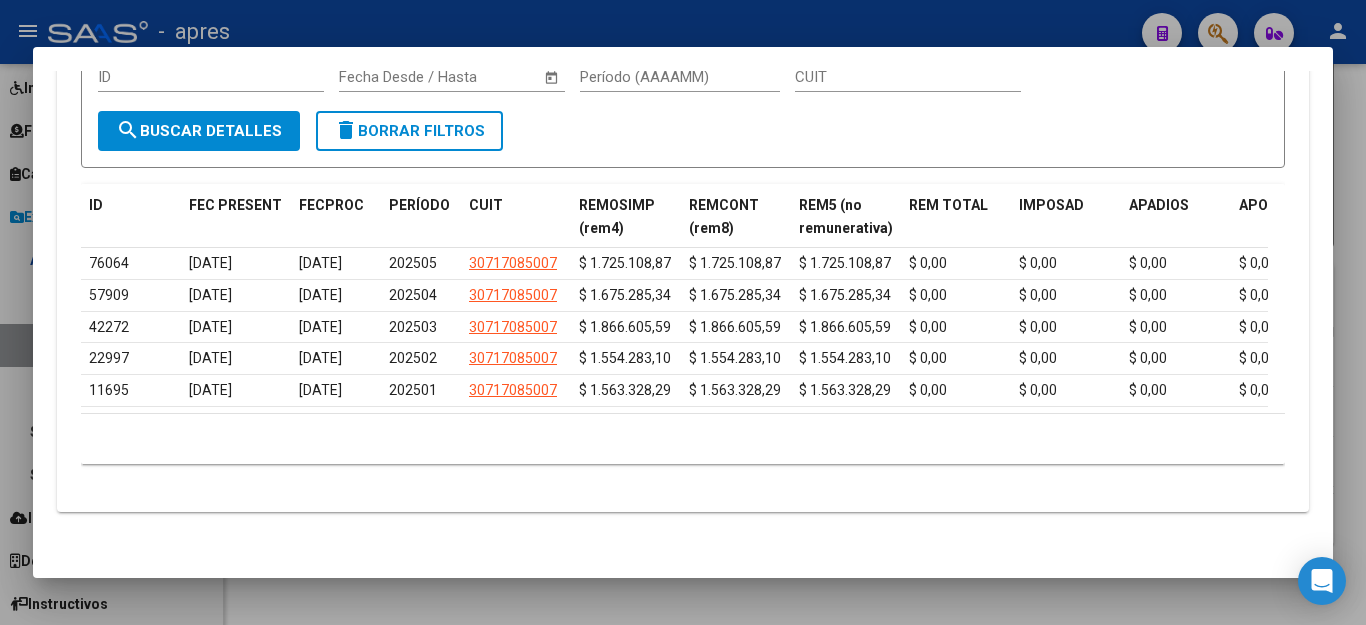 scroll, scrollTop: 1828, scrollLeft: 0, axis: vertical 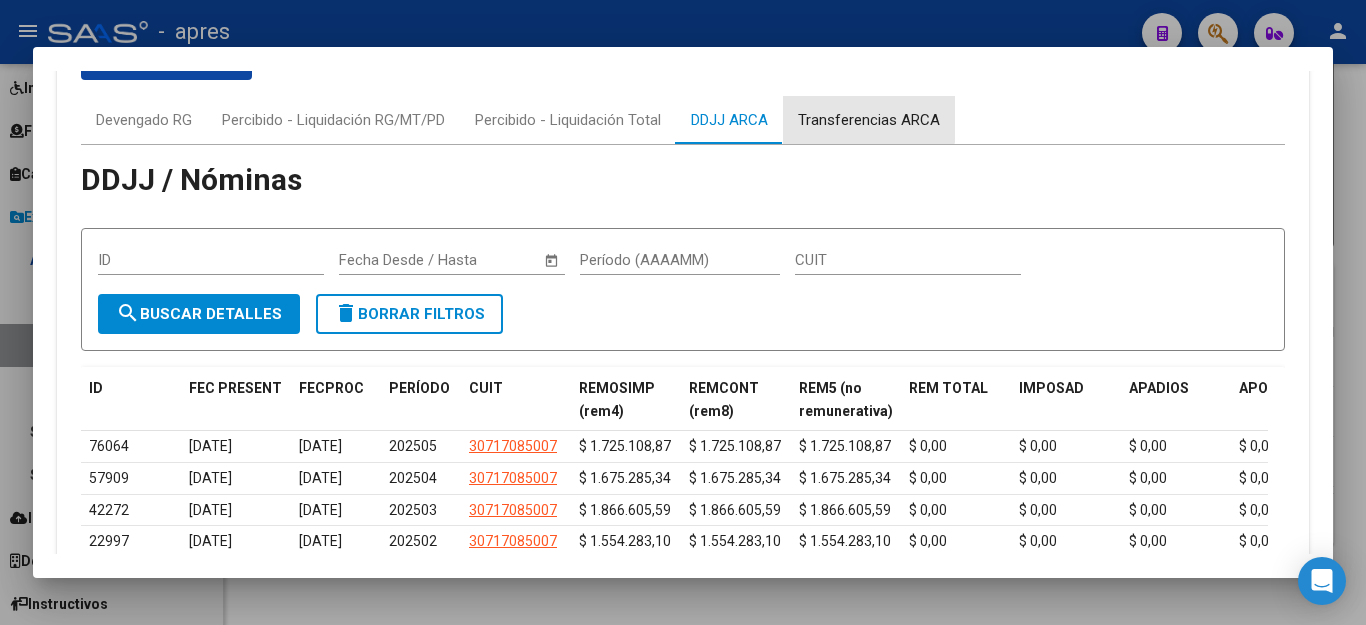 click on "Transferencias ARCA" at bounding box center (869, 120) 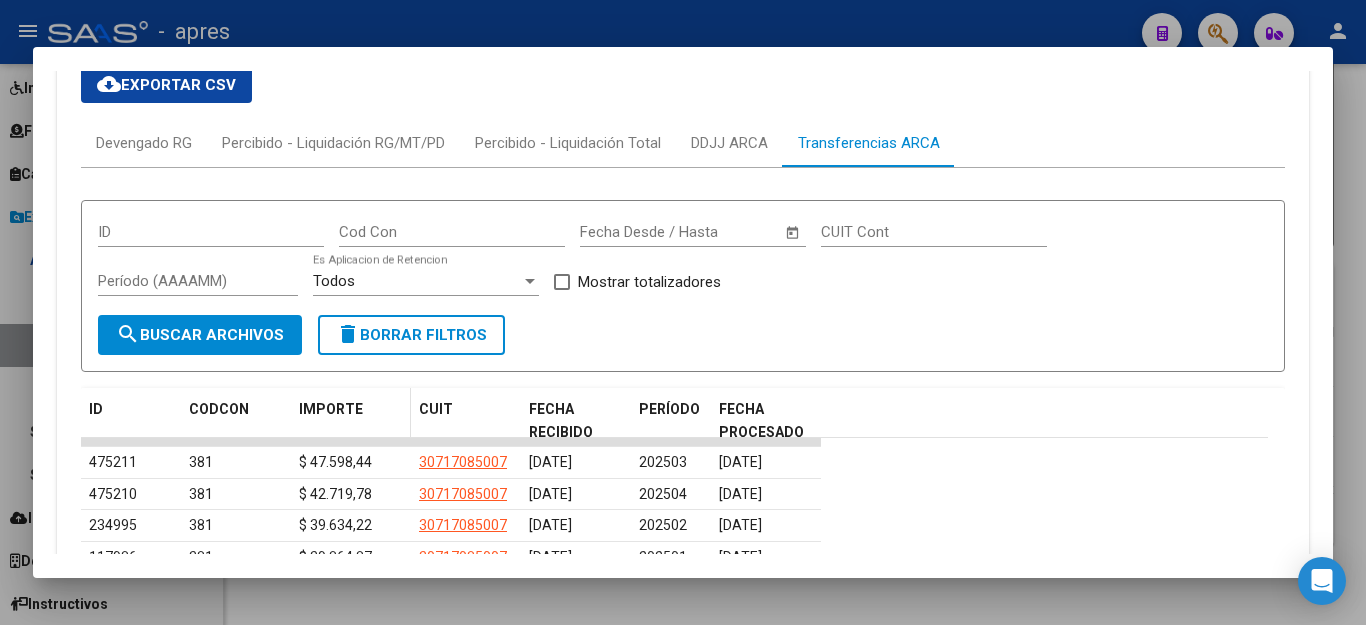 scroll, scrollTop: 1572, scrollLeft: 0, axis: vertical 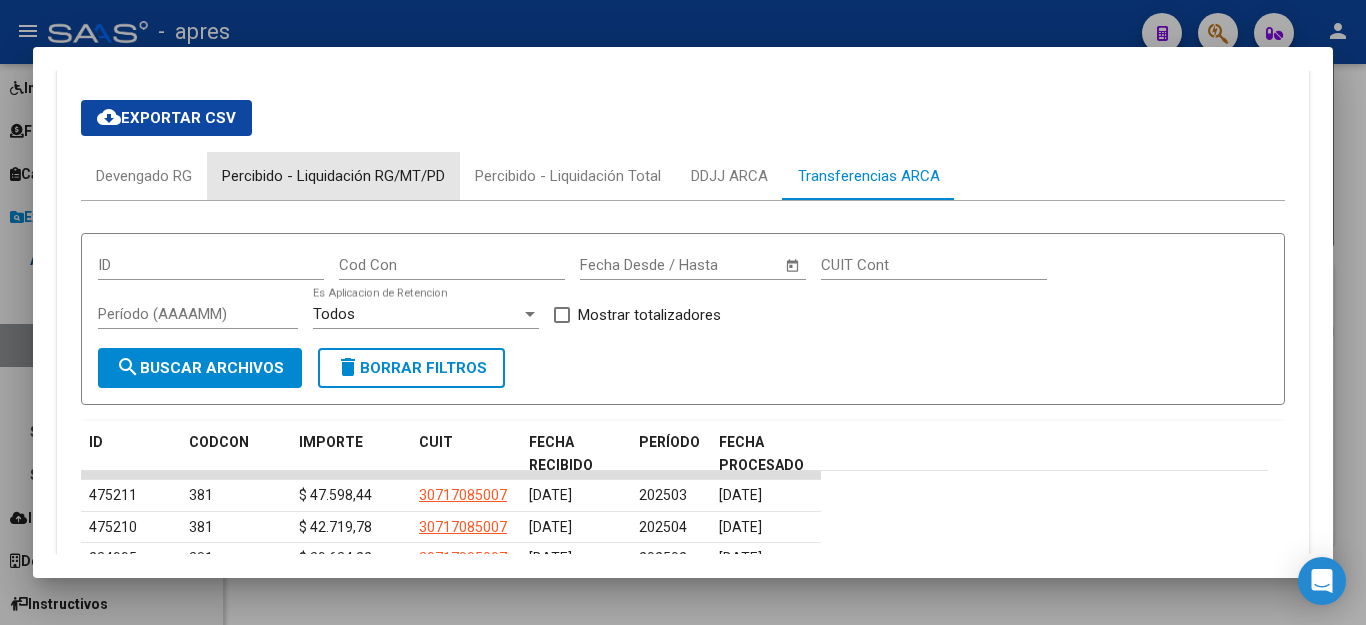 click on "Percibido - Liquidación RG/MT/PD" at bounding box center (333, 176) 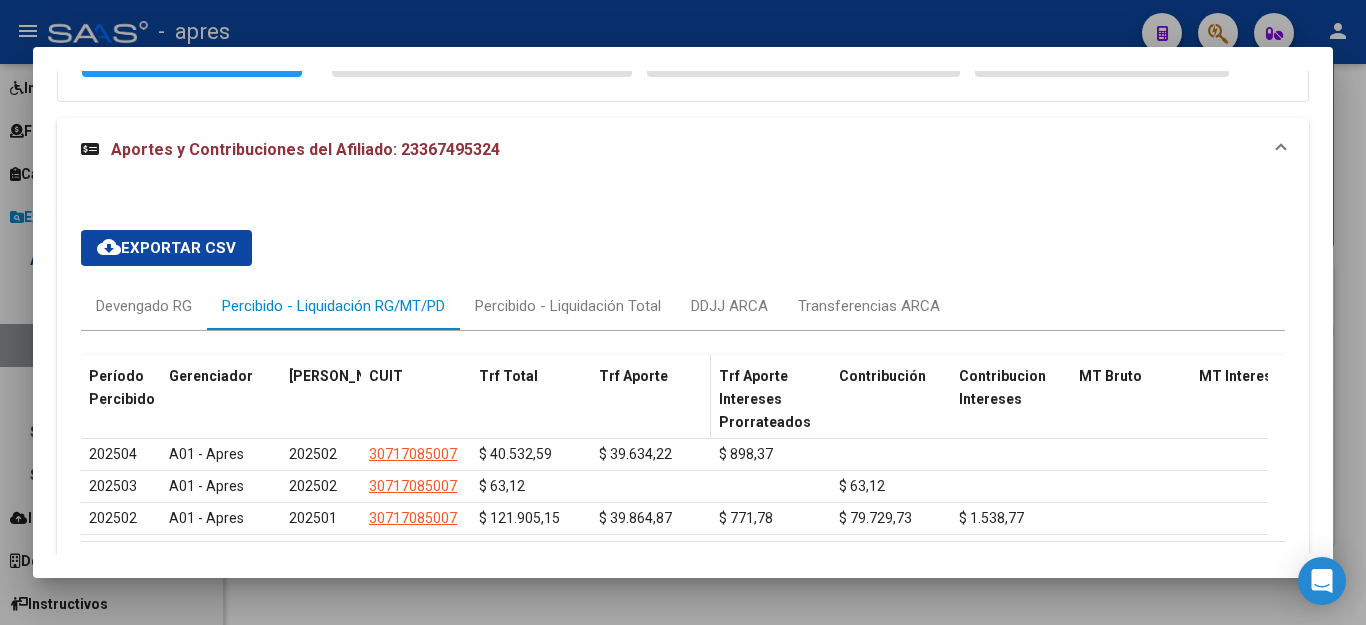 scroll, scrollTop: 1536, scrollLeft: 0, axis: vertical 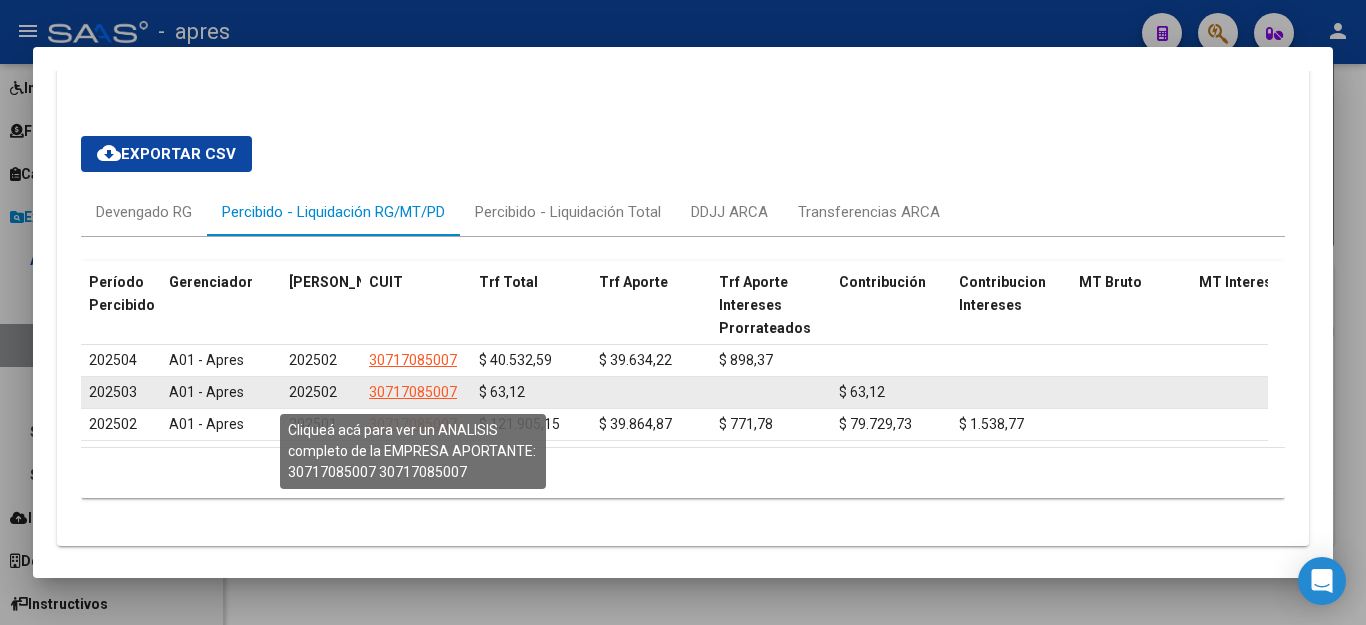 click on "30717085007" 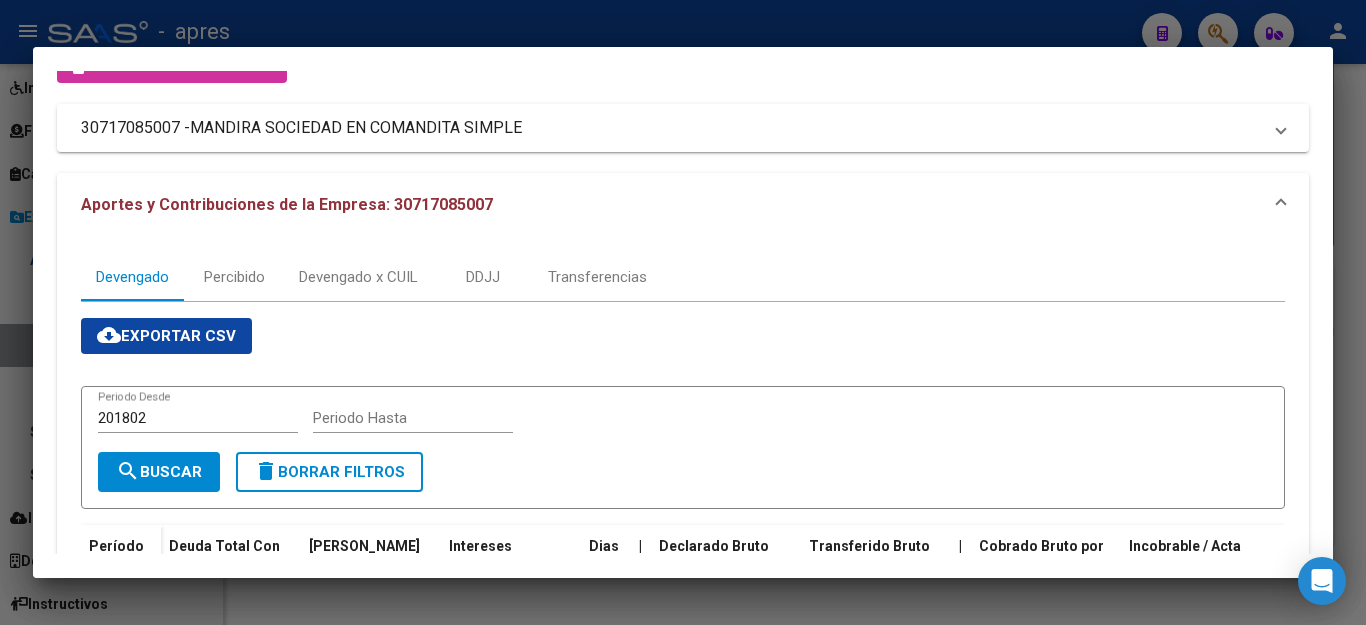 scroll, scrollTop: 100, scrollLeft: 0, axis: vertical 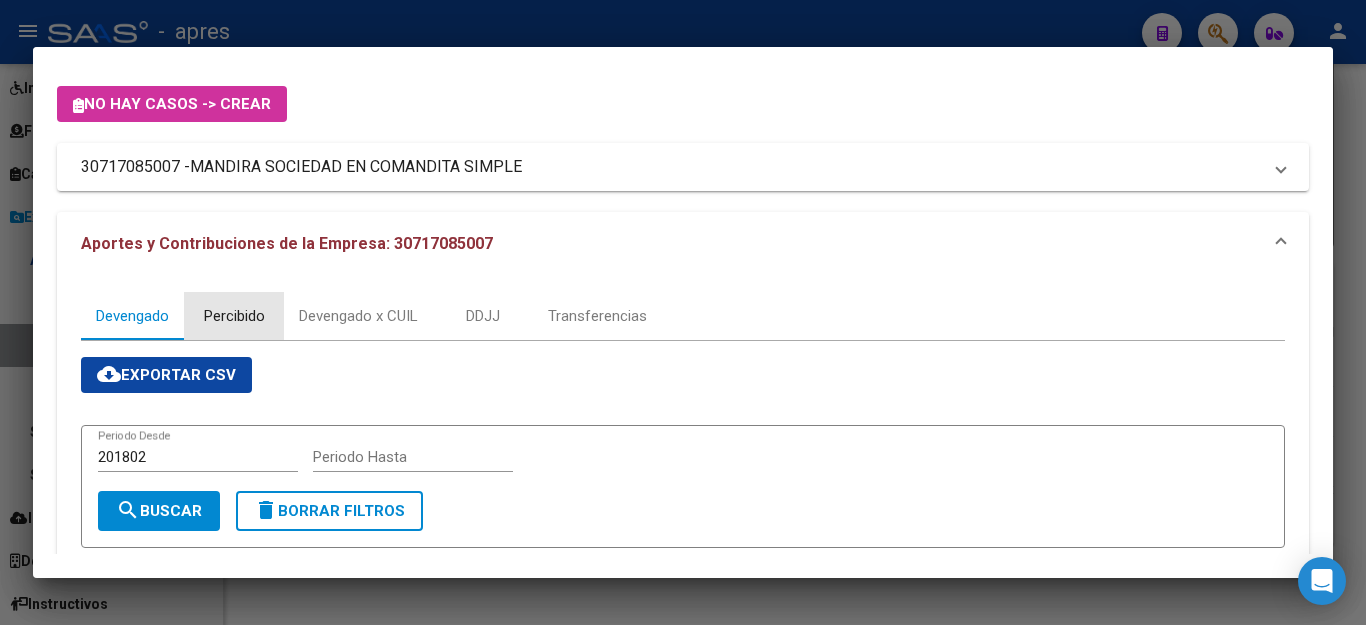 click on "Percibido" at bounding box center [234, 316] 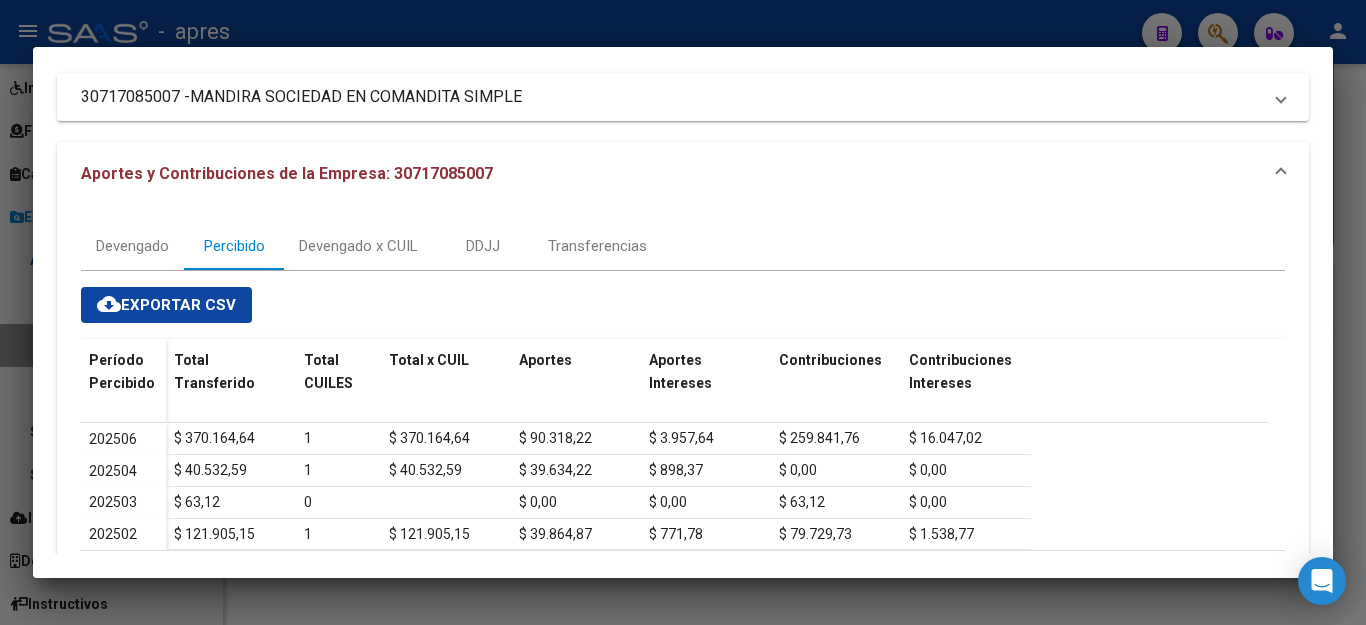 scroll, scrollTop: 270, scrollLeft: 0, axis: vertical 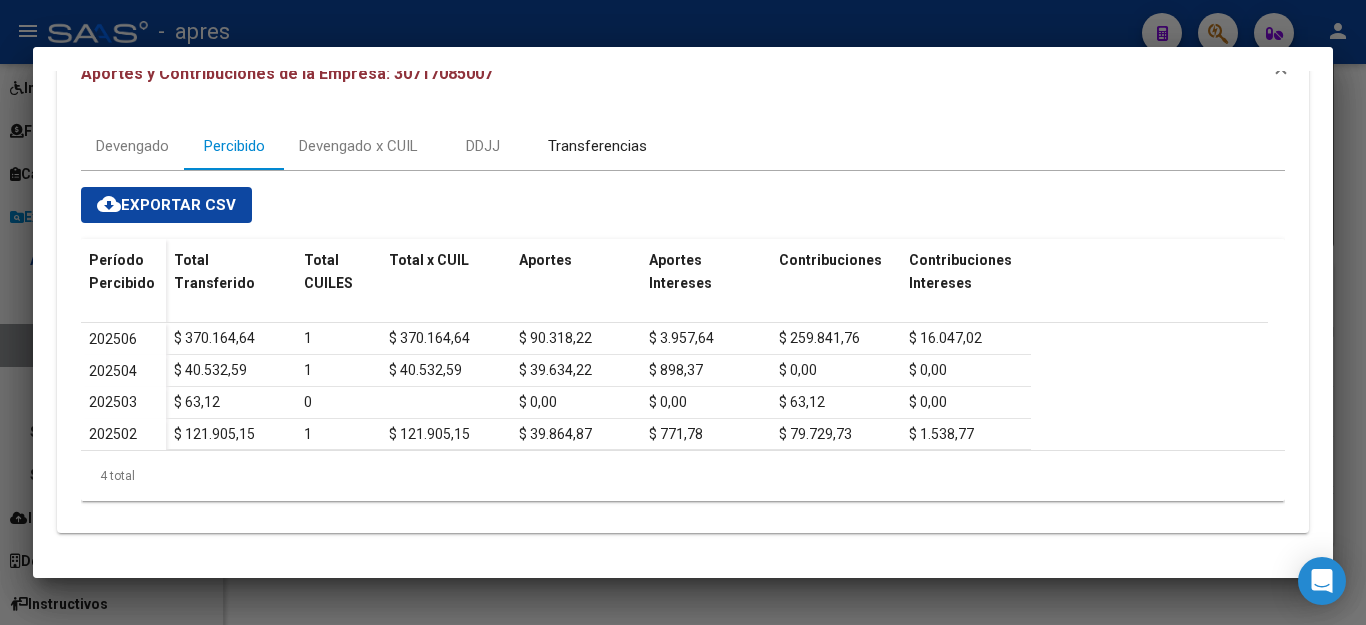 click on "Transferencias" at bounding box center (597, 146) 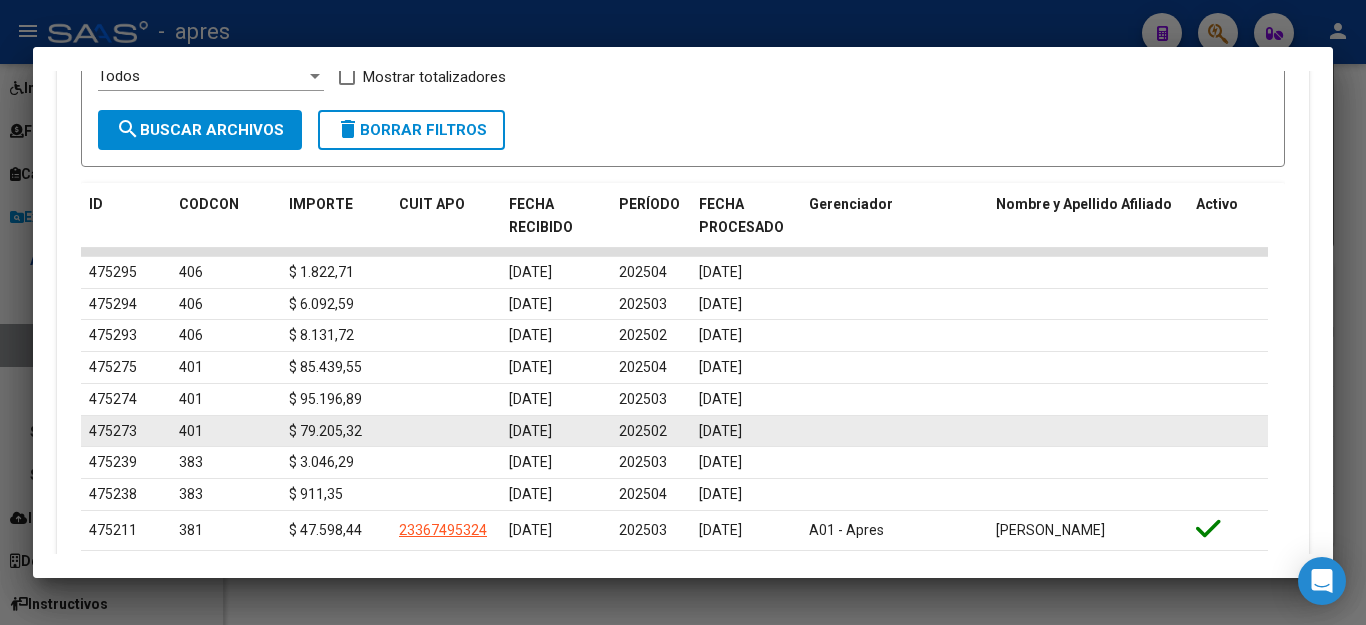 scroll, scrollTop: 700, scrollLeft: 0, axis: vertical 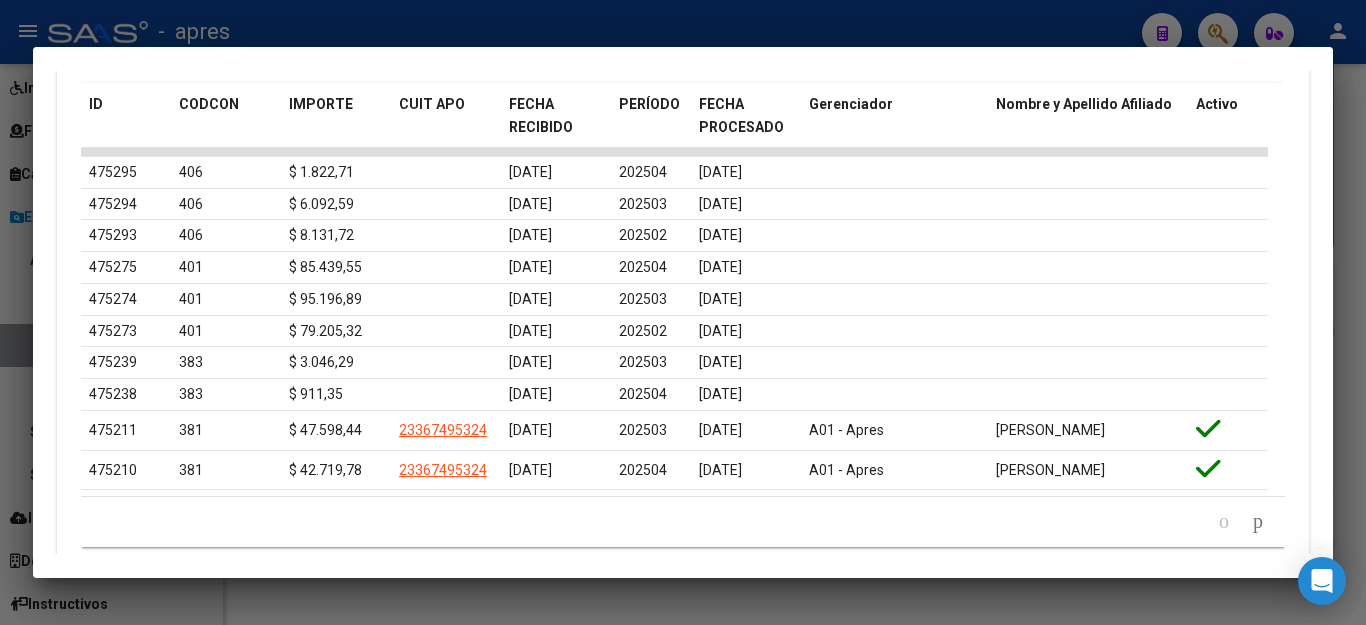 click at bounding box center (683, 312) 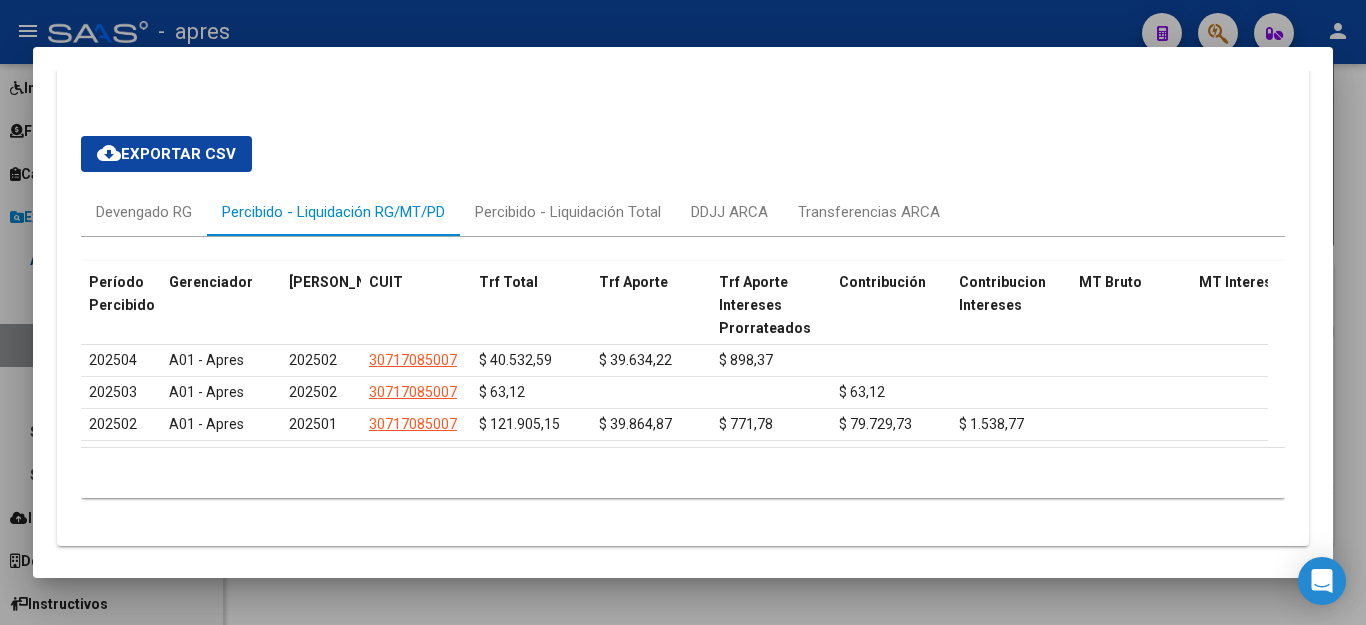 click at bounding box center (683, 312) 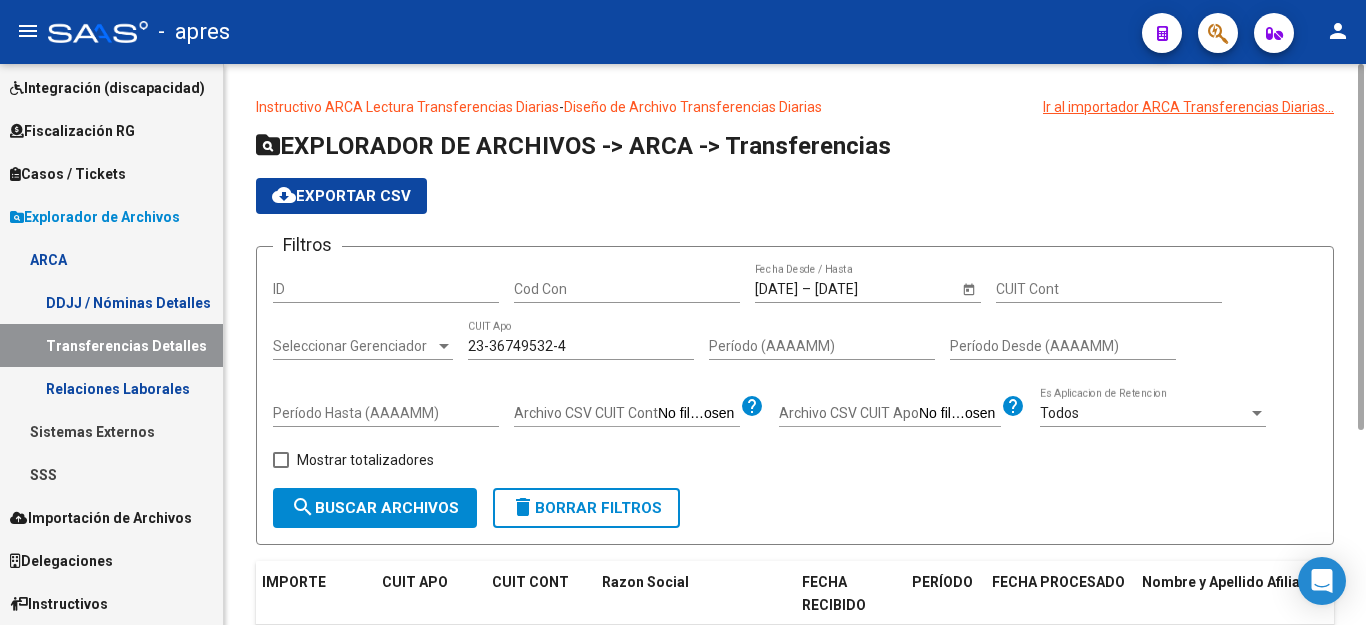 scroll, scrollTop: 297, scrollLeft: 0, axis: vertical 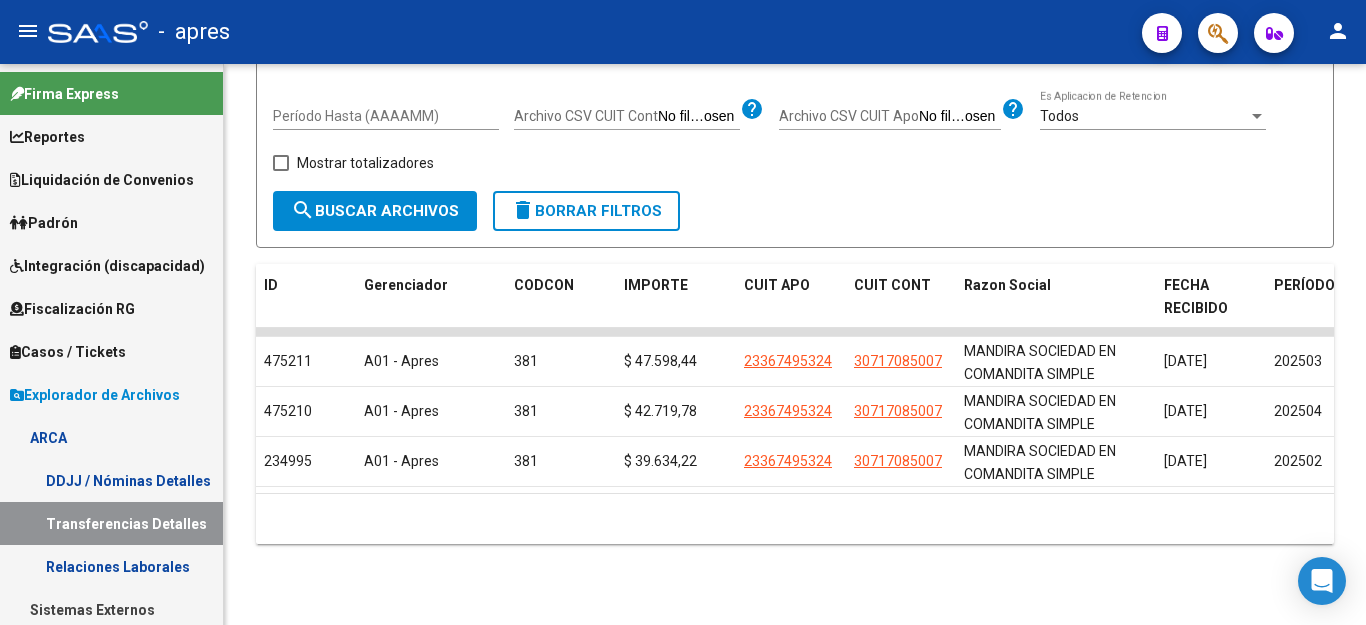 click on "Reportes" at bounding box center [47, 137] 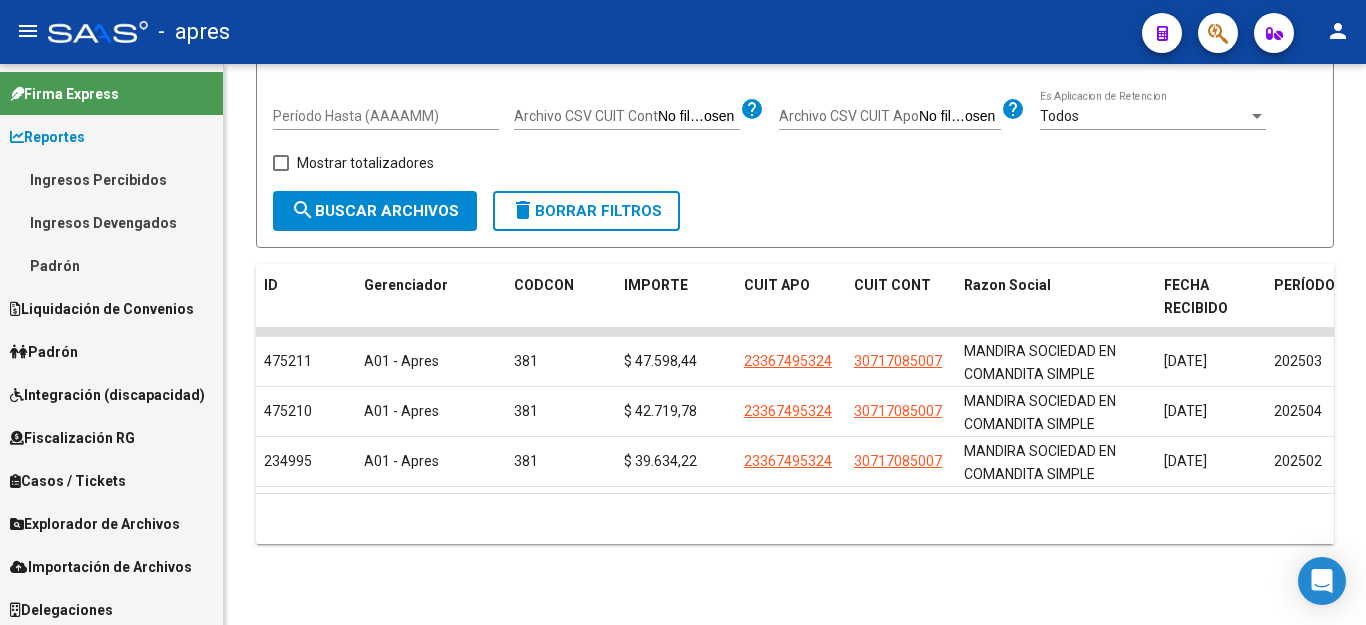 click on "Liquidación de Convenios" at bounding box center [102, 309] 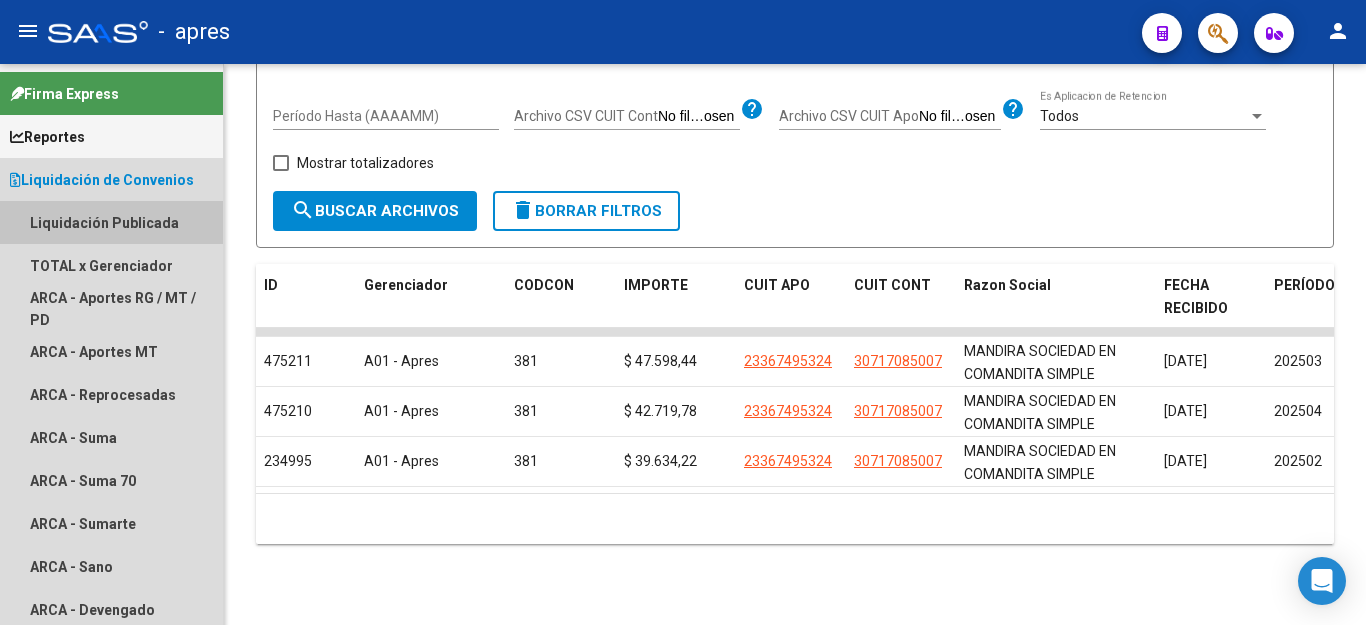 click on "Liquidación Publicada" at bounding box center [111, 222] 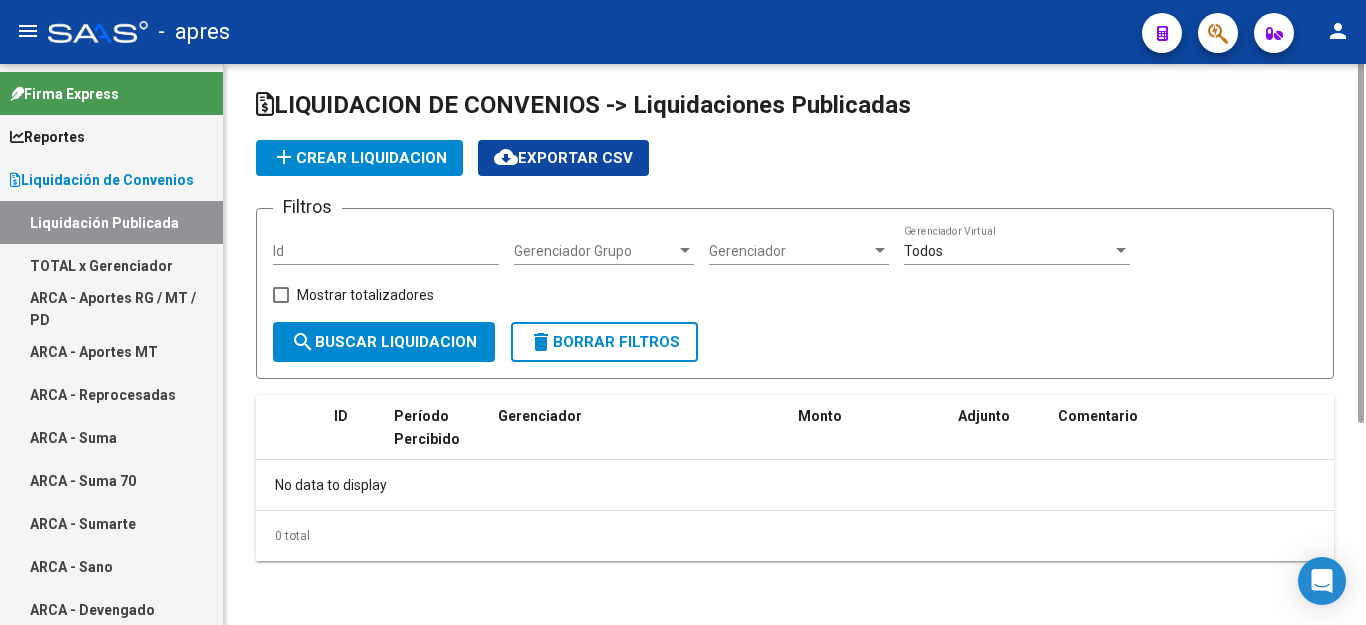 scroll, scrollTop: 0, scrollLeft: 0, axis: both 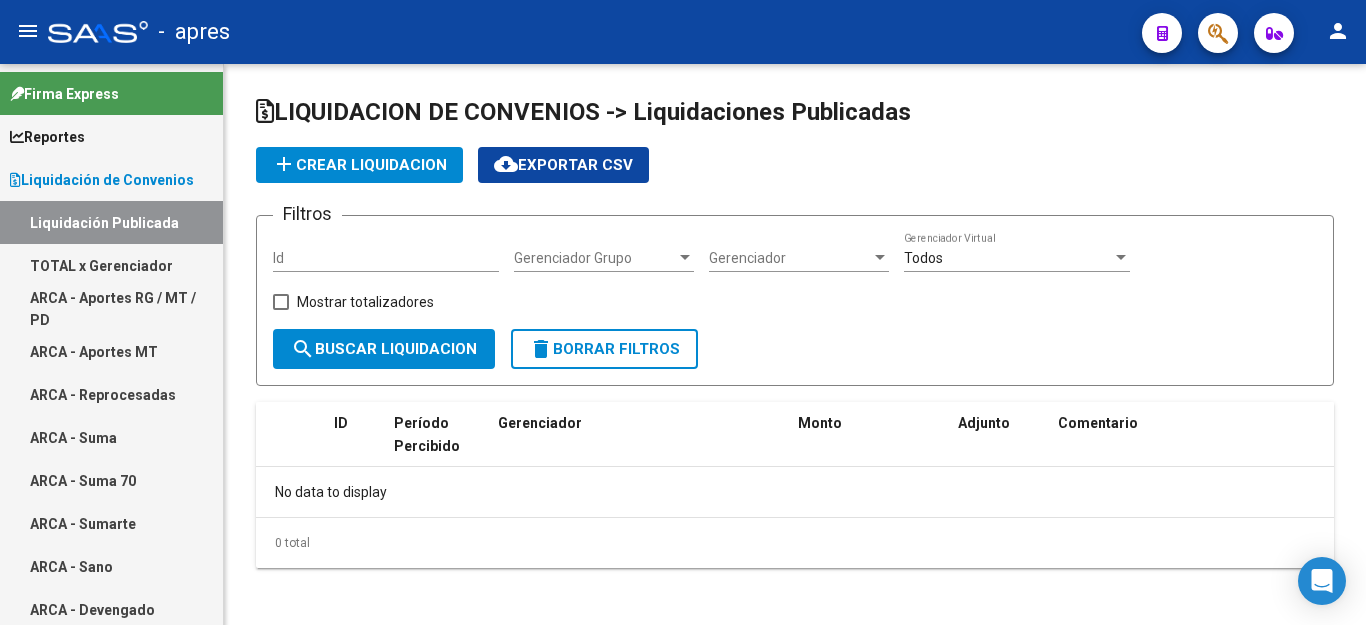 checkbox on "true" 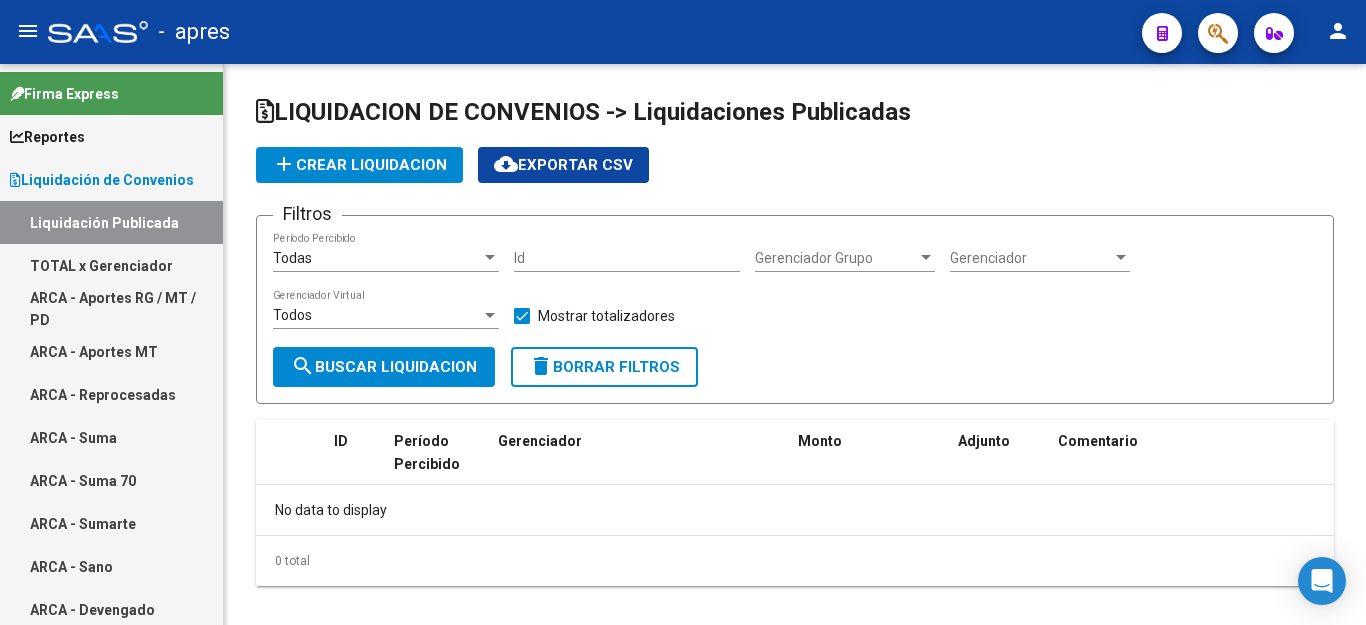 click on "Liquidación de Convenios" at bounding box center [102, 180] 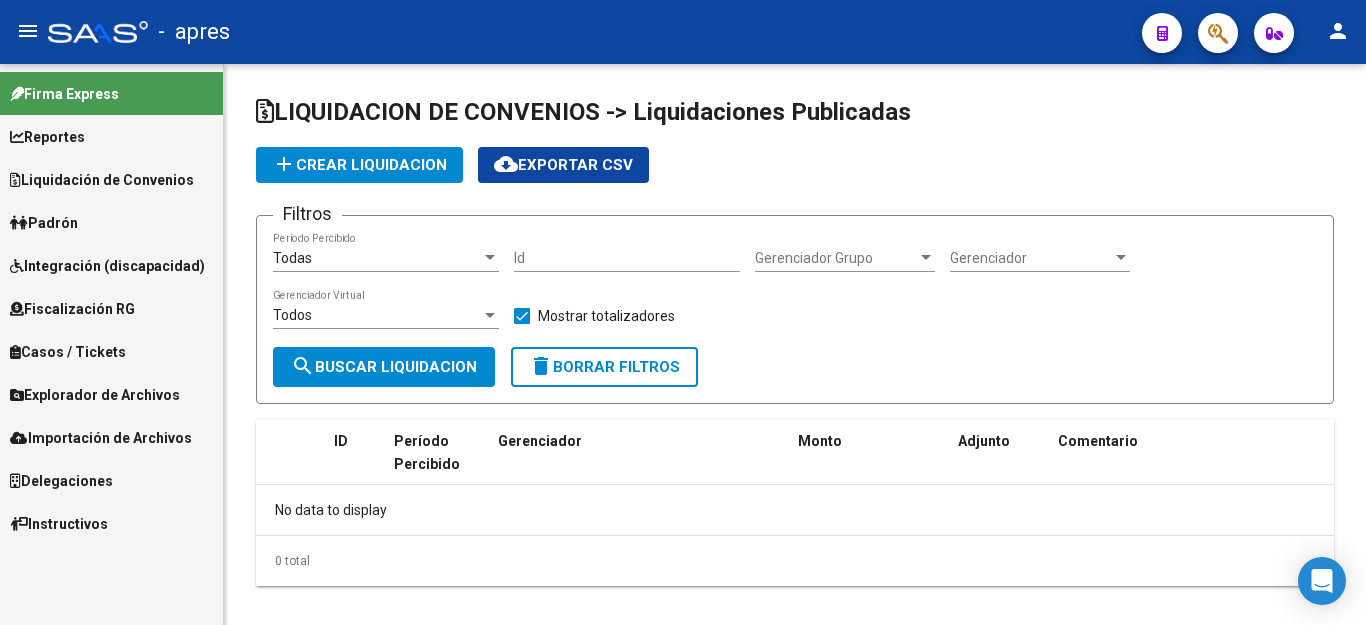 click on "Liquidación de Convenios" at bounding box center [102, 180] 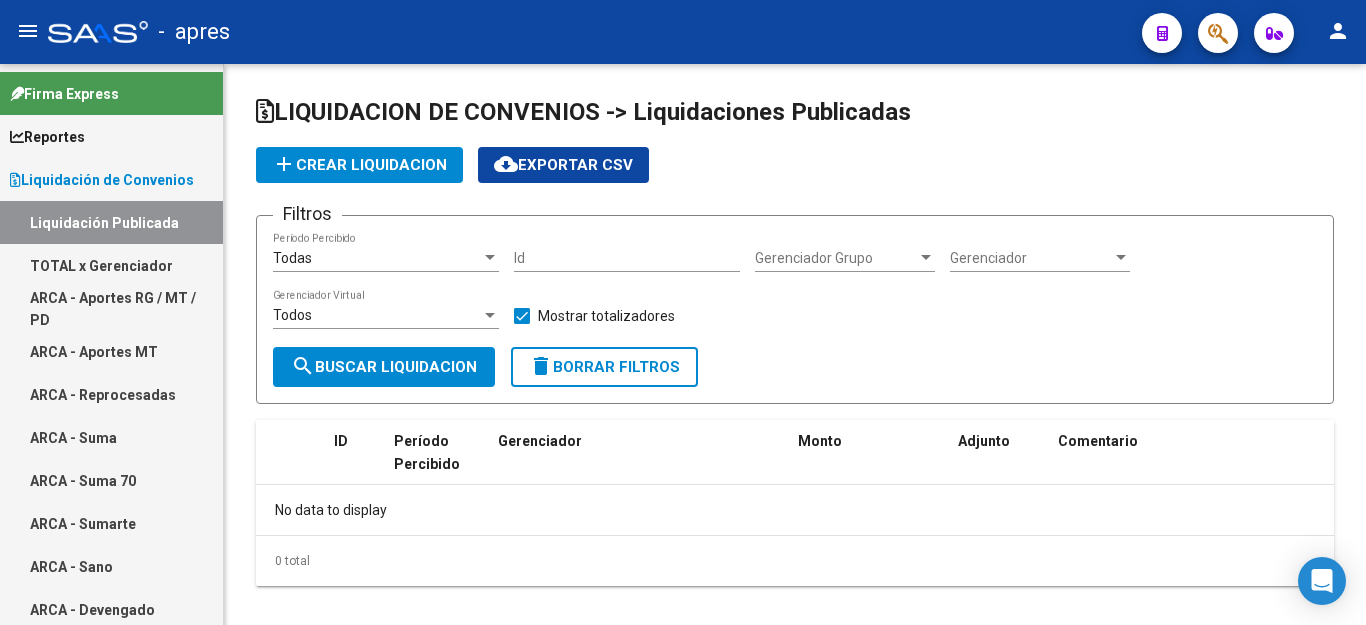 click on "TOTAL x Gerenciador" at bounding box center (111, 265) 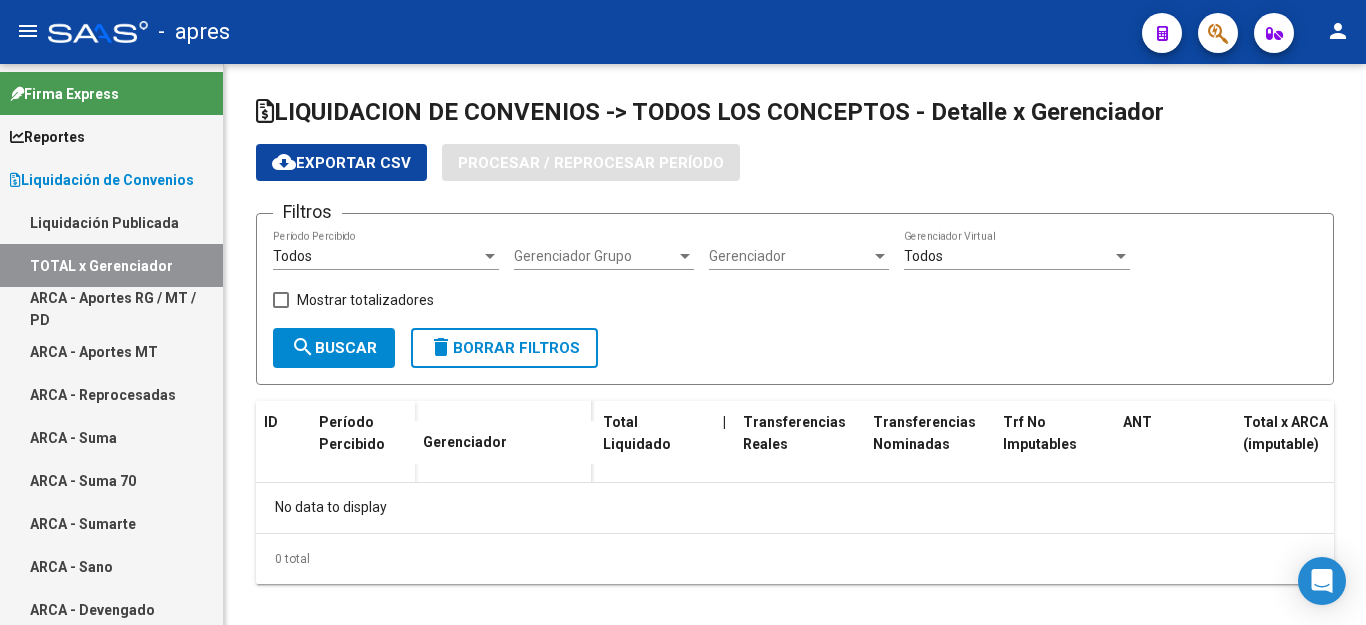 checkbox on "true" 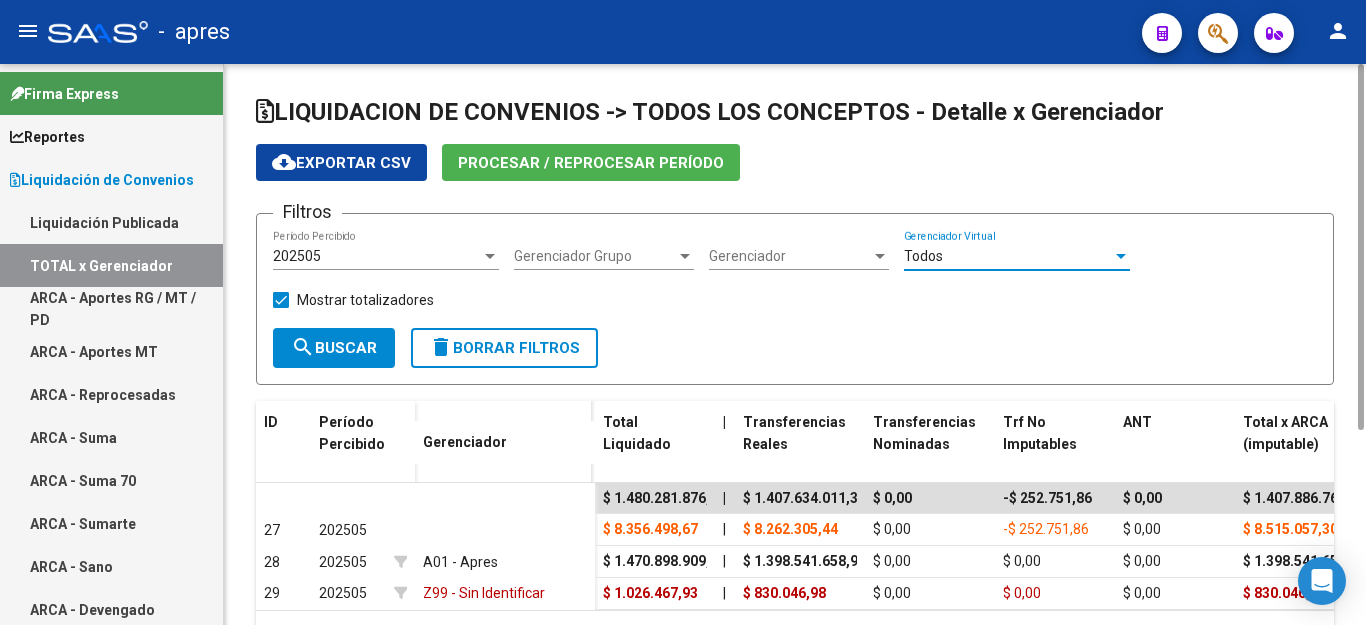 click on "Todos" at bounding box center [1008, 256] 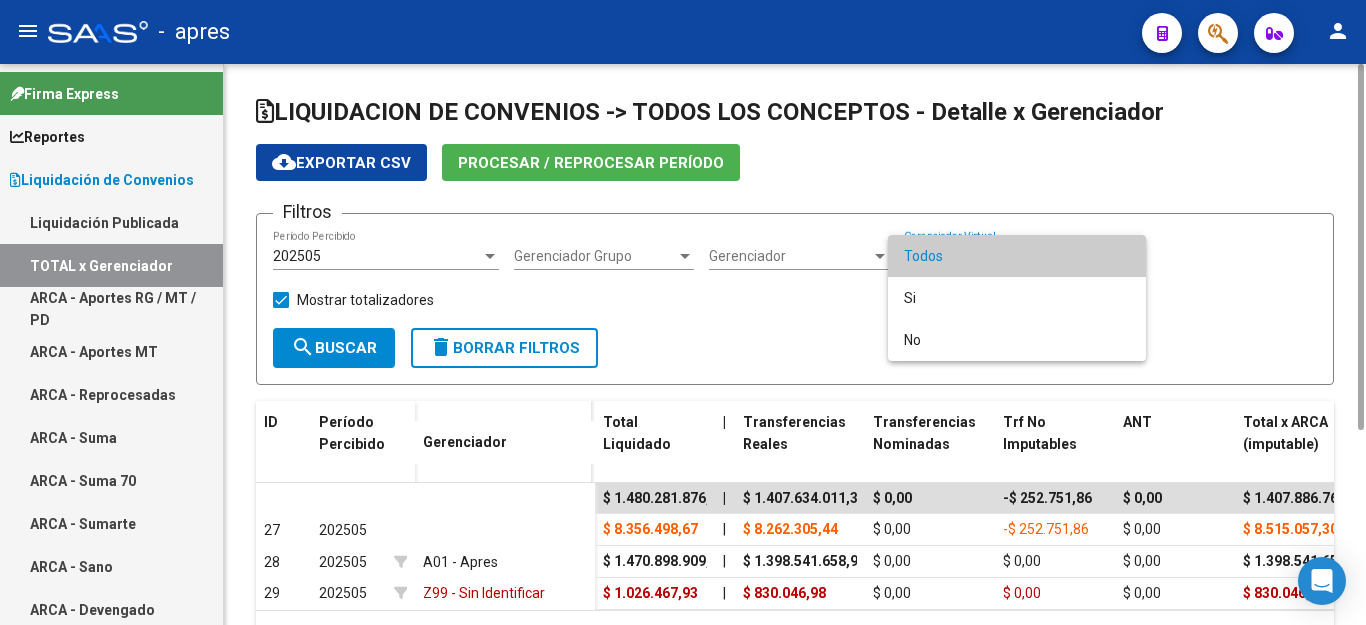 click on "Todos" at bounding box center [1017, 256] 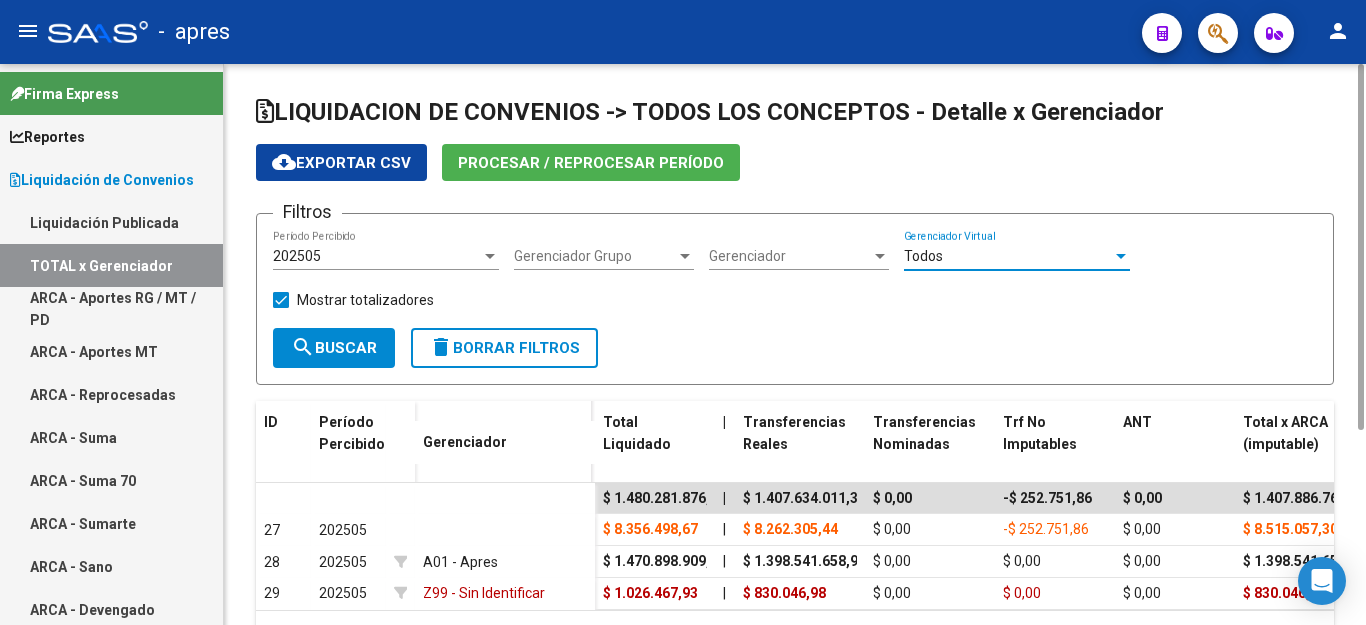 click on "202505" at bounding box center (377, 256) 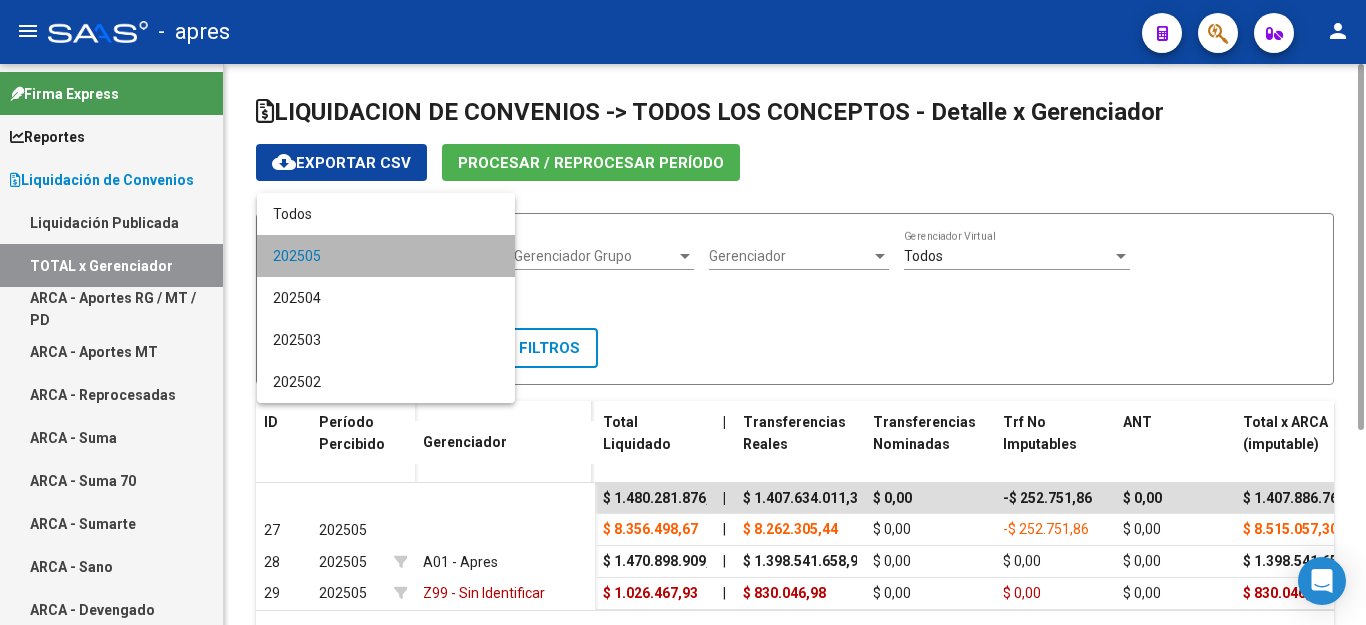 click on "202505" at bounding box center [386, 256] 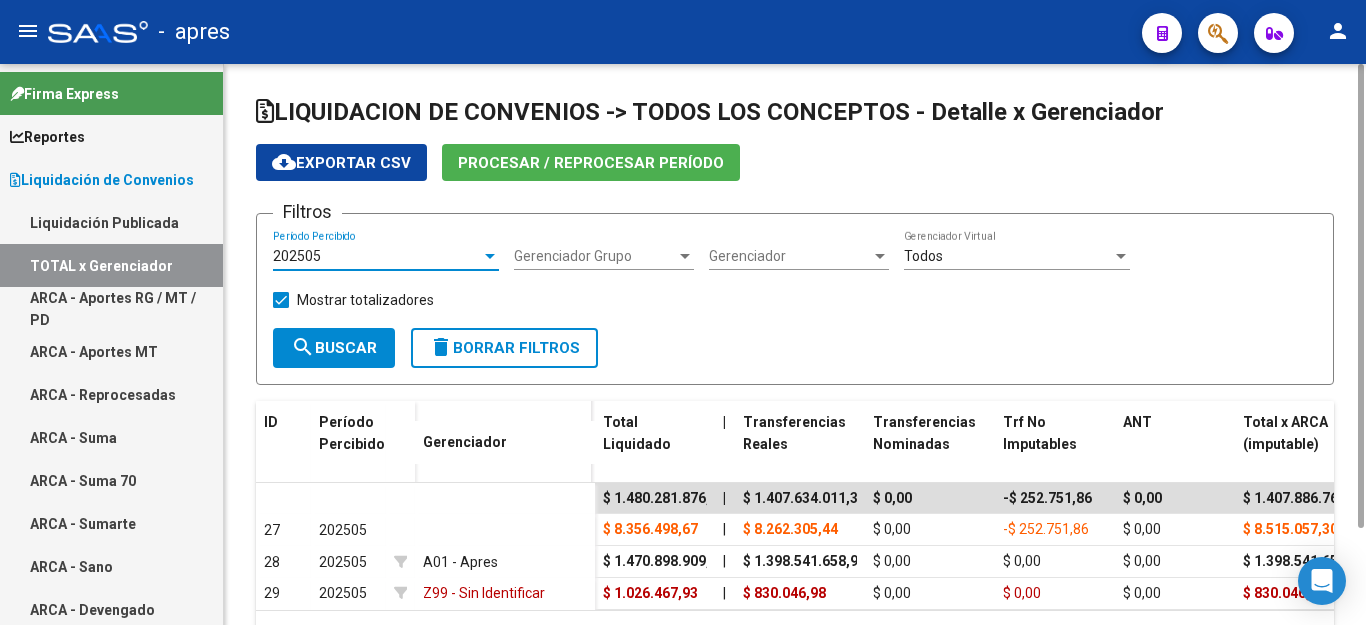 scroll, scrollTop: 117, scrollLeft: 0, axis: vertical 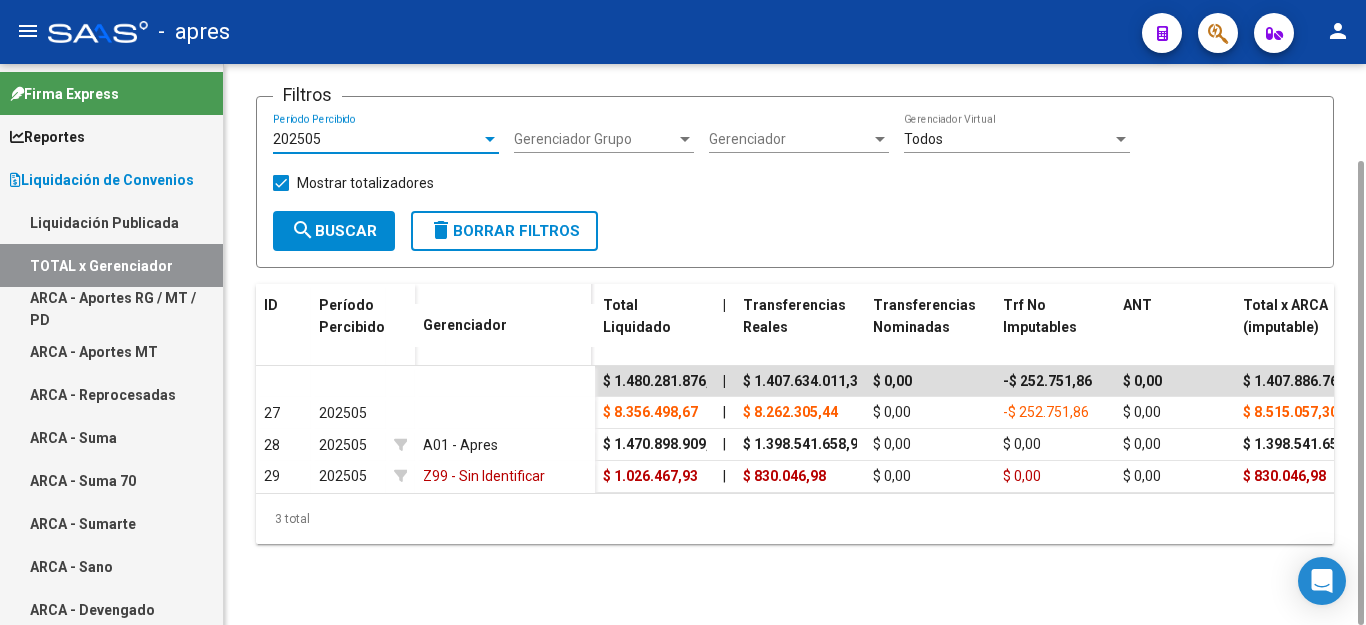 click on "202505" at bounding box center [377, 139] 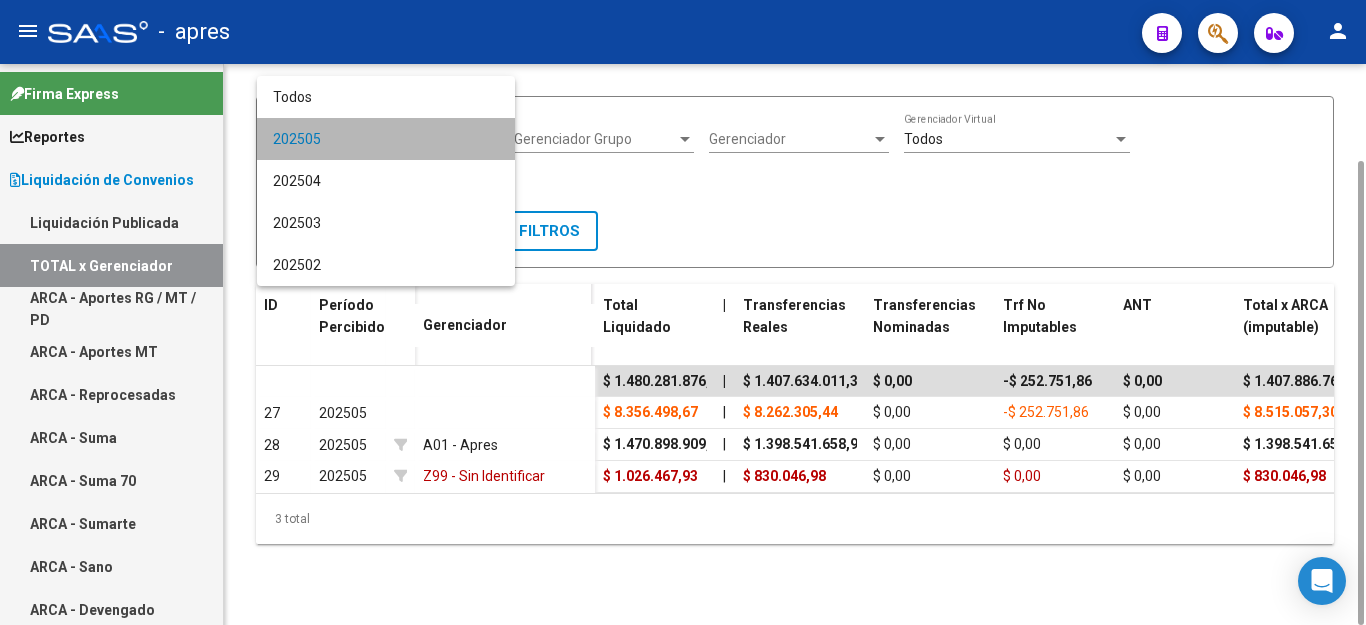 click on "202505" at bounding box center (386, 139) 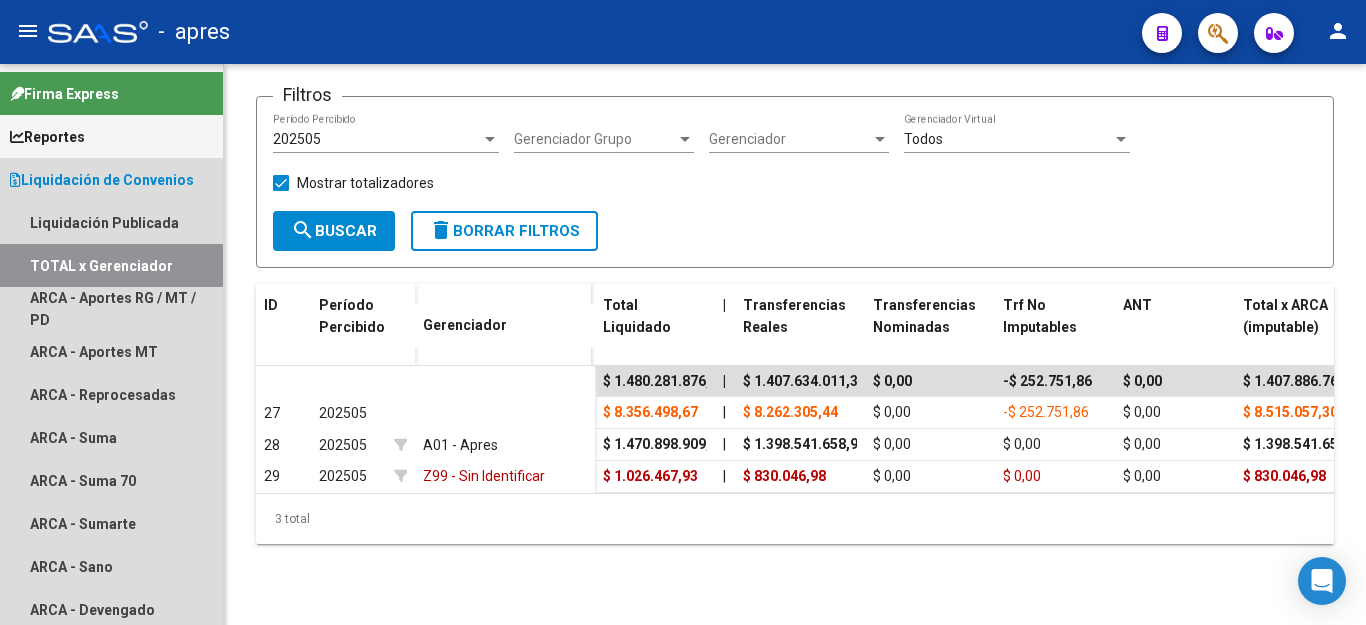 click on "Liquidación de Convenios" at bounding box center [102, 180] 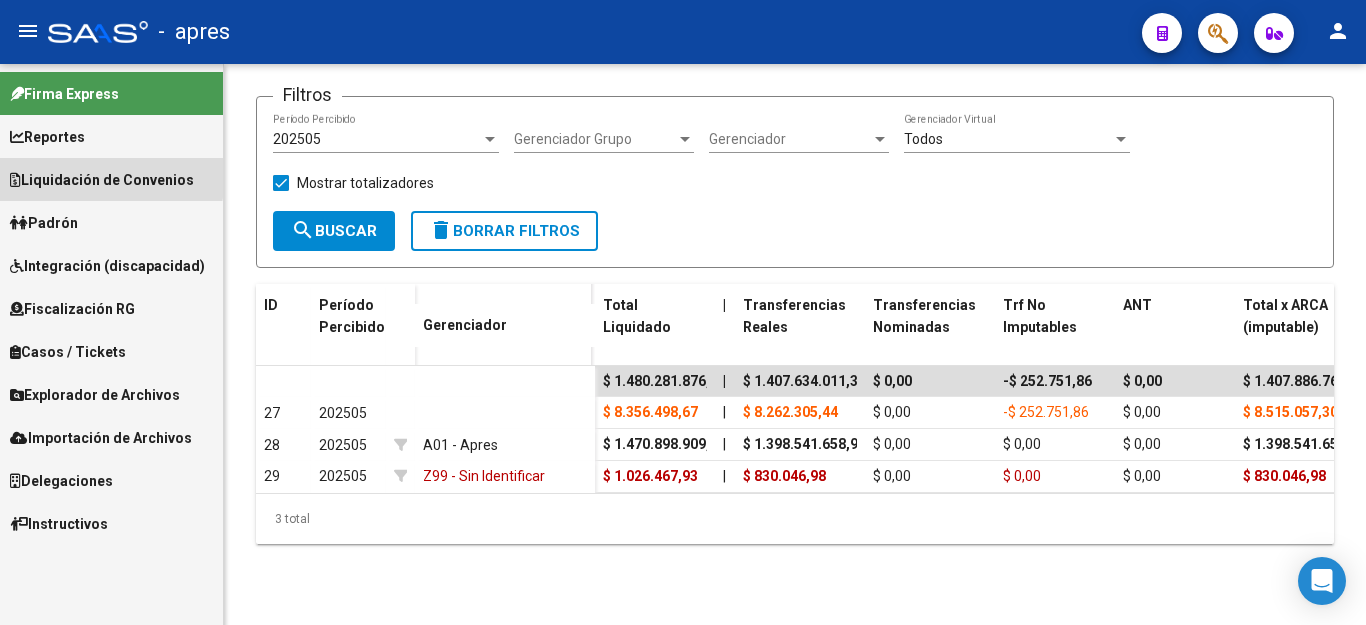 click on "Liquidación de Convenios" at bounding box center (102, 180) 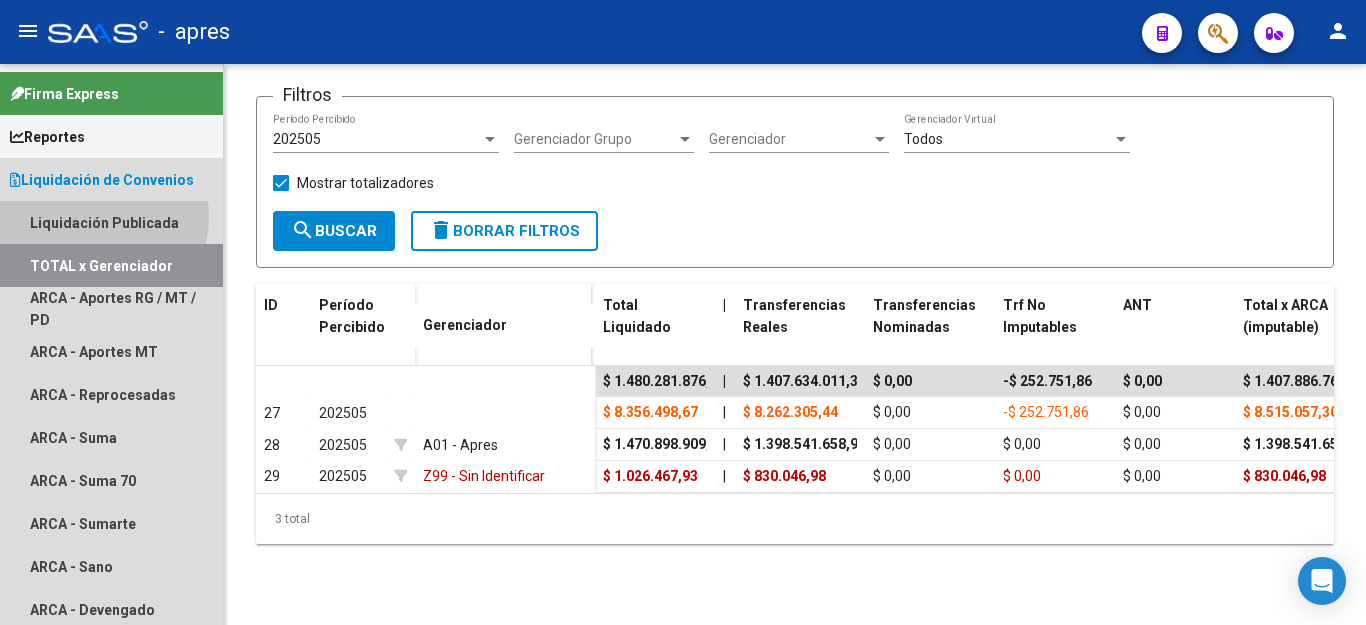 click on "Liquidación Publicada" at bounding box center [111, 222] 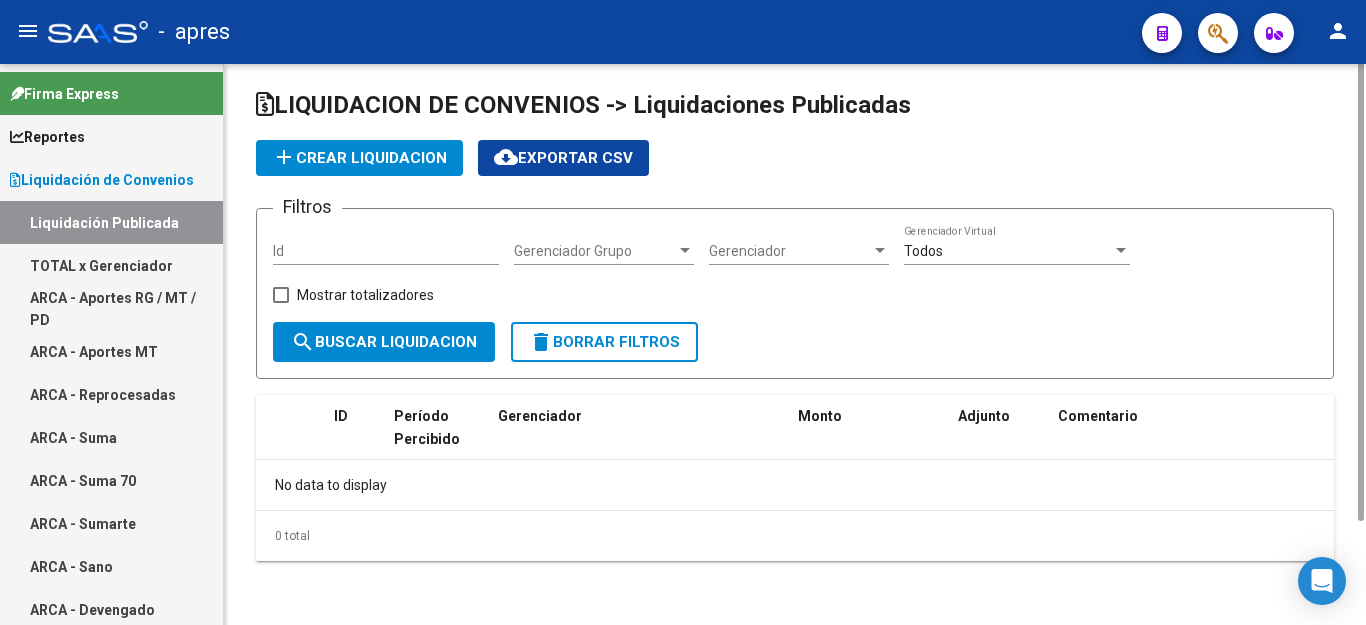 scroll, scrollTop: 0, scrollLeft: 0, axis: both 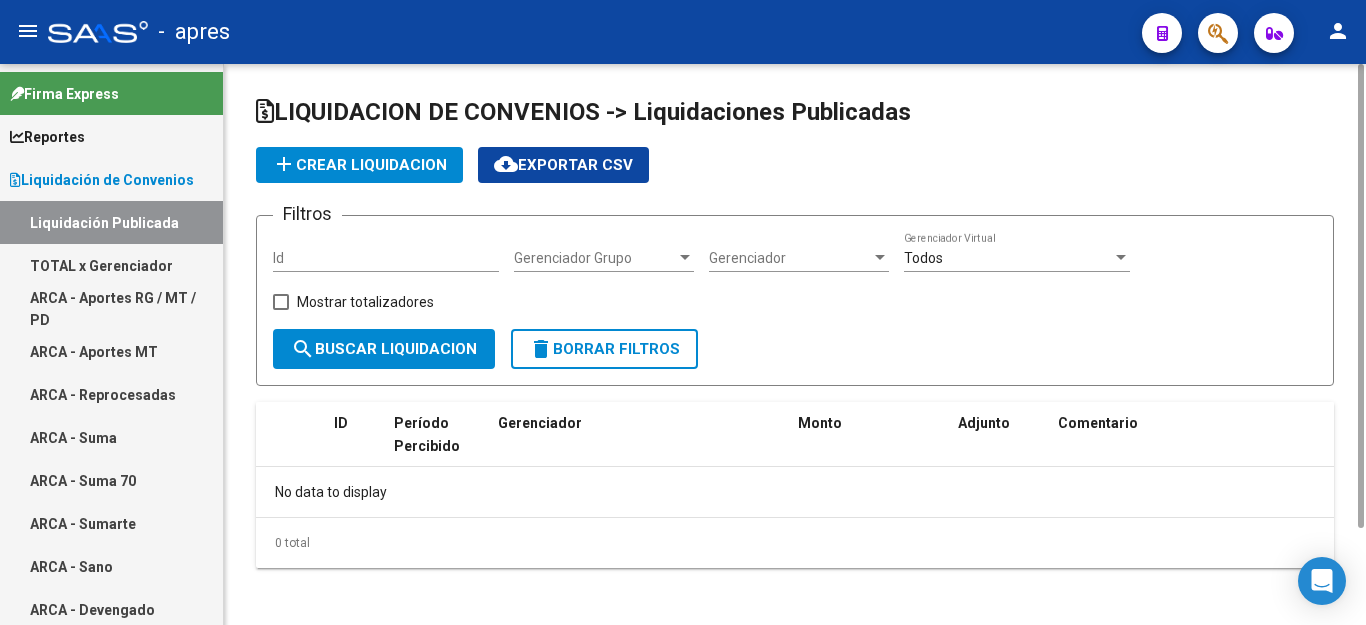 checkbox on "true" 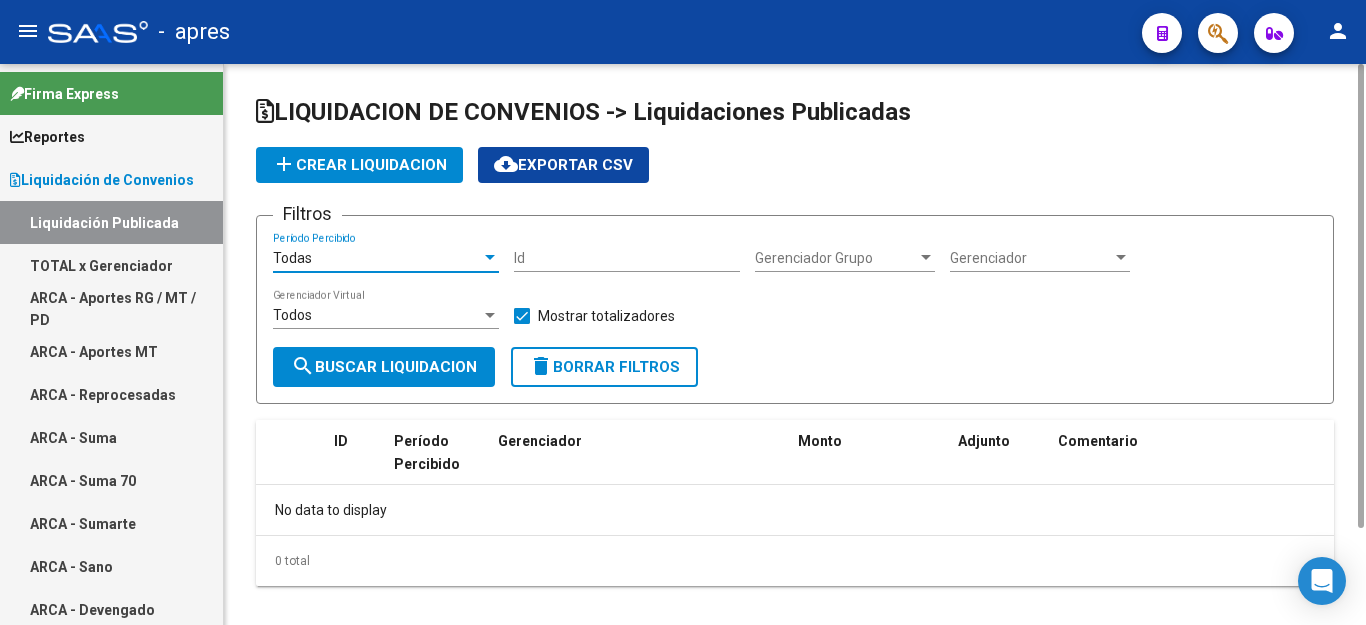 click on "Todas" at bounding box center (377, 258) 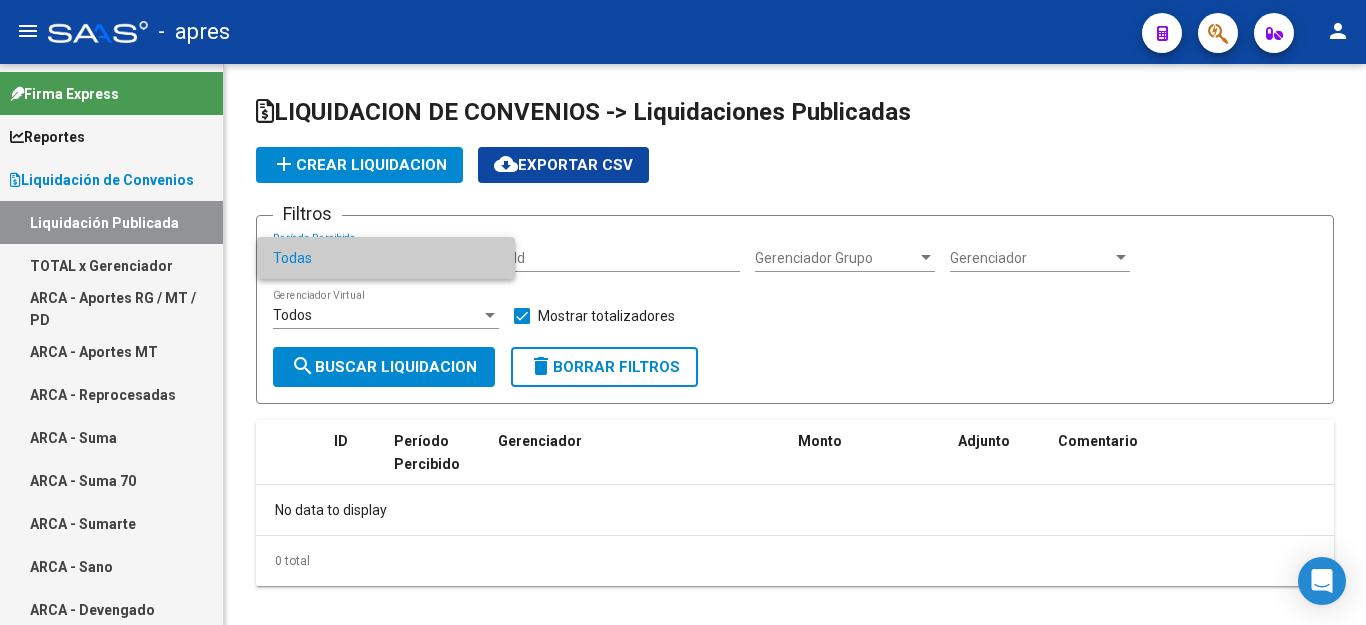 click at bounding box center [683, 312] 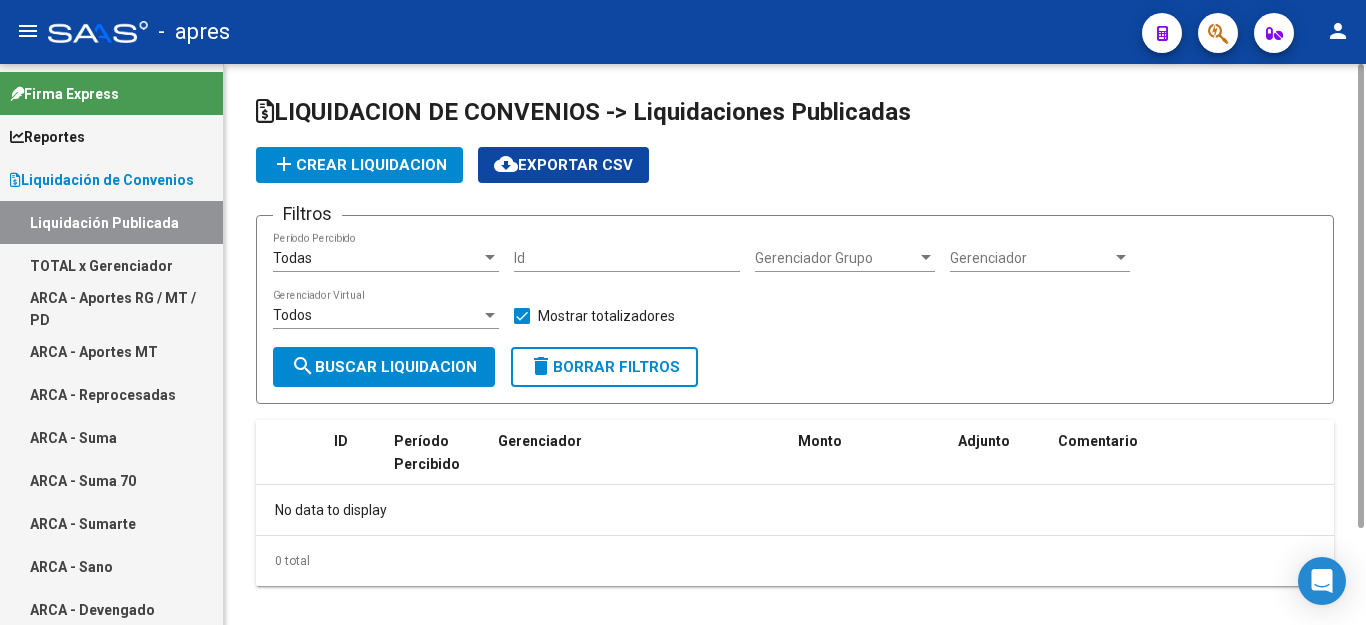 click on "add  Crear Liquidacion" 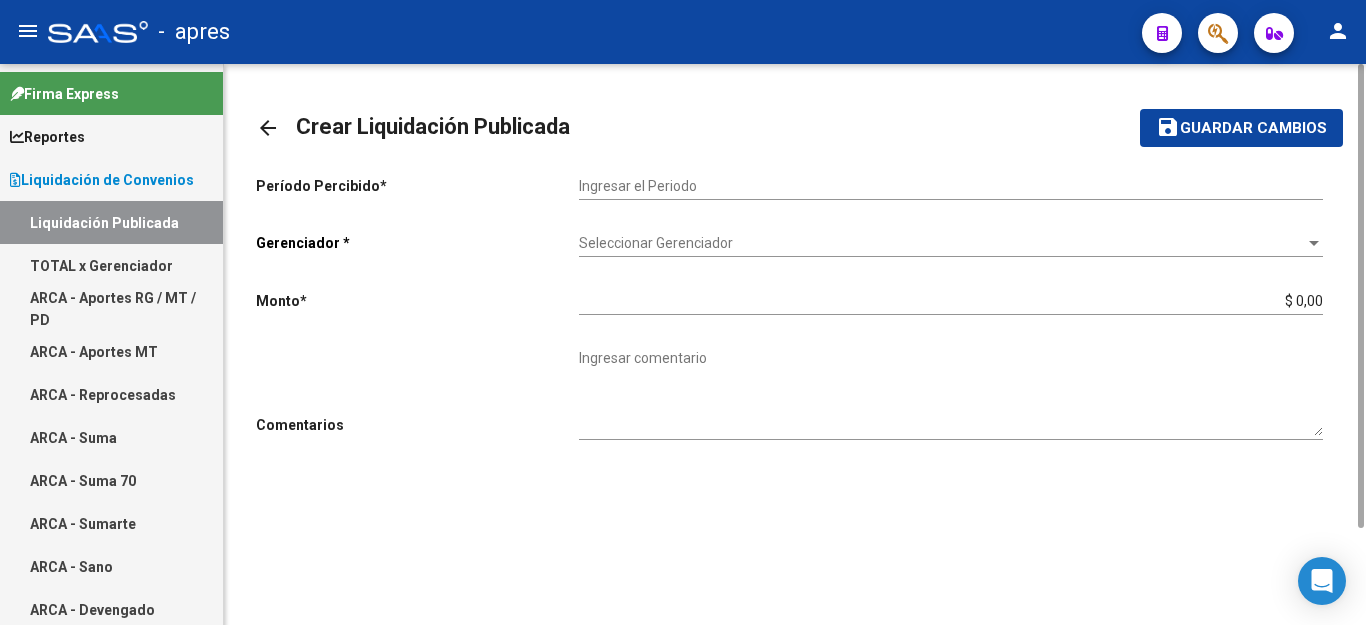 click on "Ingresar el Periodo" at bounding box center [951, 186] 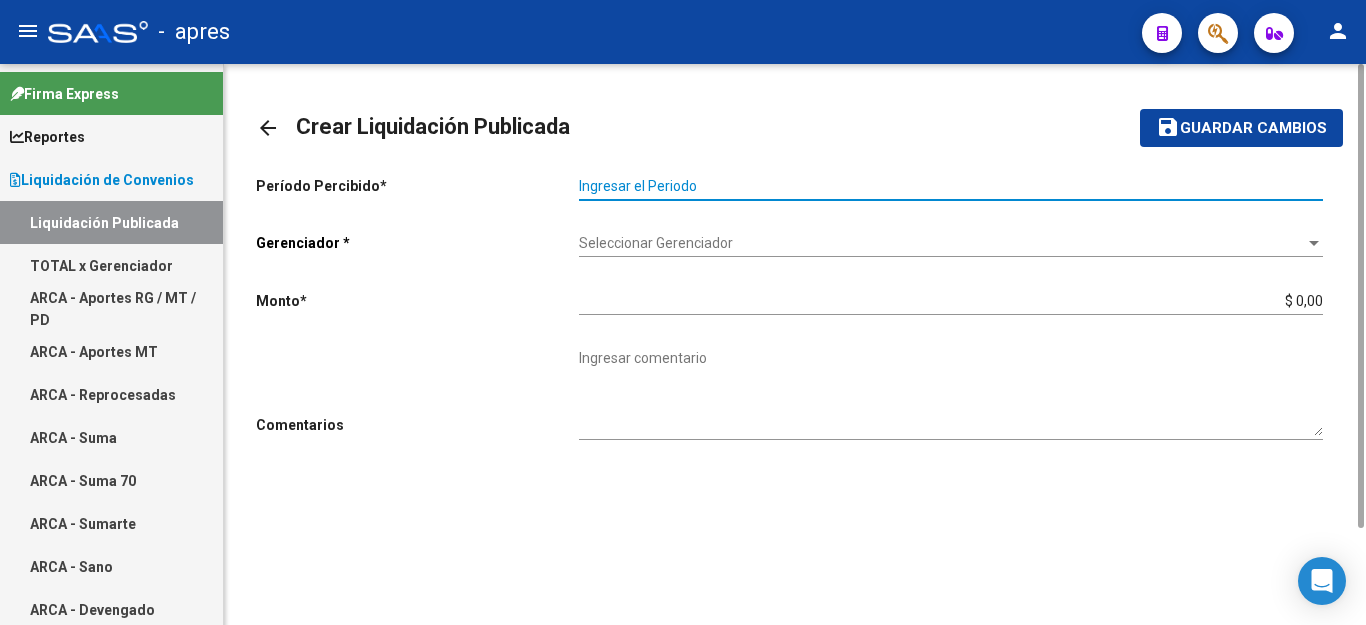 click on "Ingresar el Periodo" at bounding box center (951, 186) 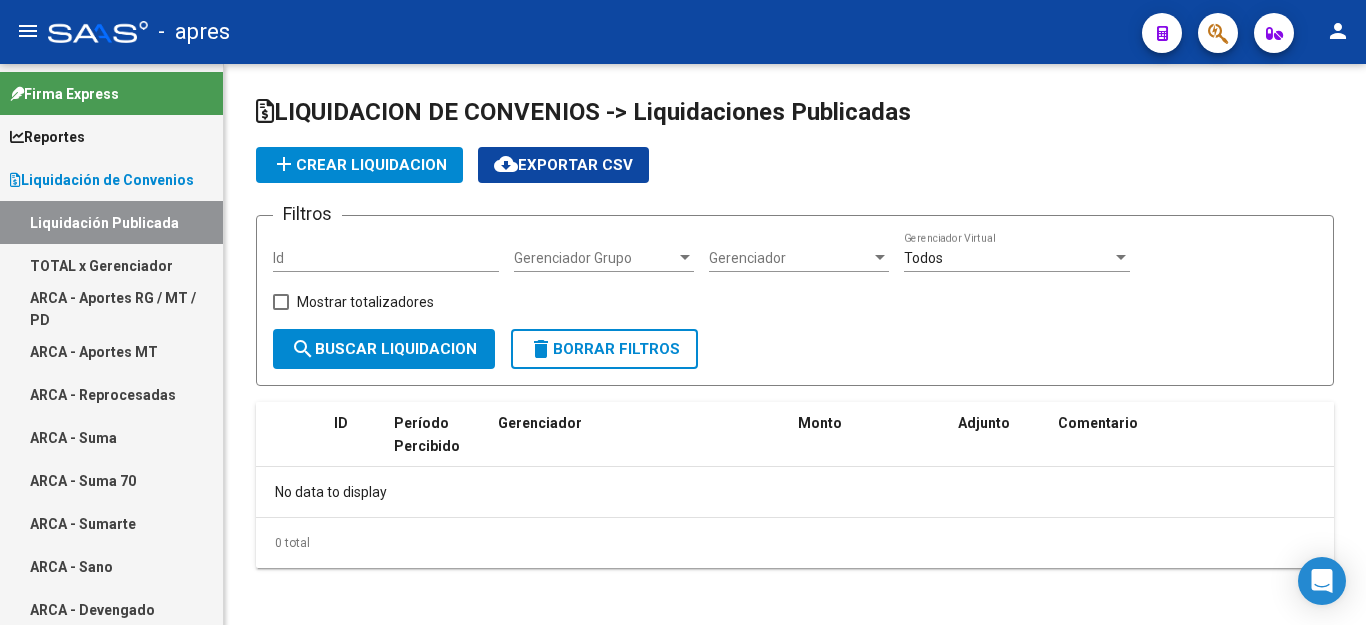 checkbox on "true" 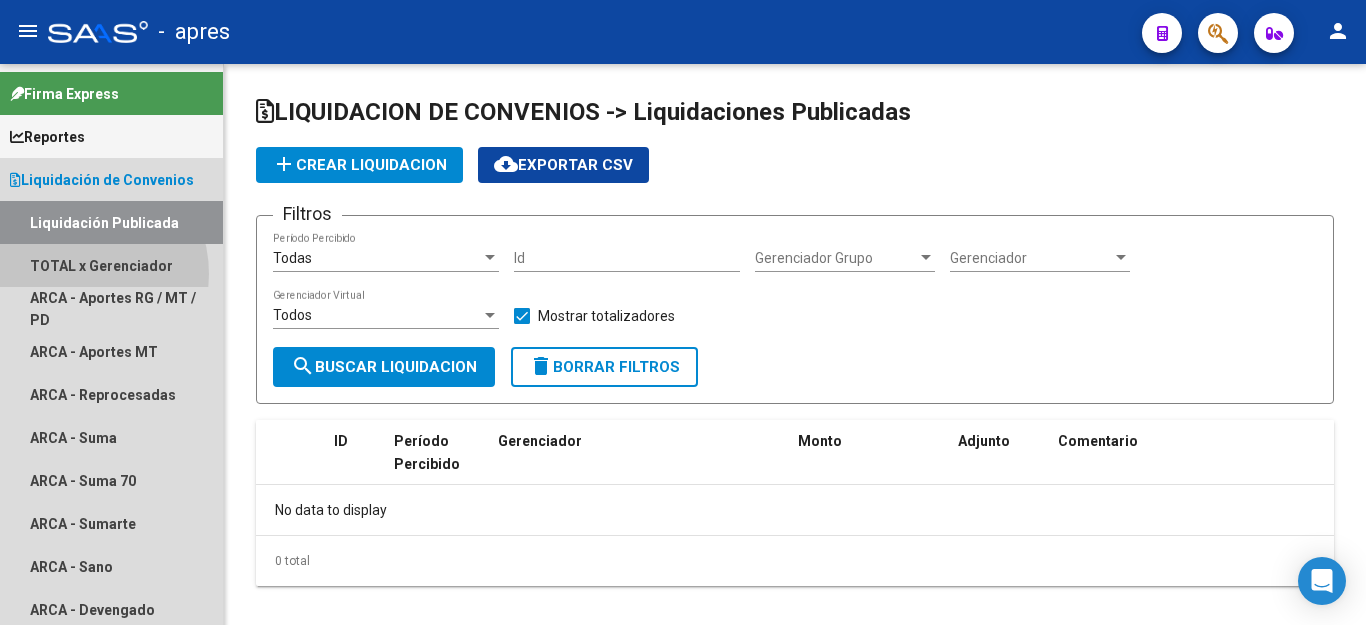 click on "TOTAL x Gerenciador" at bounding box center [111, 265] 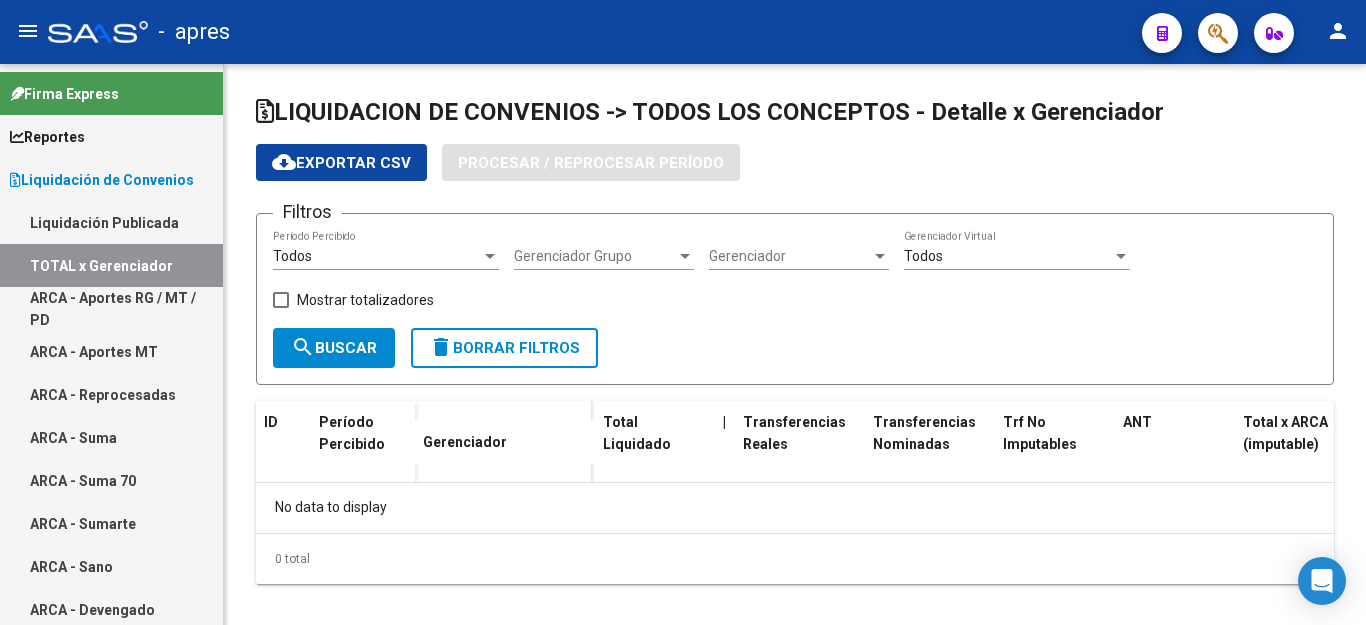 checkbox on "true" 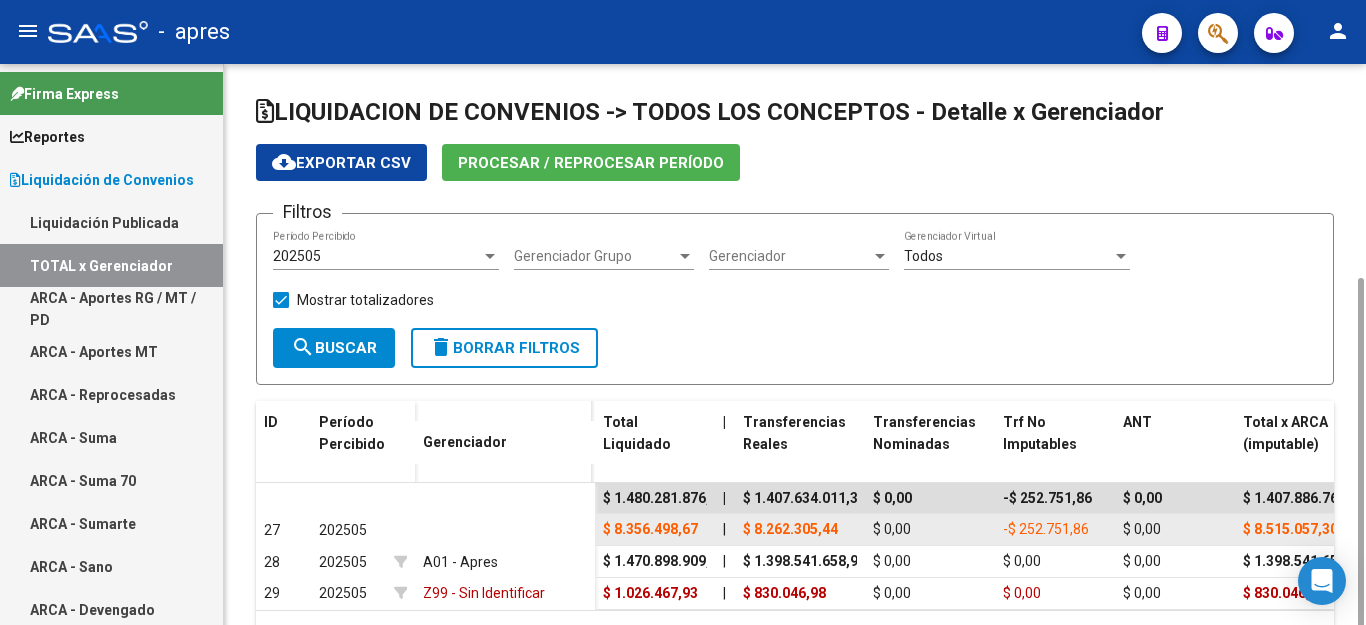 scroll, scrollTop: 117, scrollLeft: 0, axis: vertical 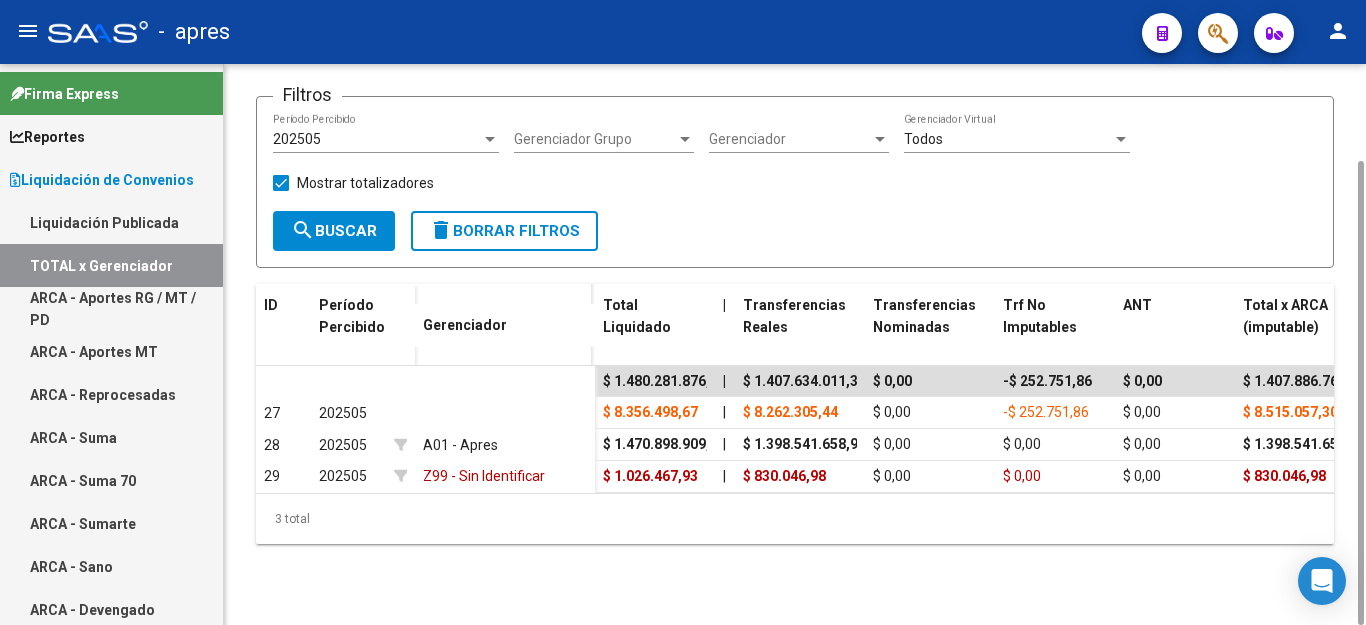 click on "202505" at bounding box center [377, 139] 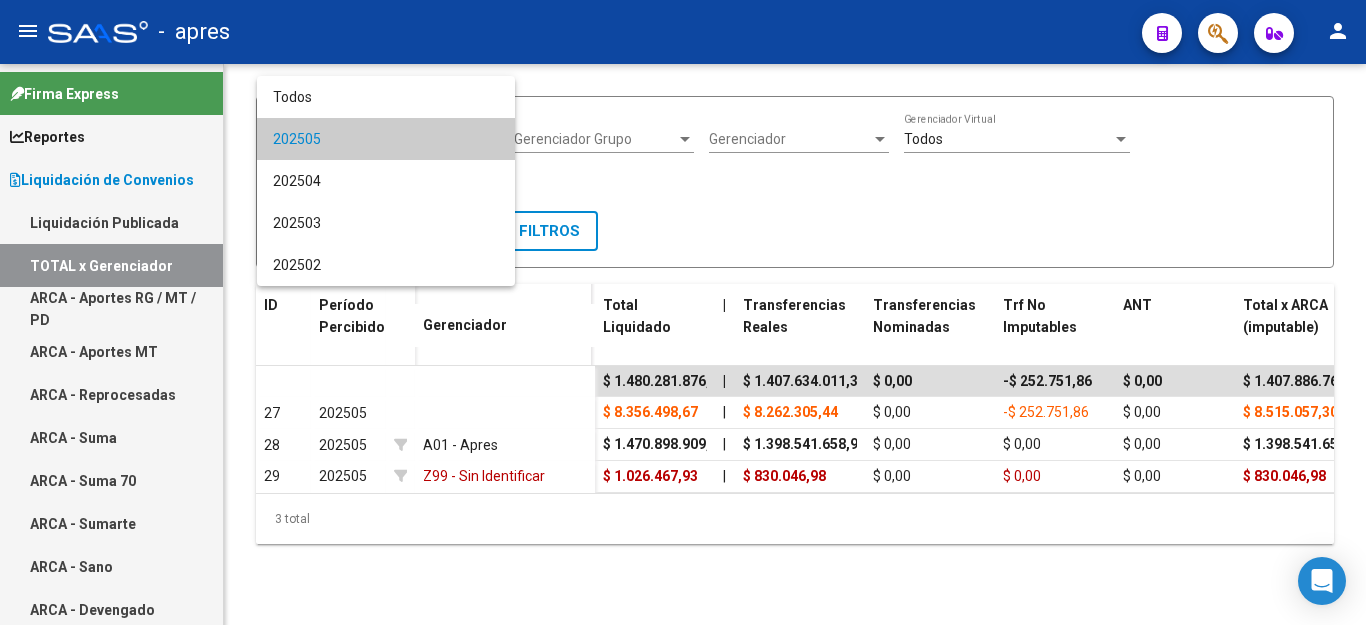 click at bounding box center (683, 312) 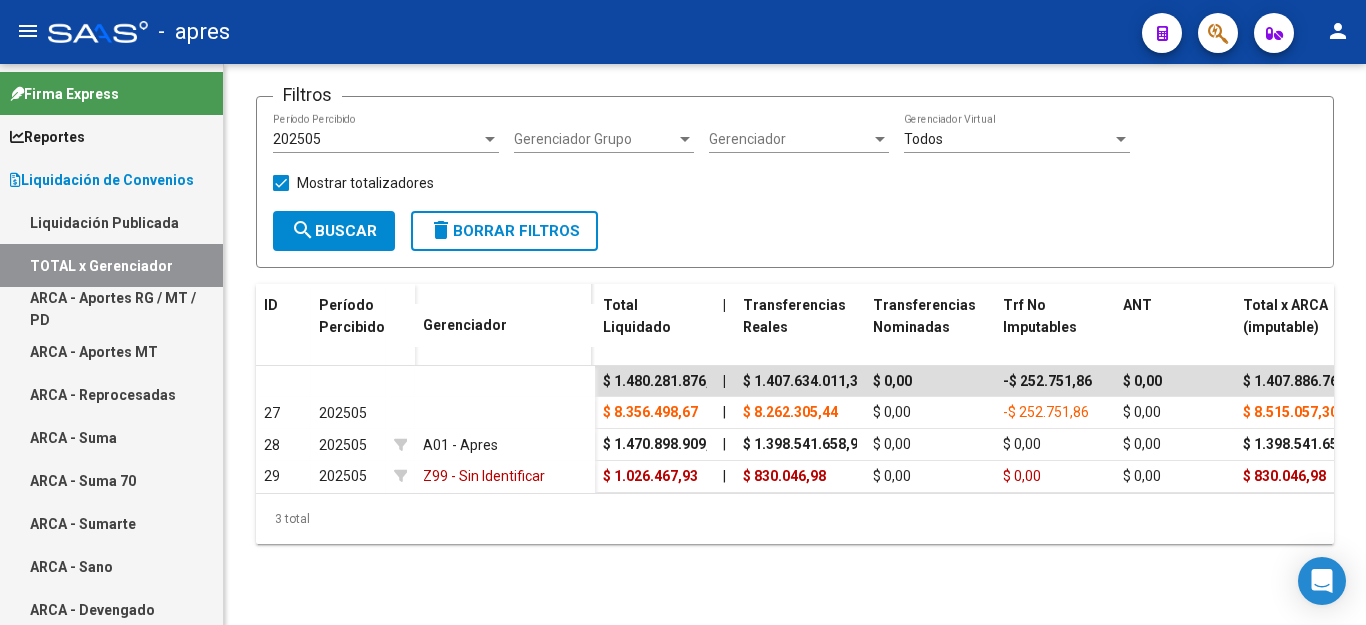 scroll, scrollTop: 0, scrollLeft: 0, axis: both 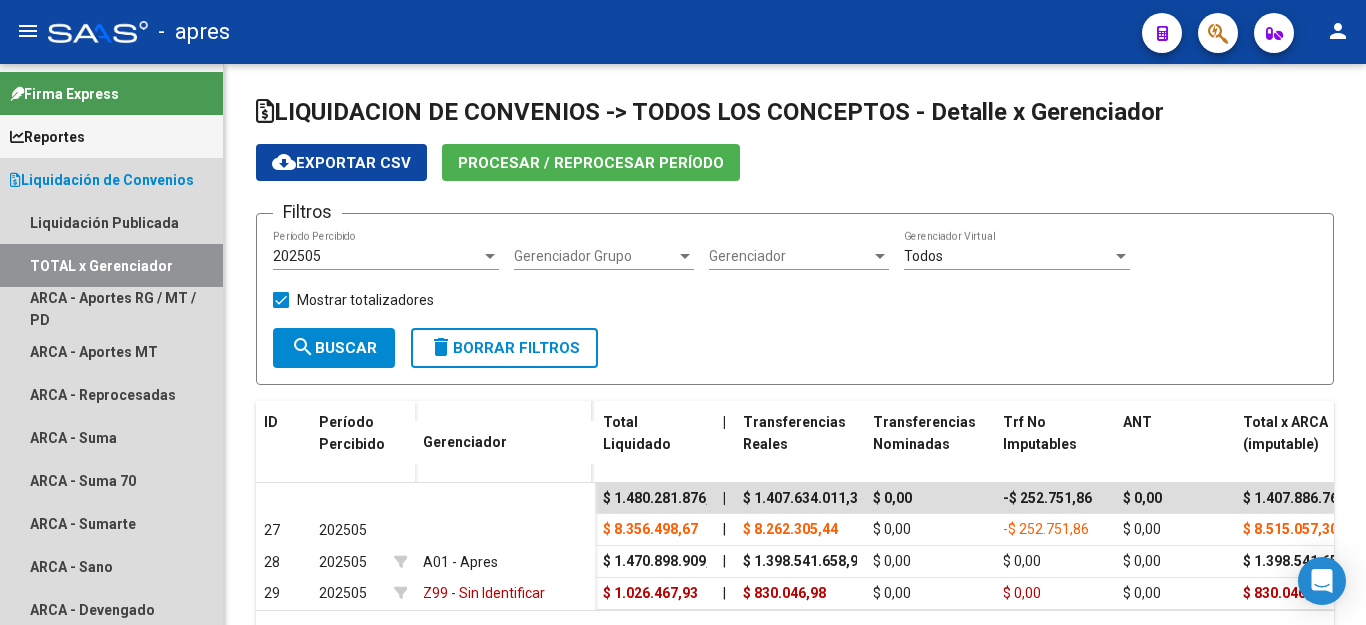click on "Liquidación de Convenios" at bounding box center (102, 180) 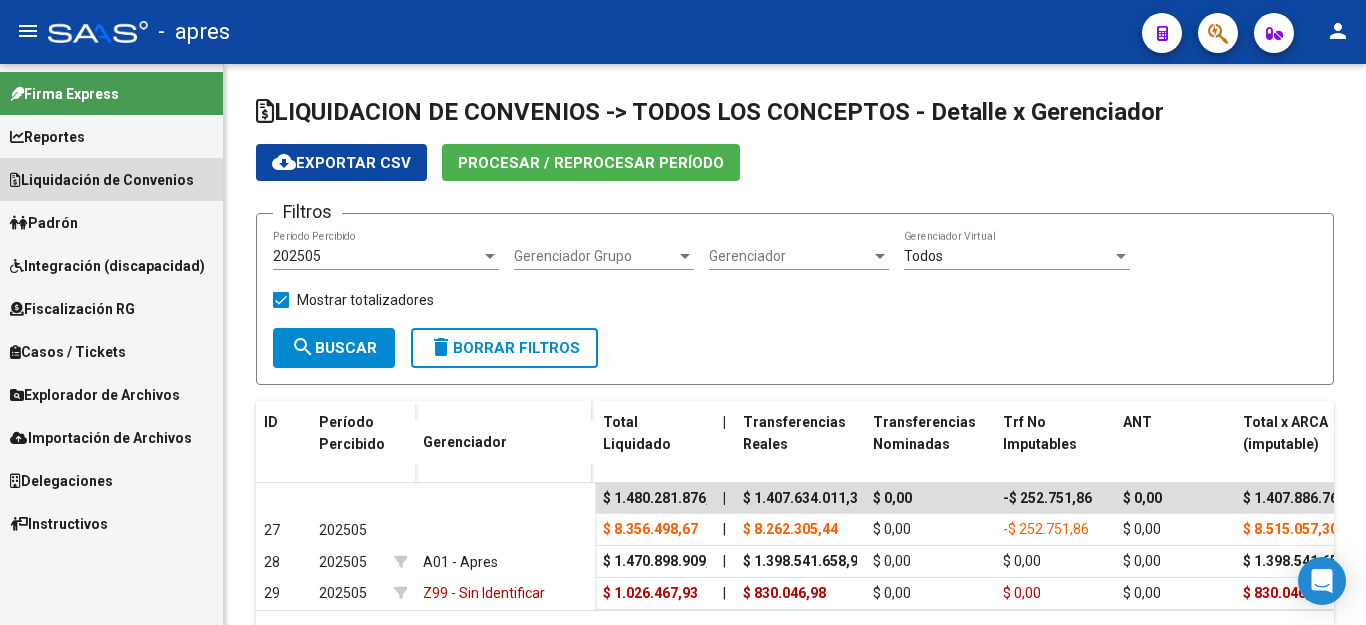 click on "Liquidación de Convenios" at bounding box center (102, 180) 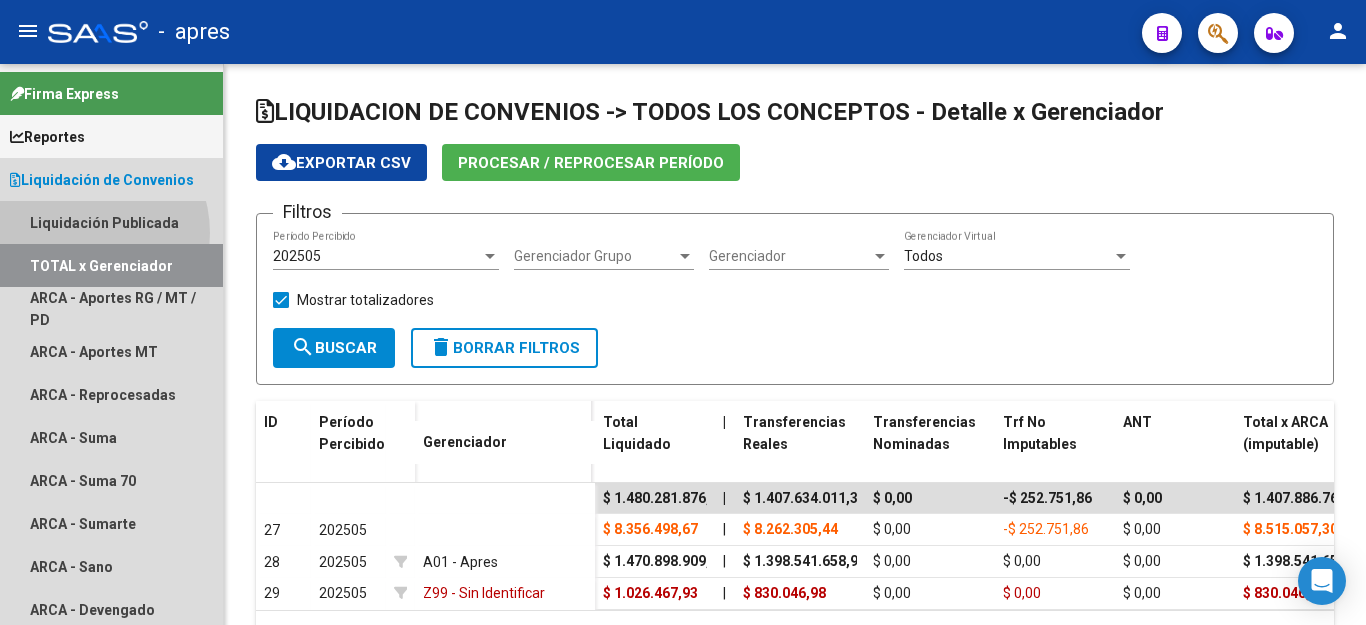 click on "Liquidación Publicada" at bounding box center [111, 222] 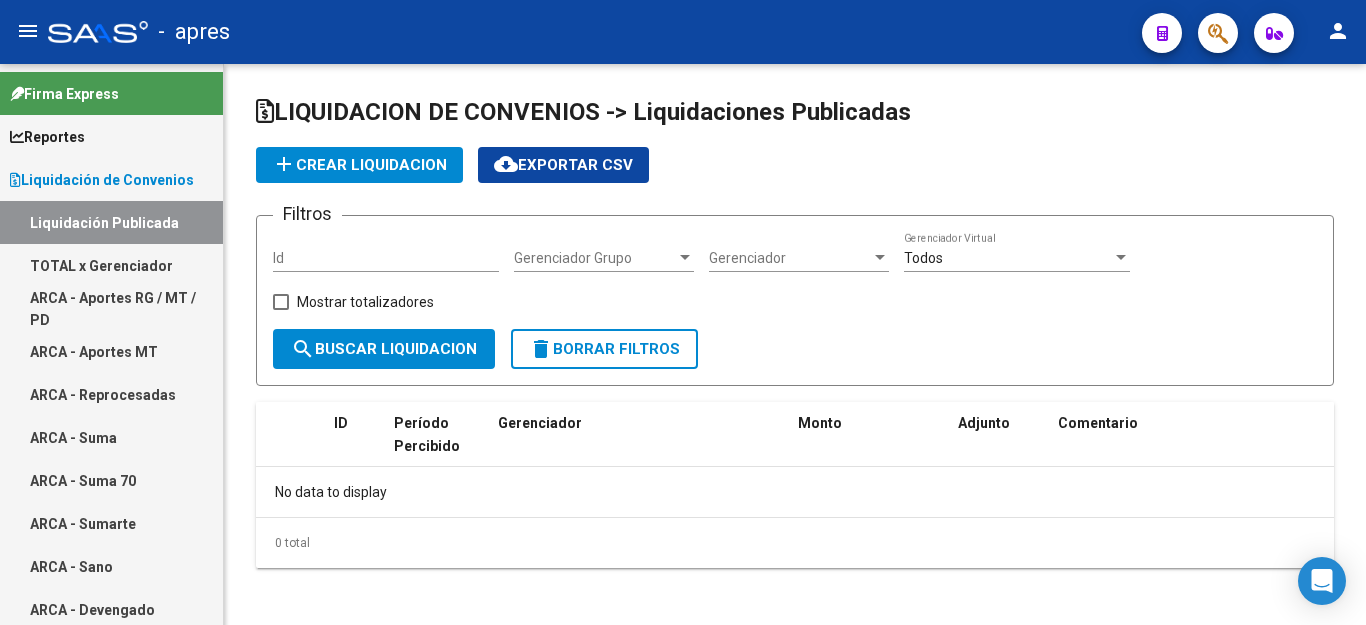 checkbox on "true" 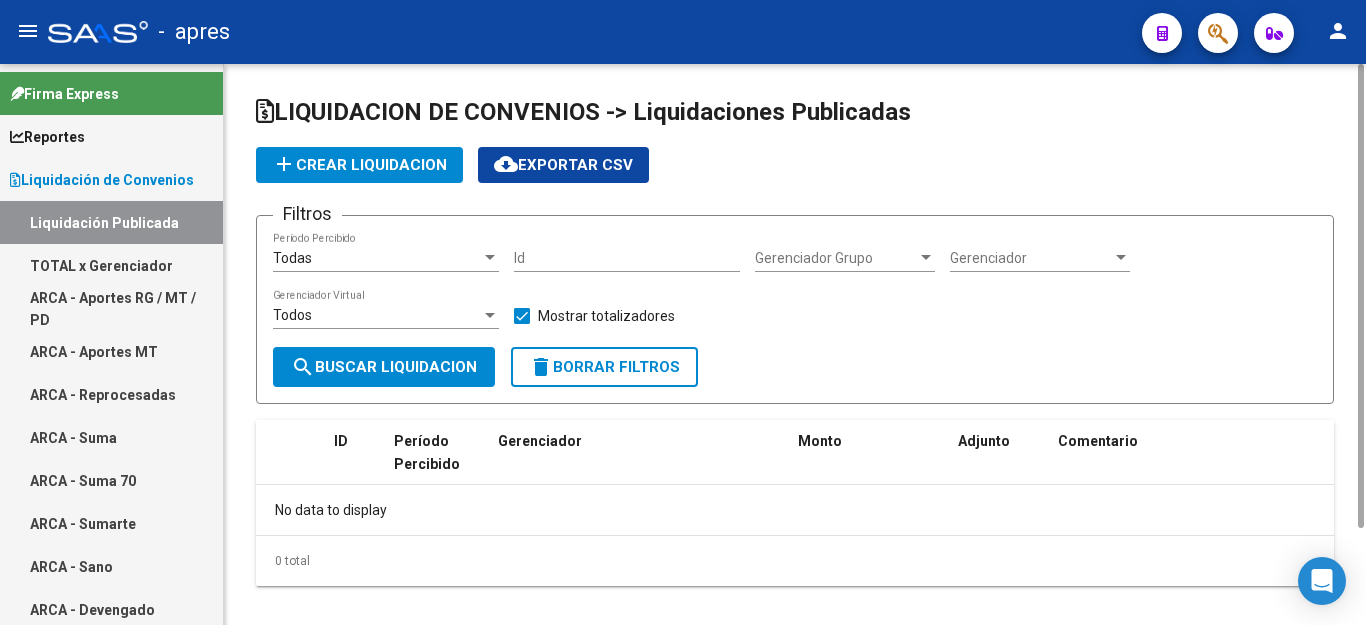 click on "Todas  Período Percibido" 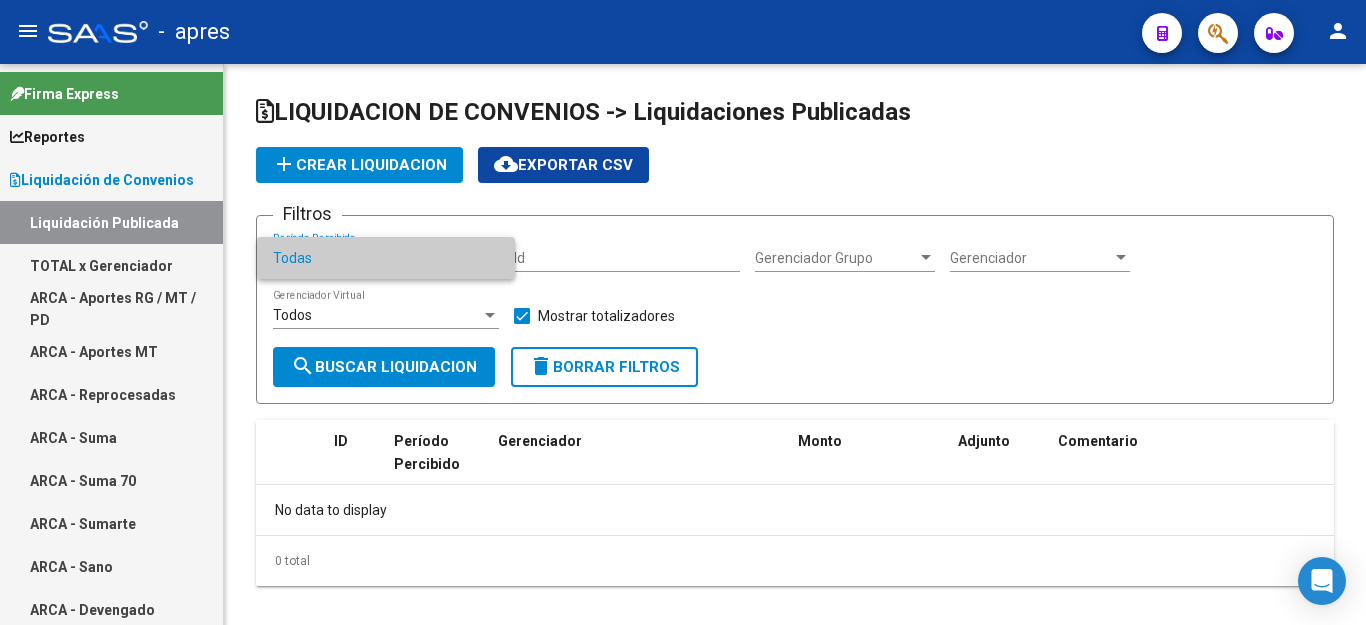 click at bounding box center [683, 312] 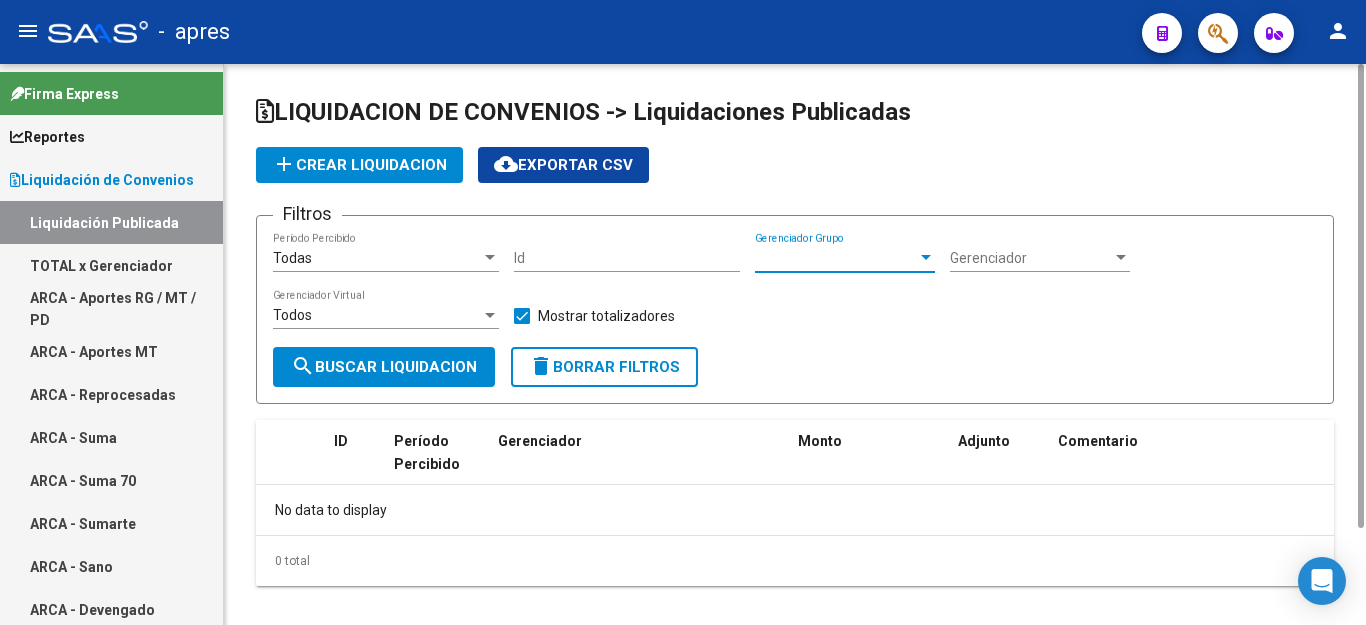 click on "Gerenciador Grupo" at bounding box center [836, 258] 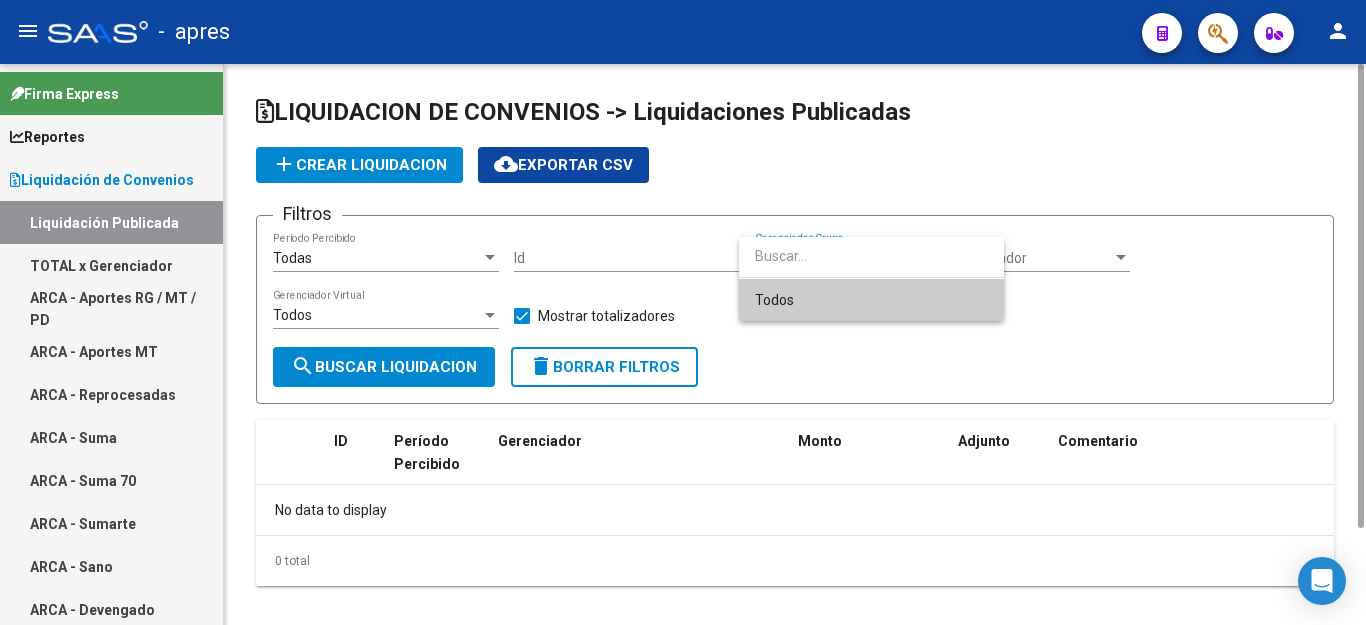 click at bounding box center (871, 256) 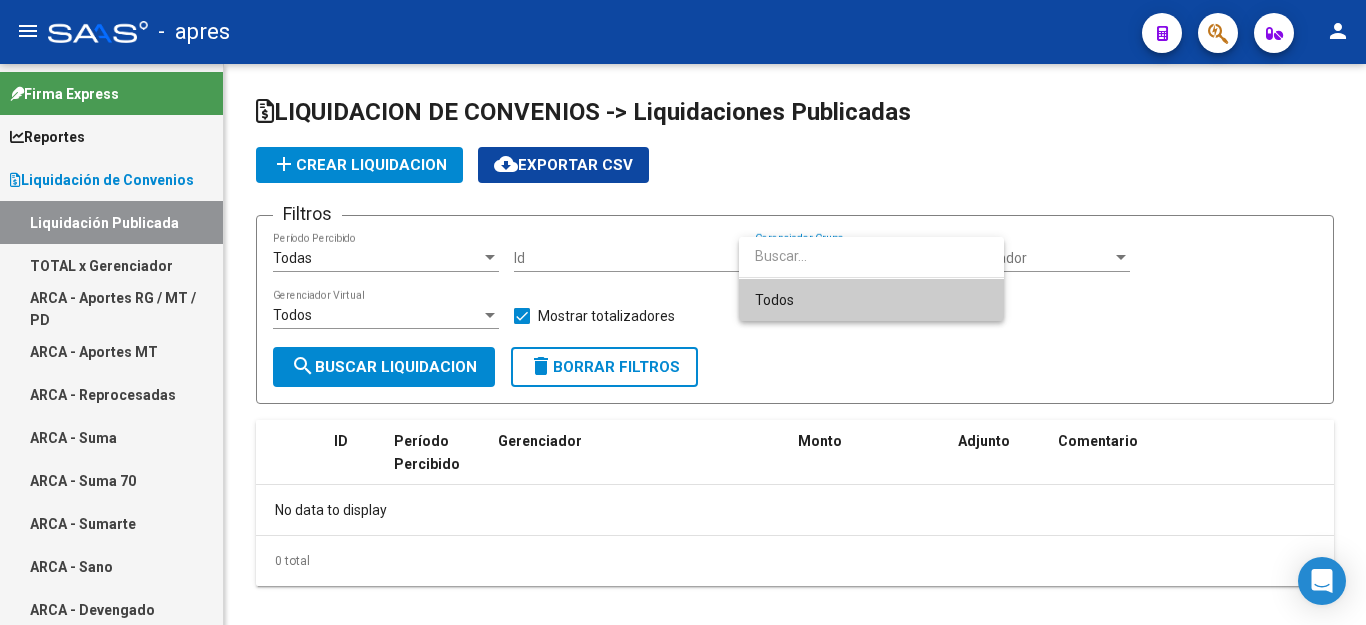 click at bounding box center (683, 312) 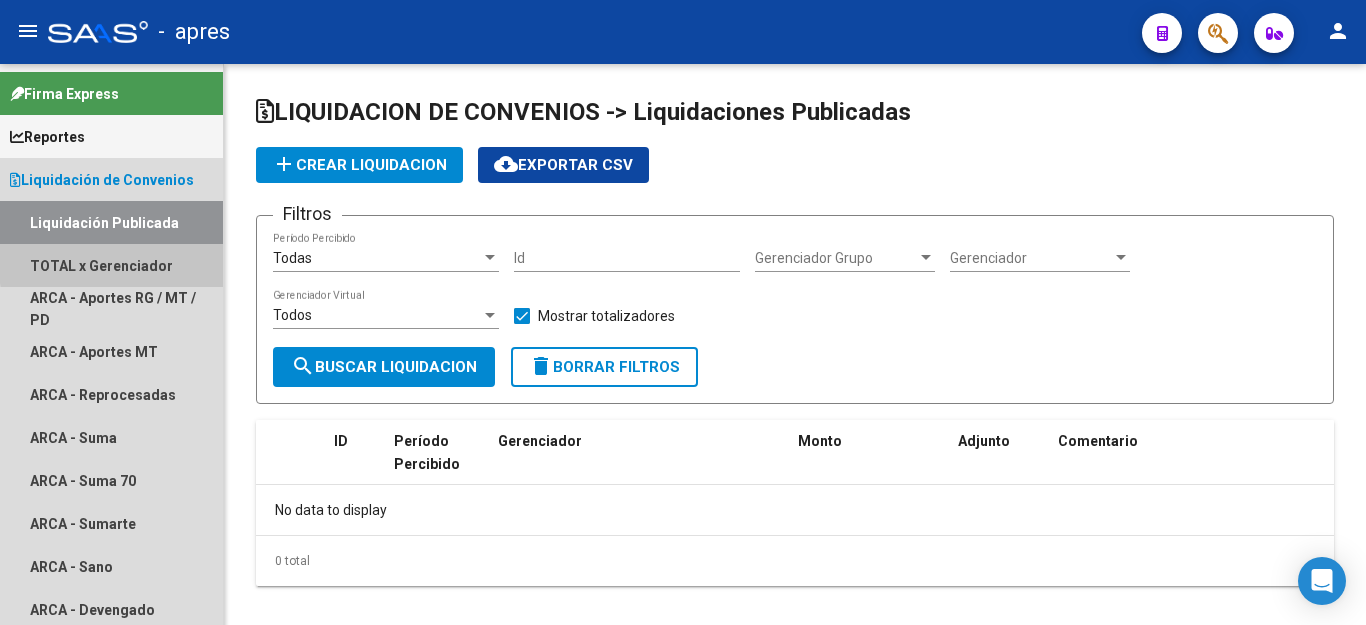 click on "TOTAL x Gerenciador" at bounding box center [111, 265] 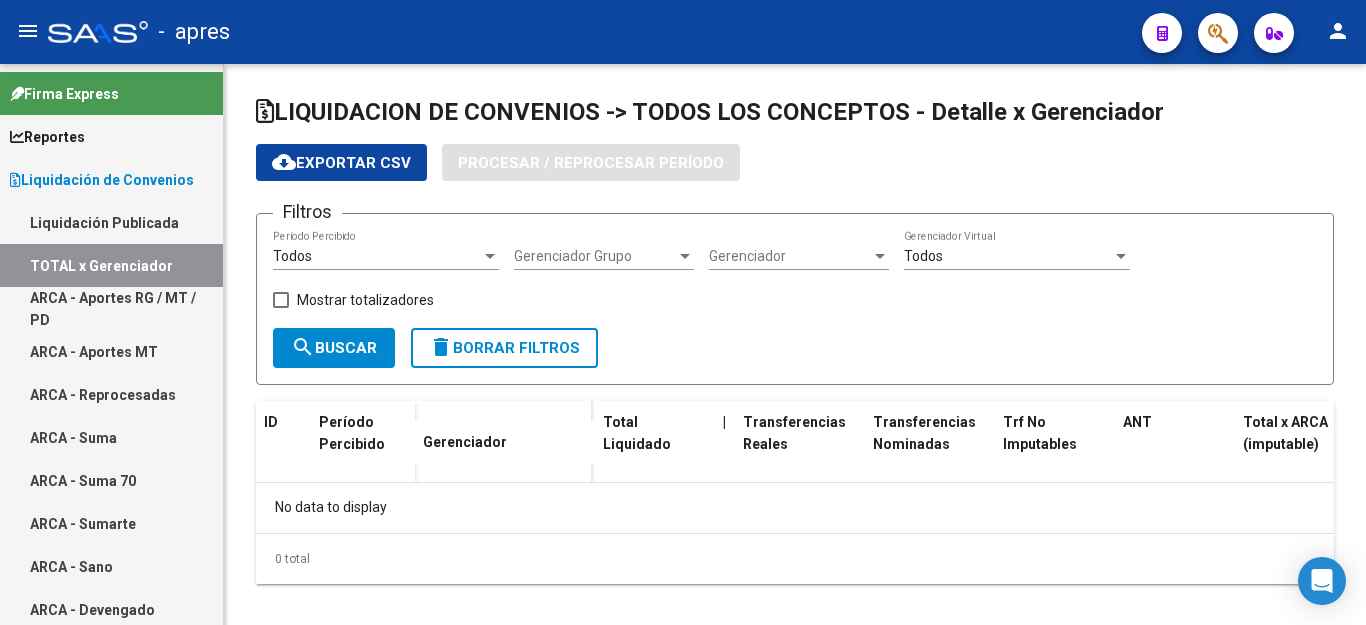 checkbox on "true" 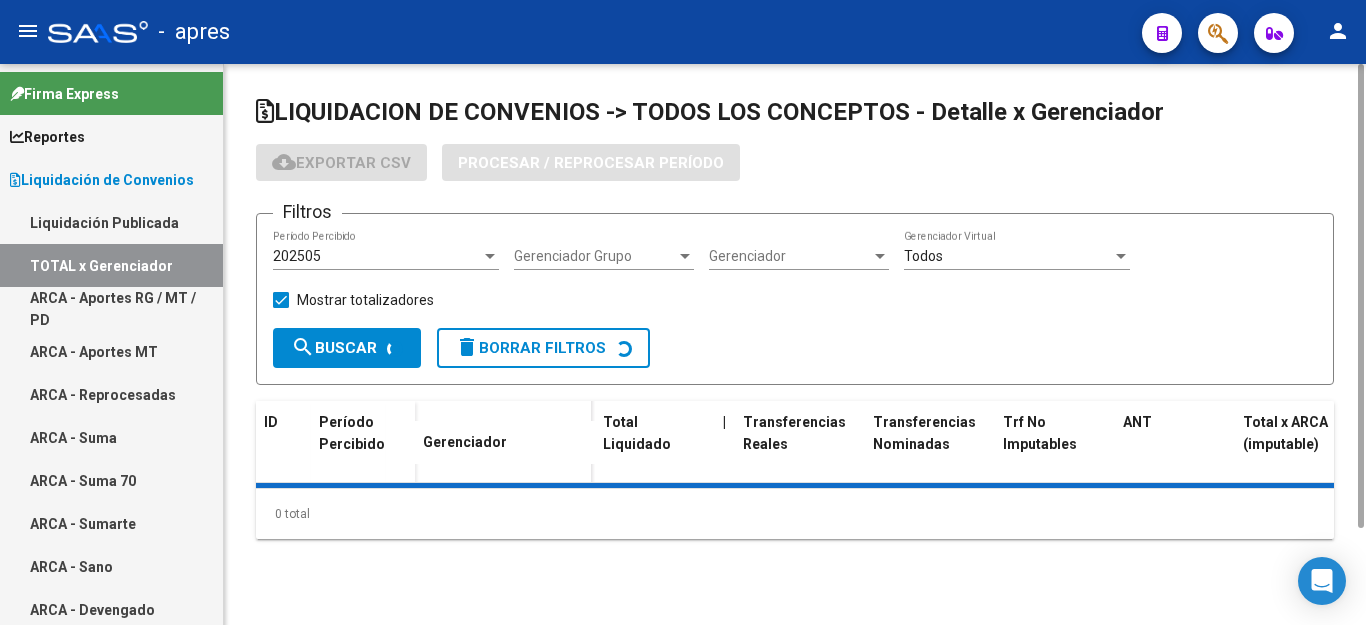 click on "202505" at bounding box center (377, 256) 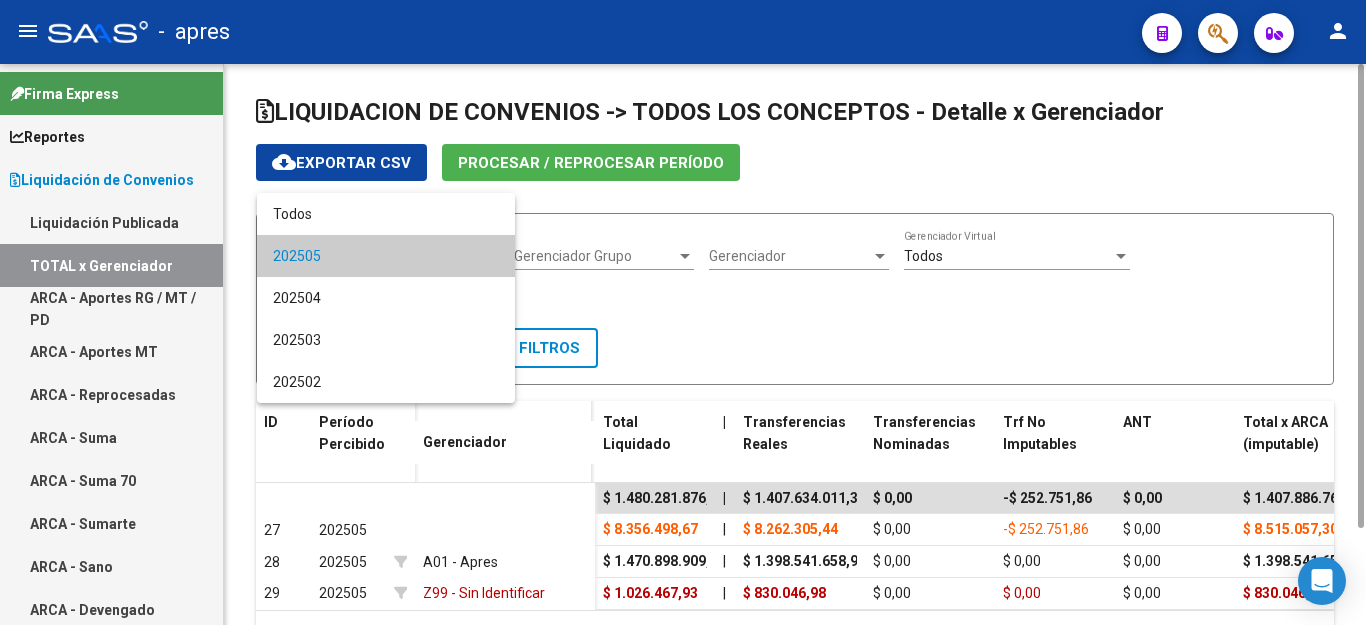 click on "202505" at bounding box center (386, 256) 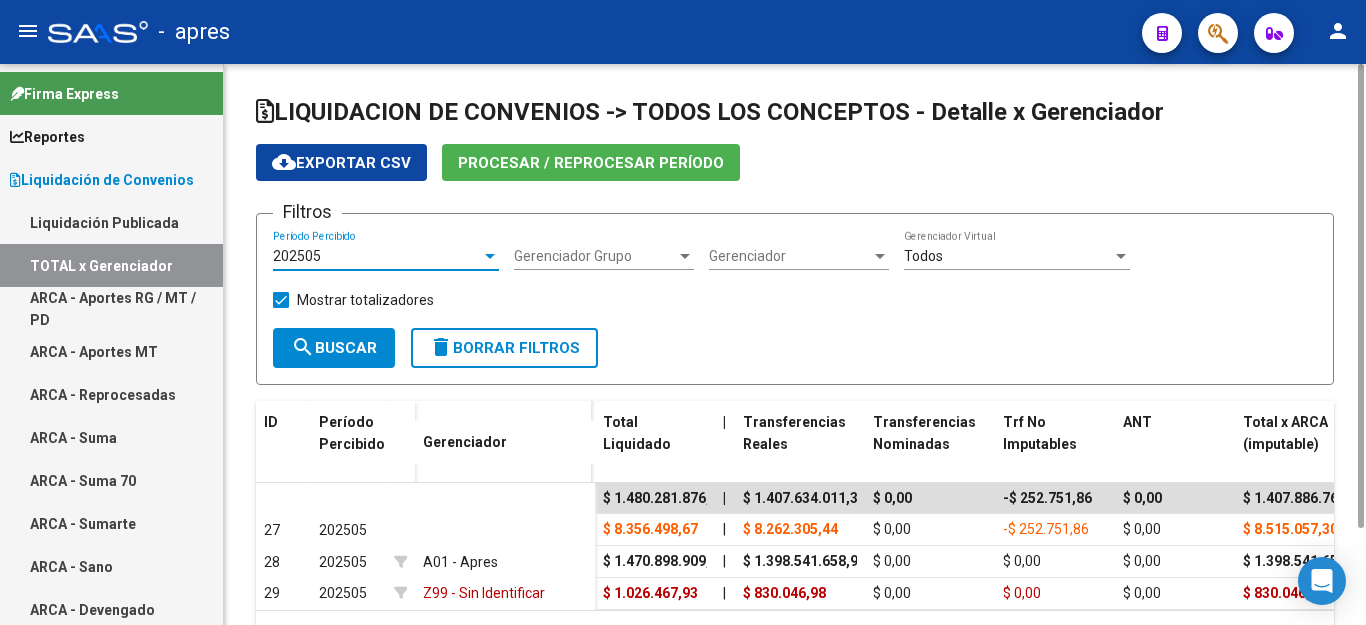 click on "202505" at bounding box center (377, 256) 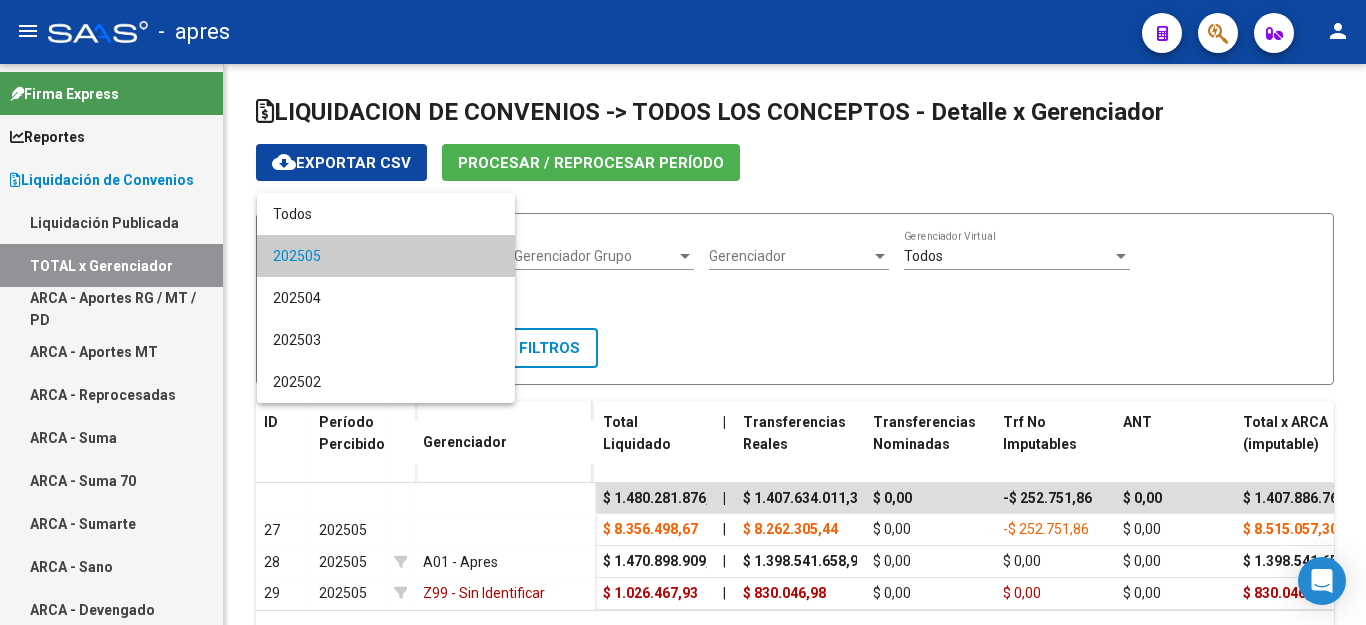 click at bounding box center [683, 312] 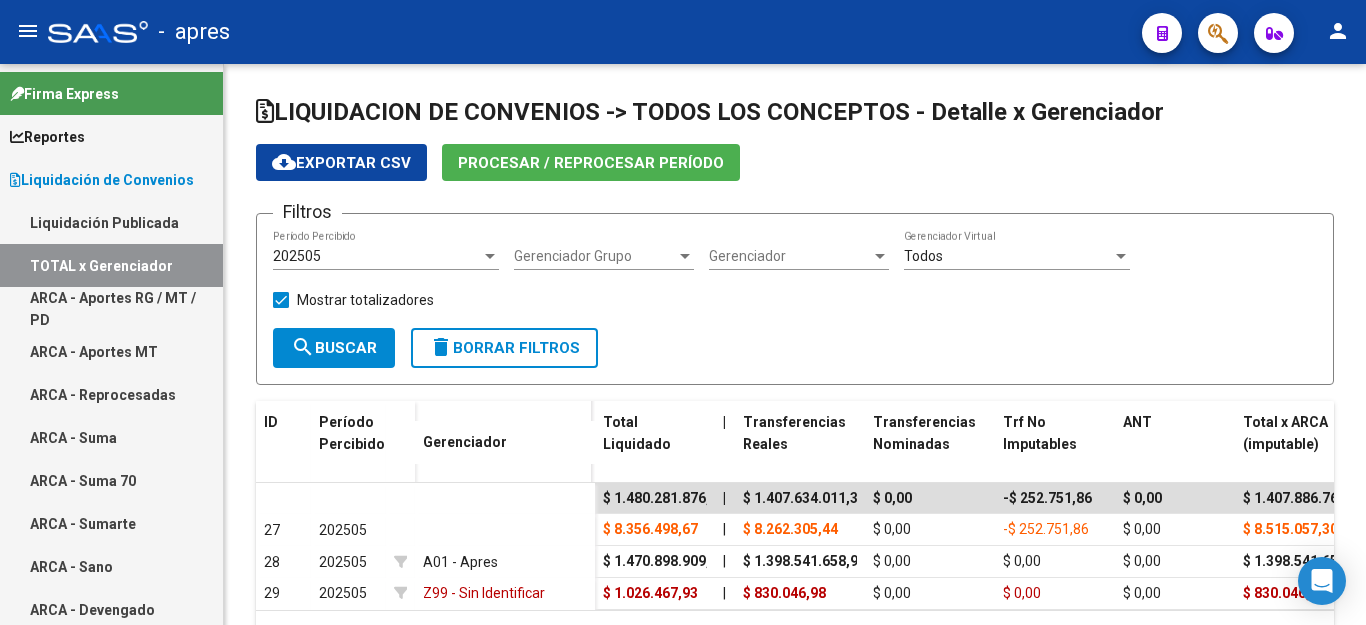 click on "Liquidación Publicada" at bounding box center [111, 222] 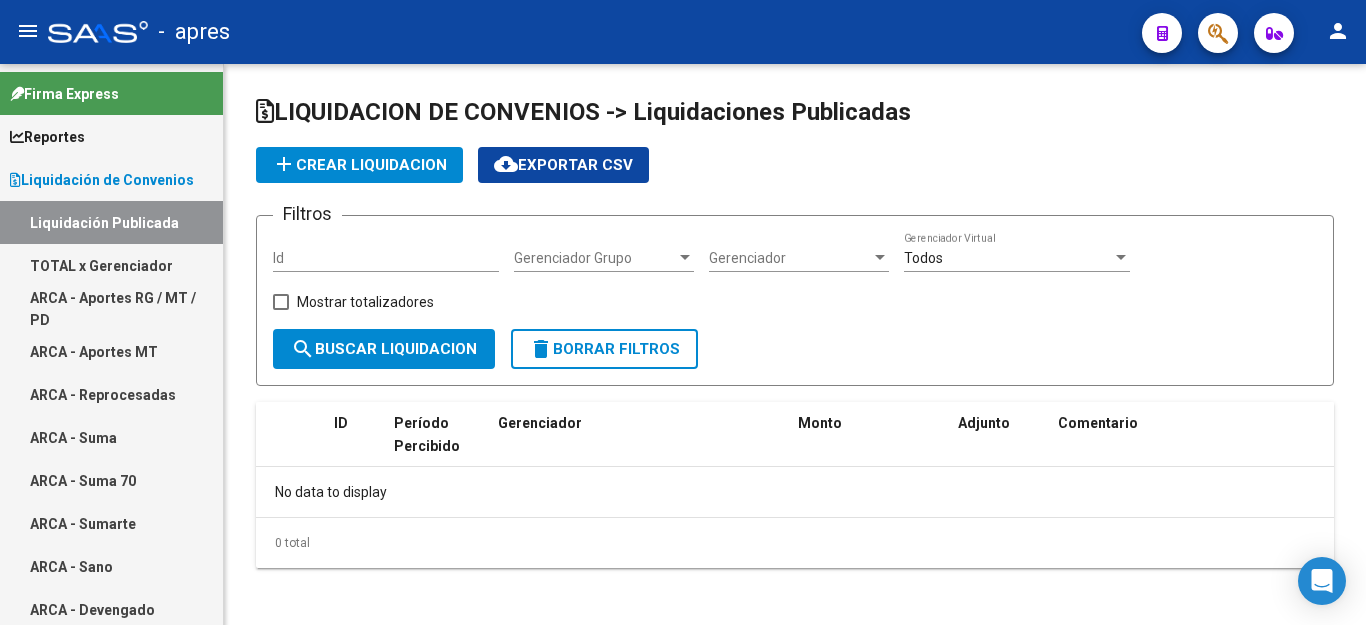 click on "Liquidación de Convenios" at bounding box center (102, 180) 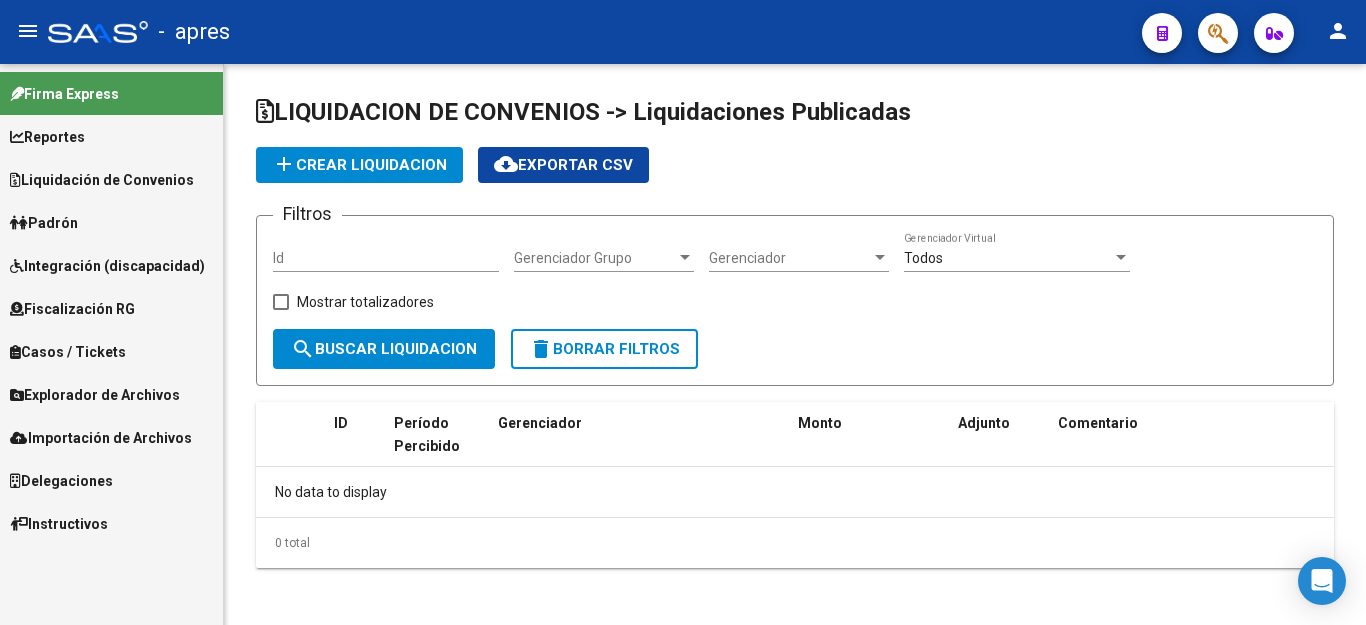 checkbox on "true" 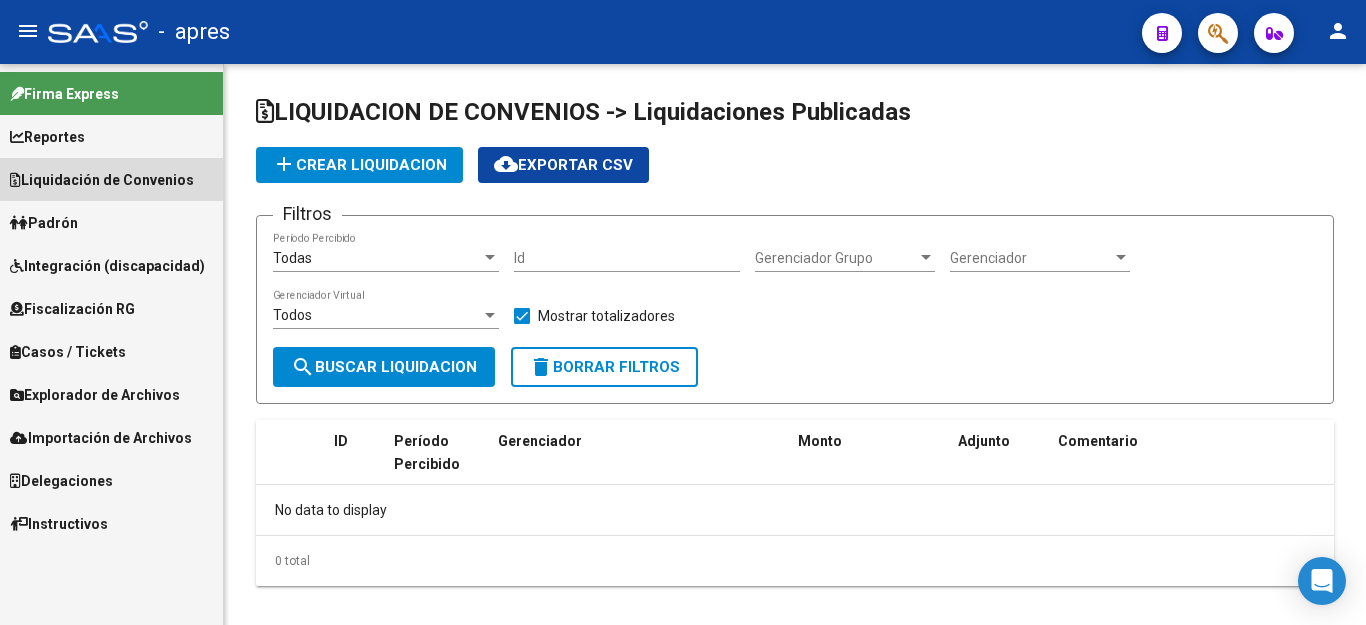 click on "Liquidación de Convenios" at bounding box center (102, 180) 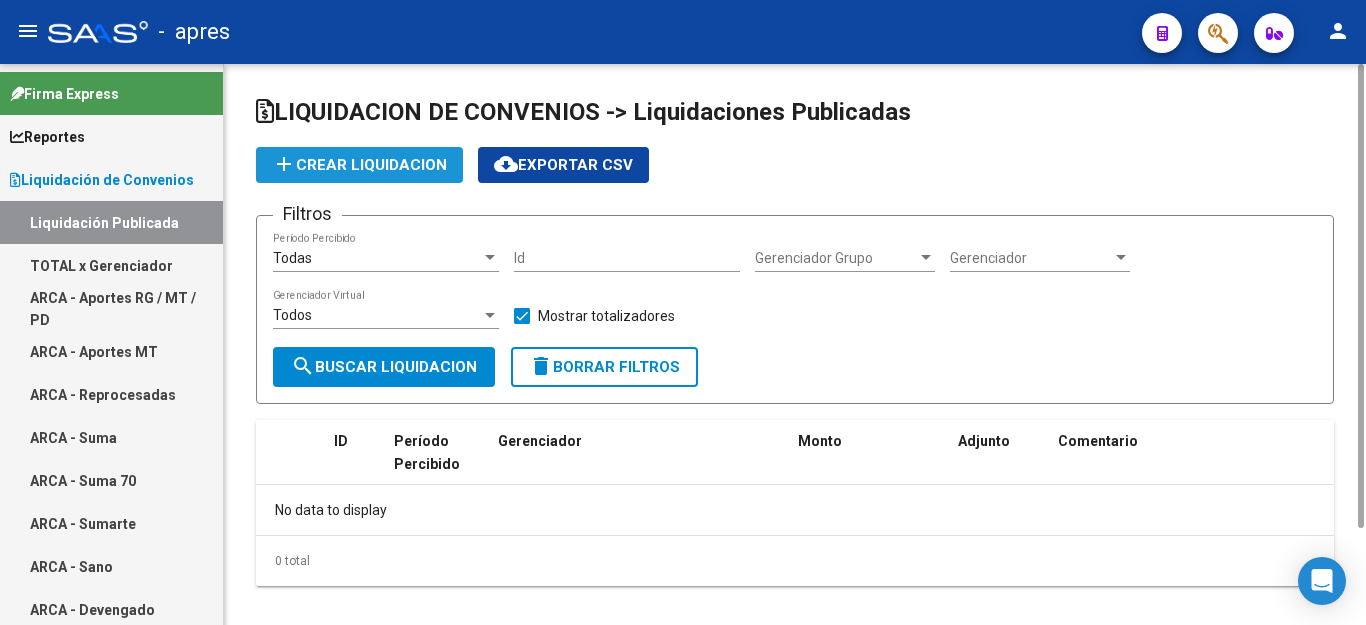 click on "add" 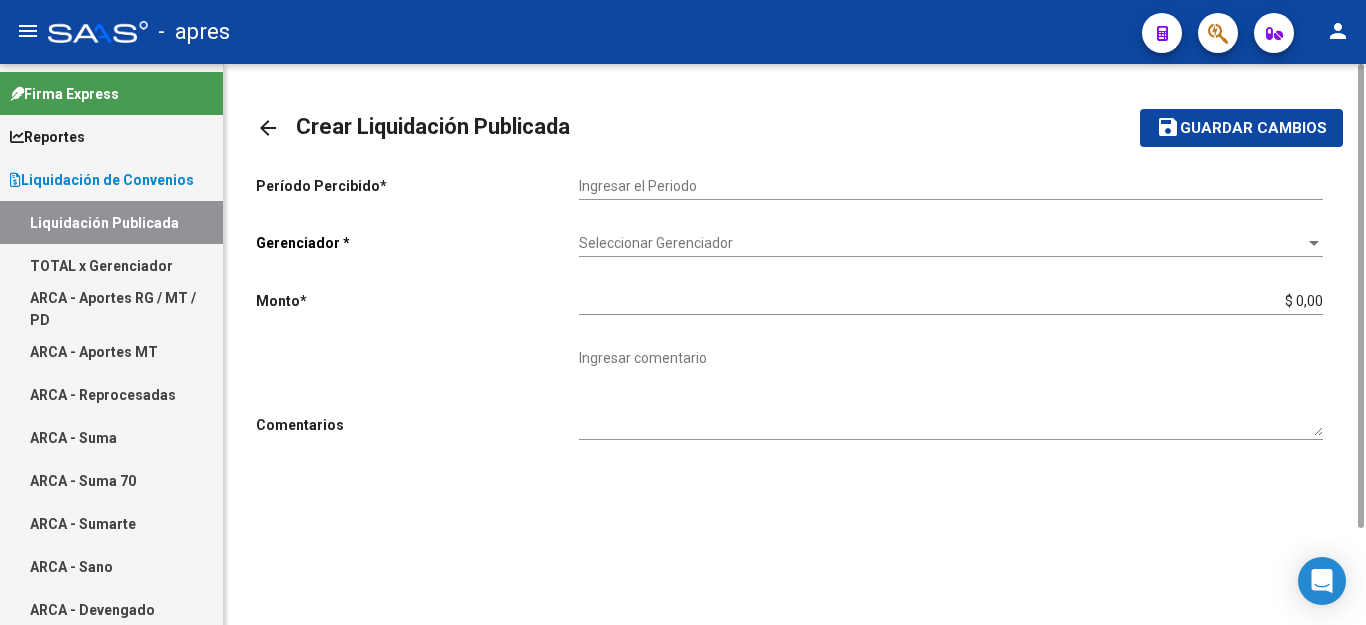 click on "Ingresar el Periodo" at bounding box center [951, 186] 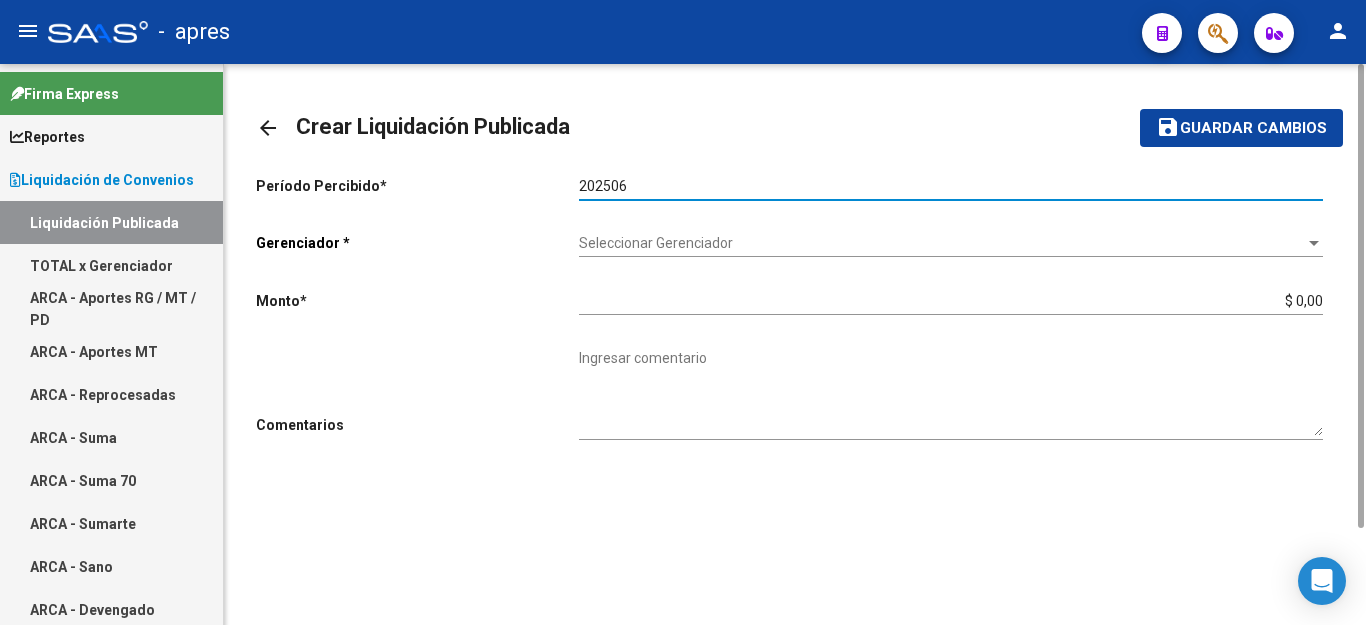 type on "202506" 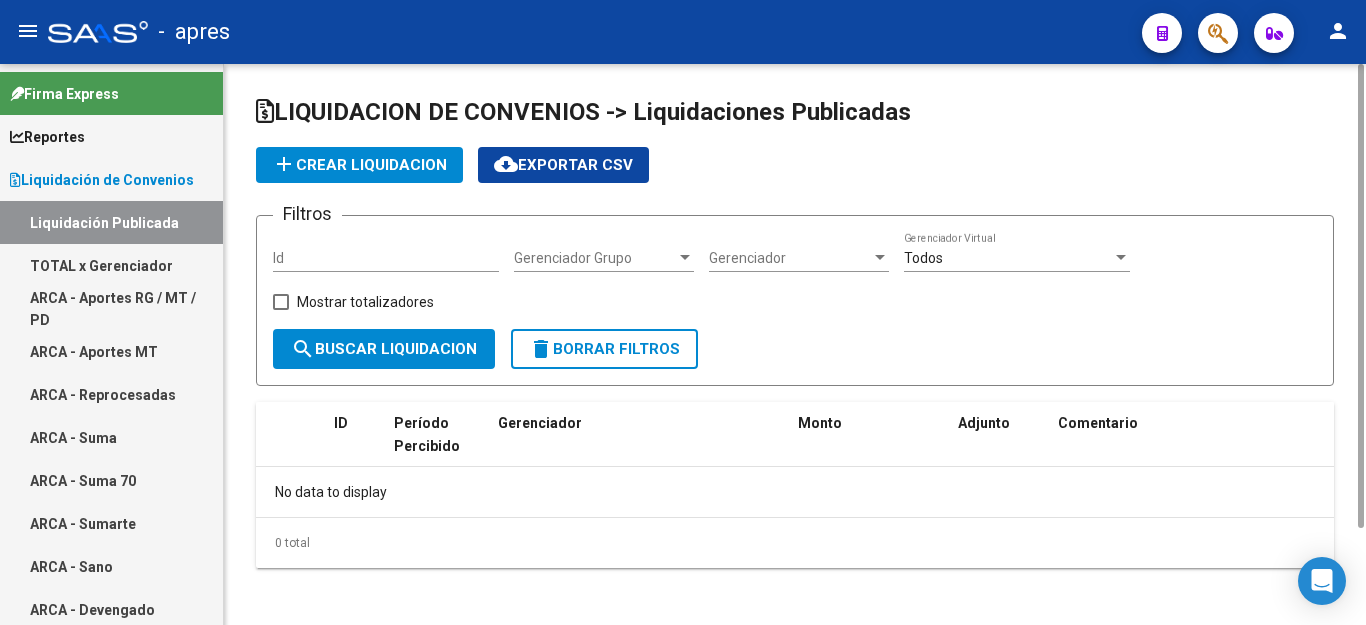 checkbox on "true" 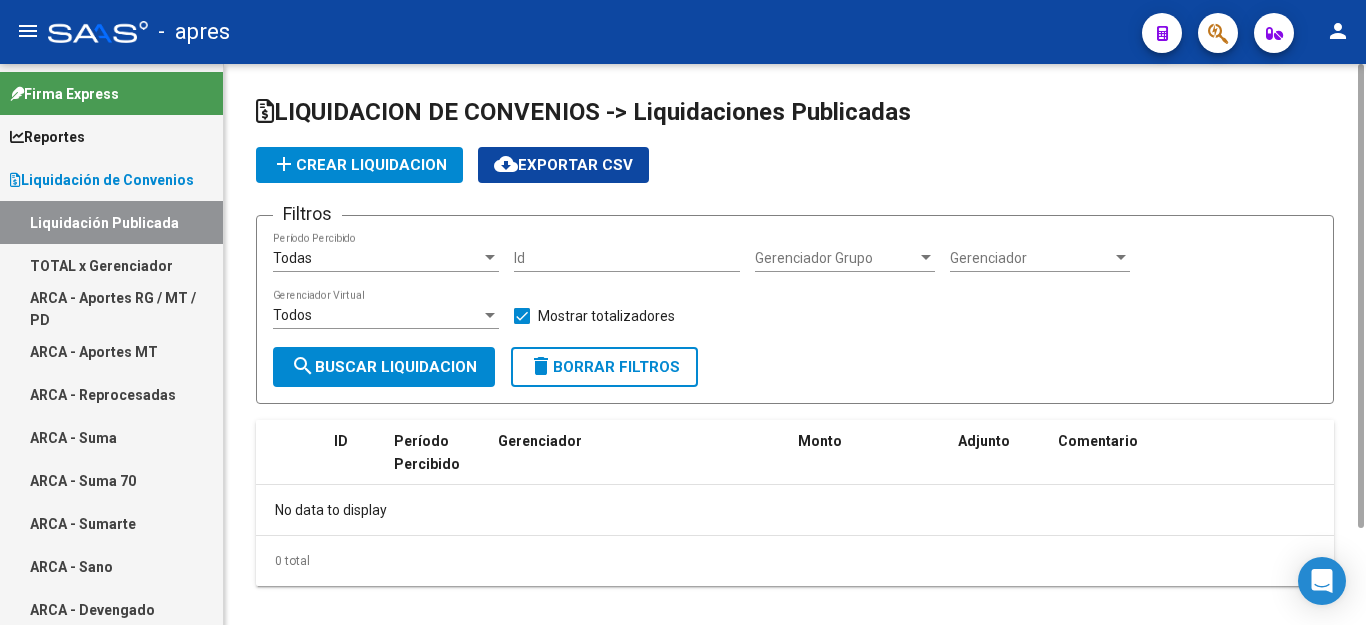 click on "TOTAL x Gerenciador" at bounding box center [111, 265] 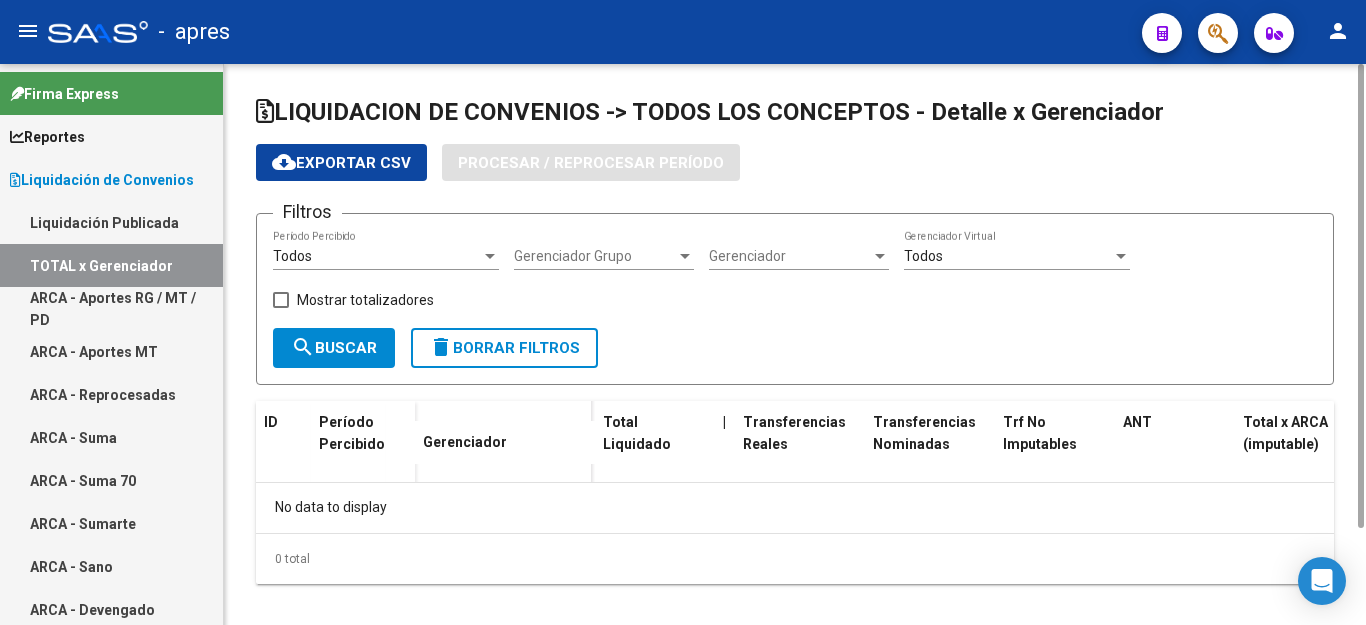 checkbox on "true" 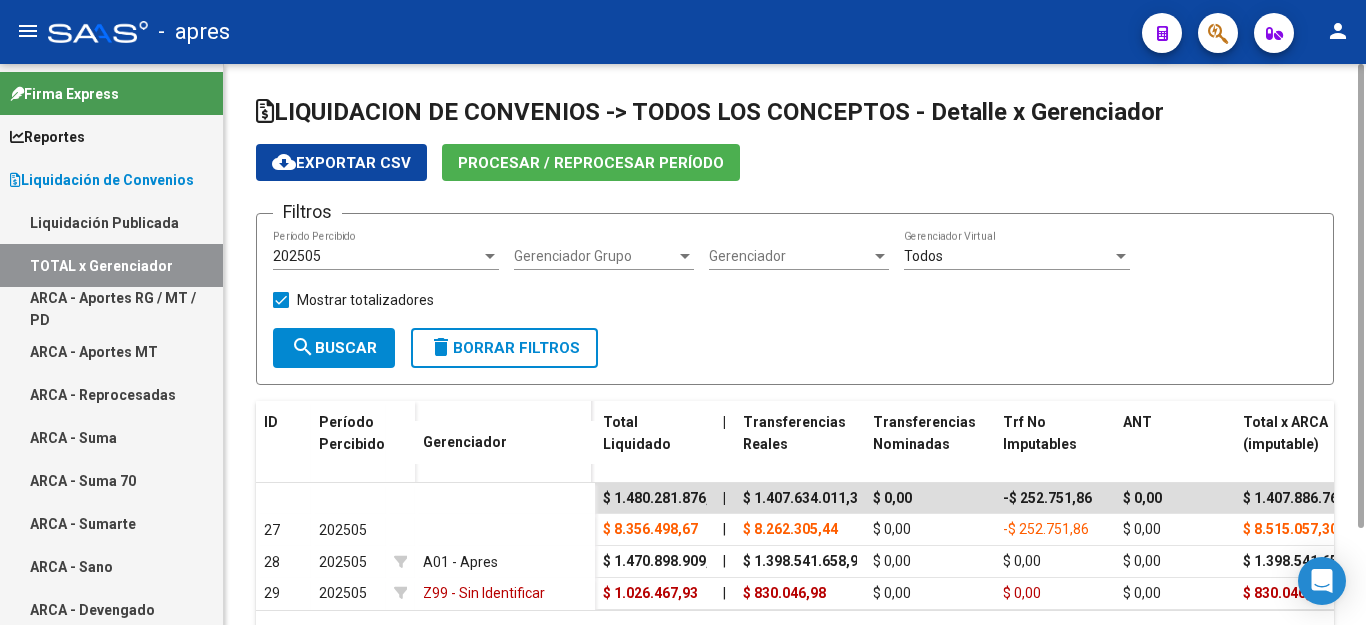 click on "202505" at bounding box center (377, 256) 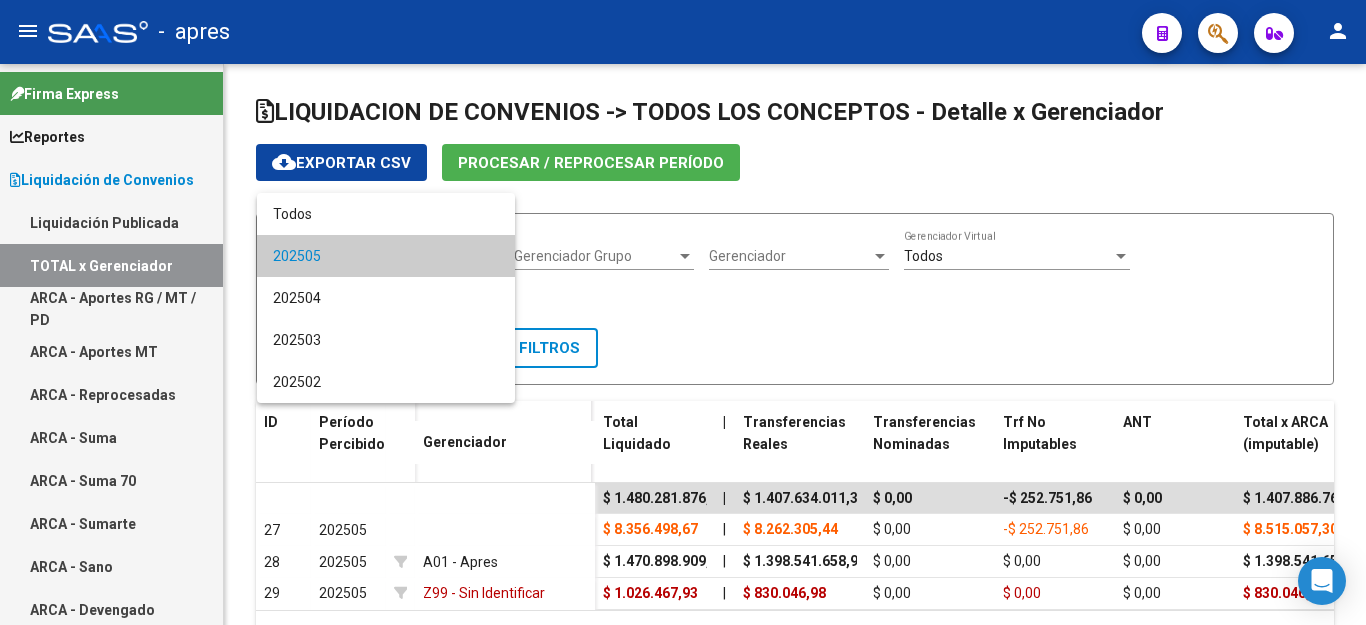 click on "202505" at bounding box center (386, 256) 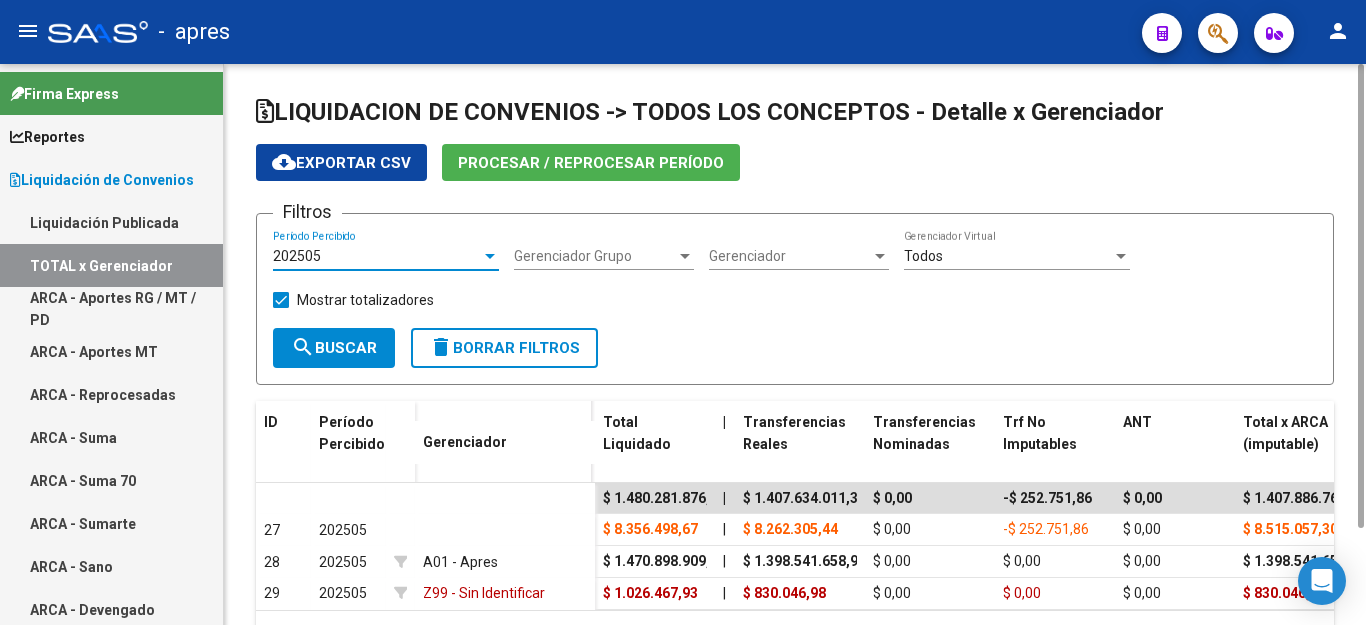 click on "Procesar / Reprocesar período" 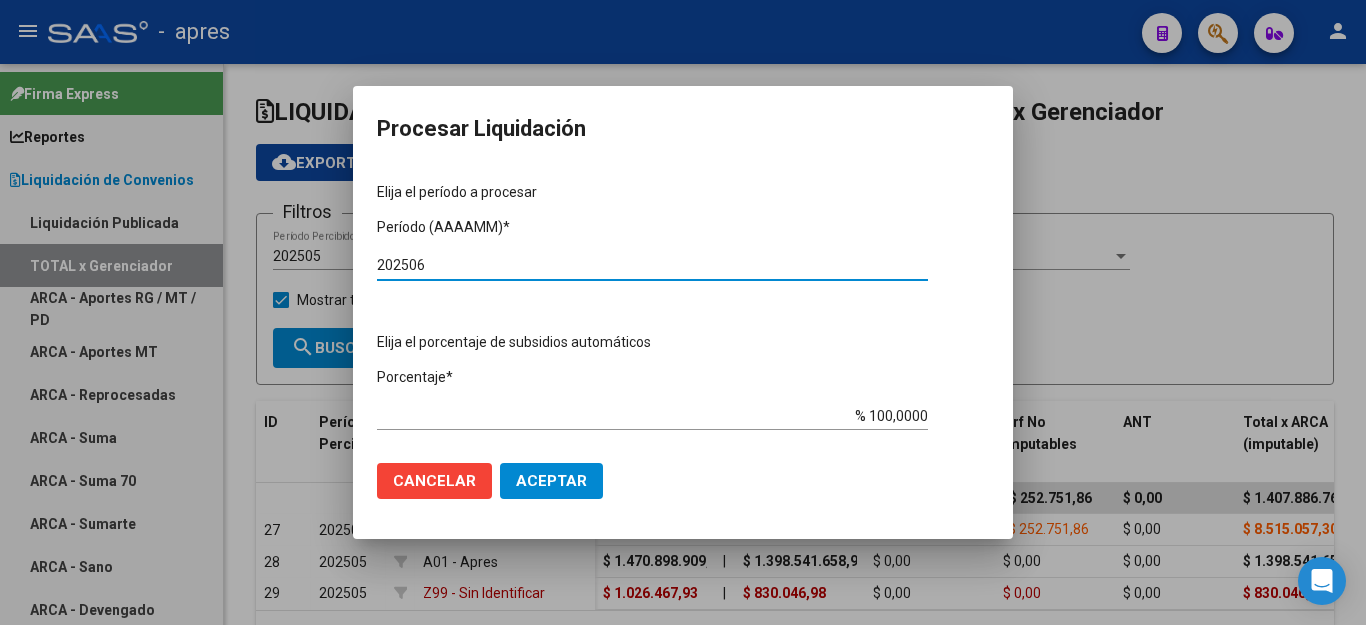 type on "202506" 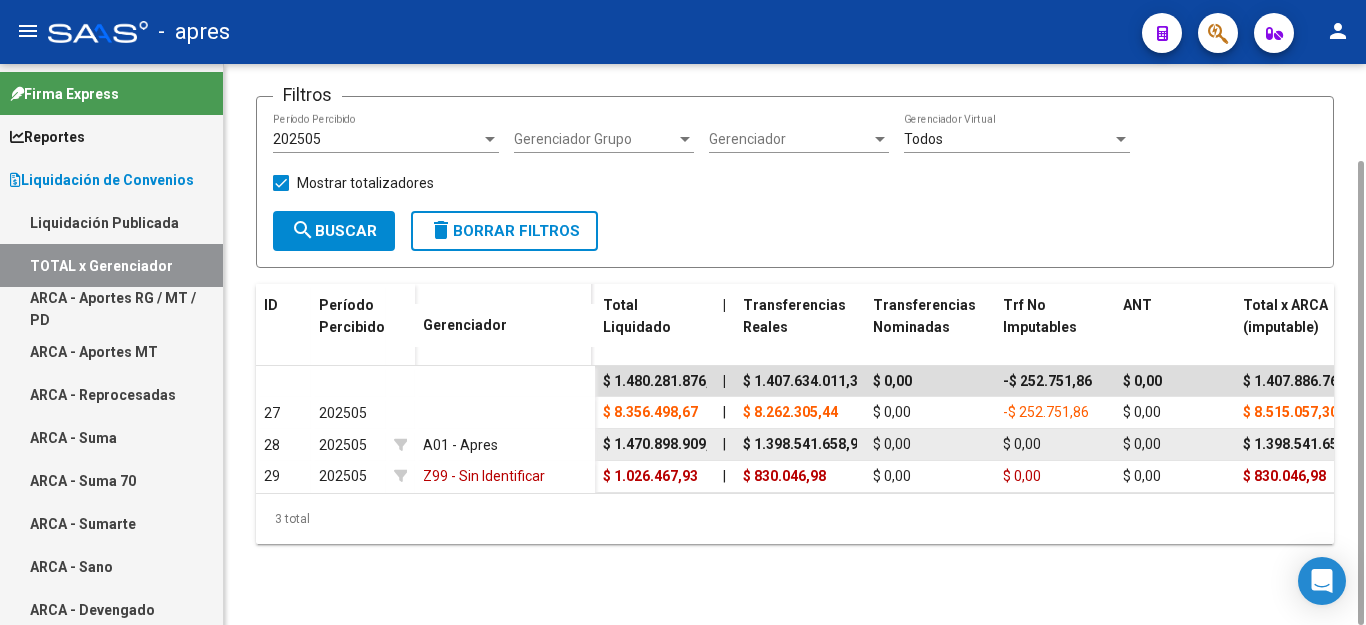 scroll, scrollTop: 0, scrollLeft: 0, axis: both 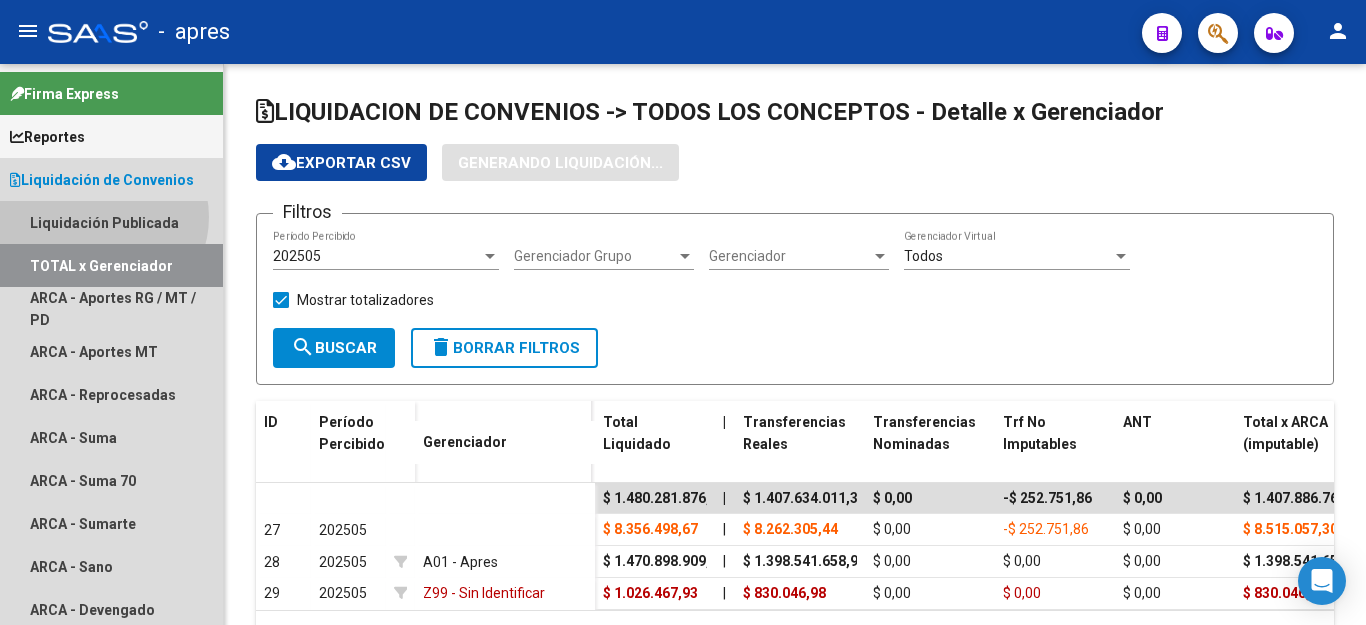 click on "Liquidación Publicada" at bounding box center (111, 222) 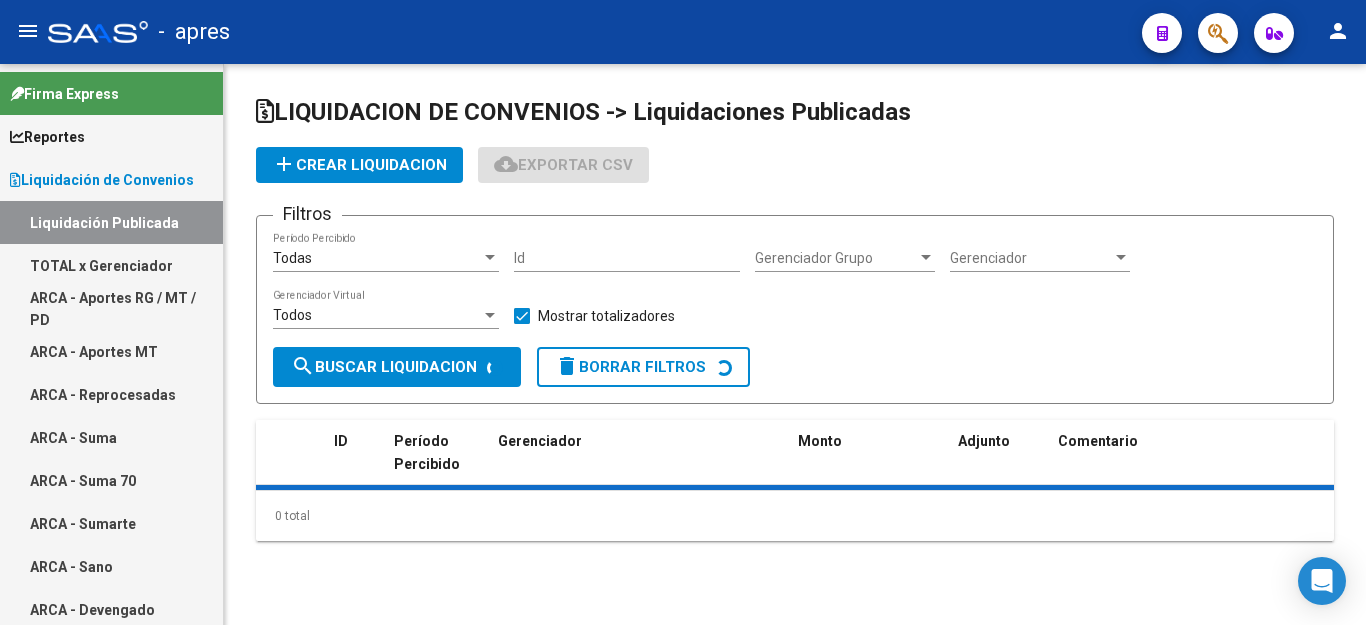 click on "TOTAL x Gerenciador" at bounding box center (111, 265) 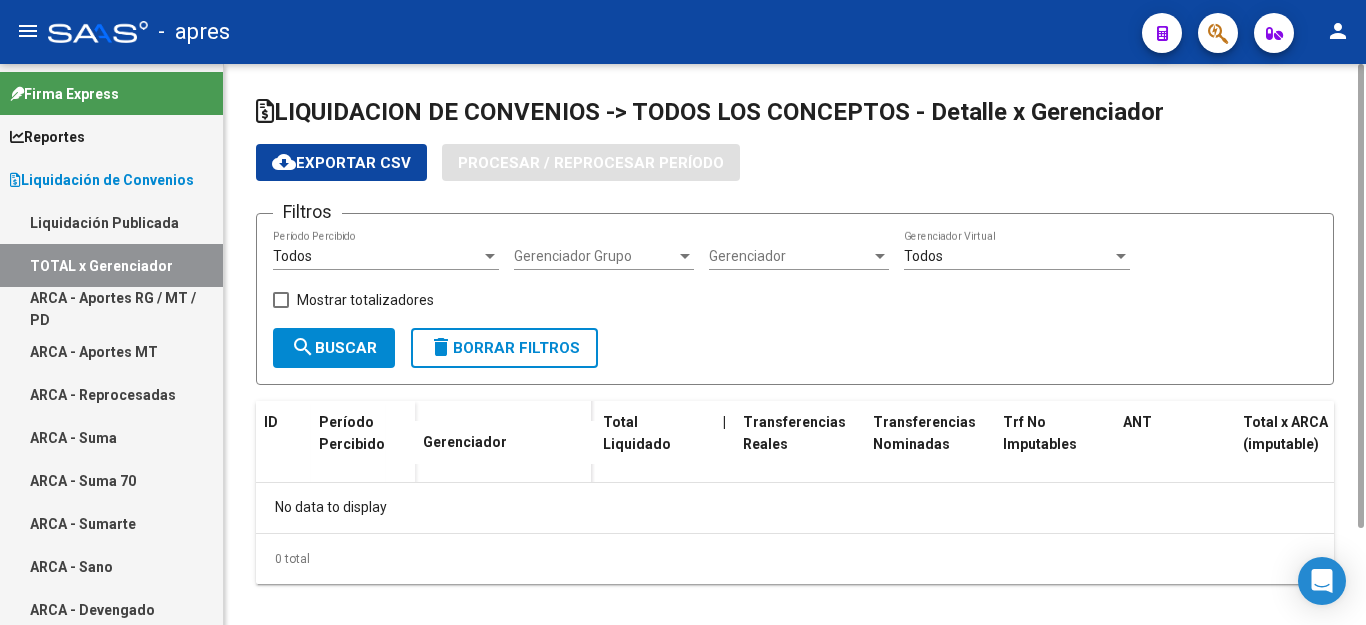 click on "Todos" at bounding box center (377, 256) 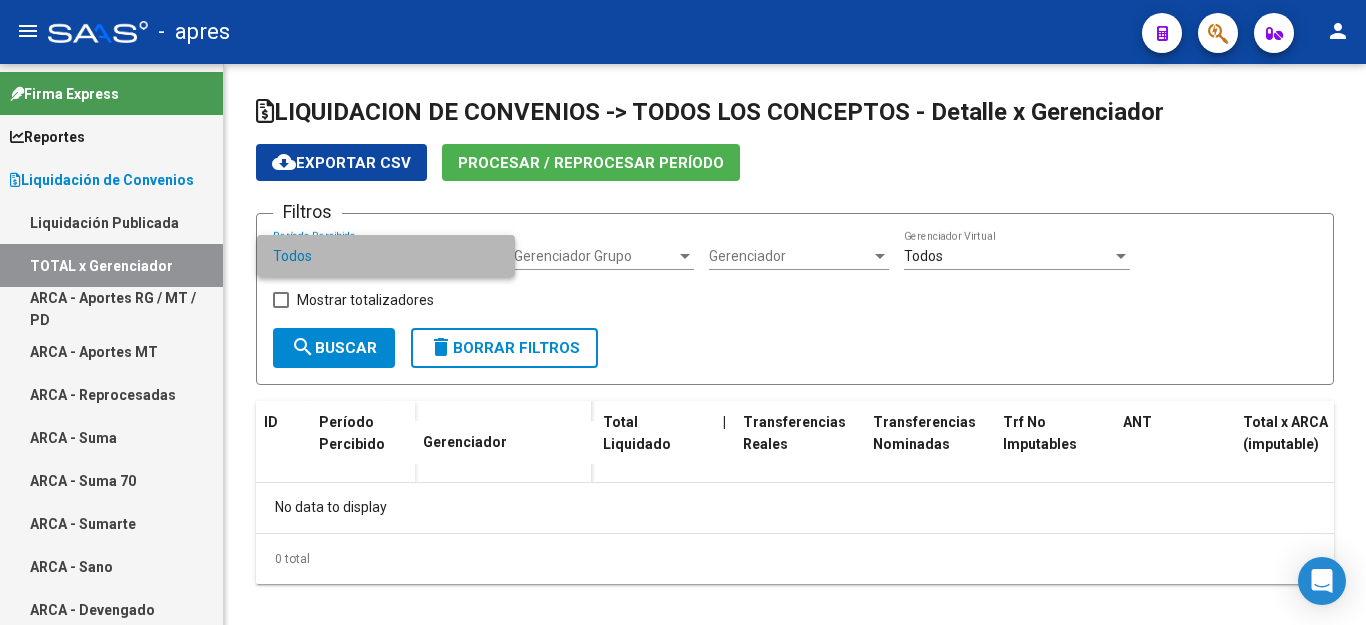 click on "Todos" at bounding box center [386, 256] 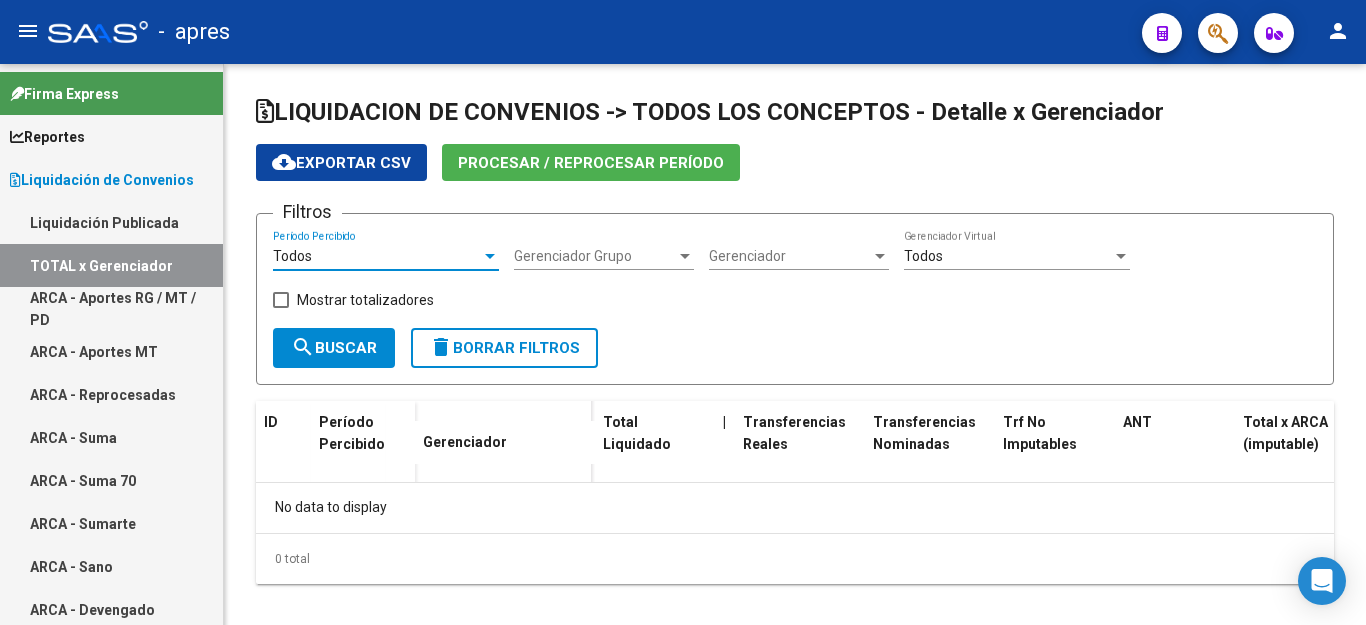 checkbox on "true" 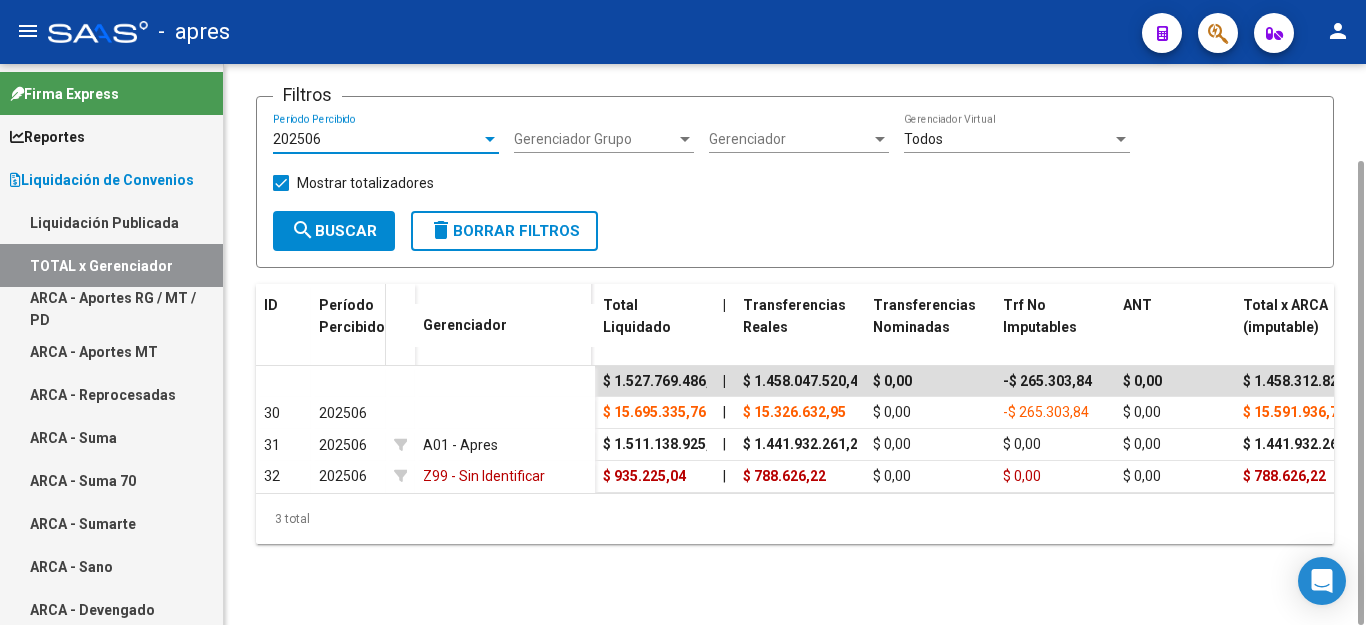 scroll, scrollTop: 0, scrollLeft: 0, axis: both 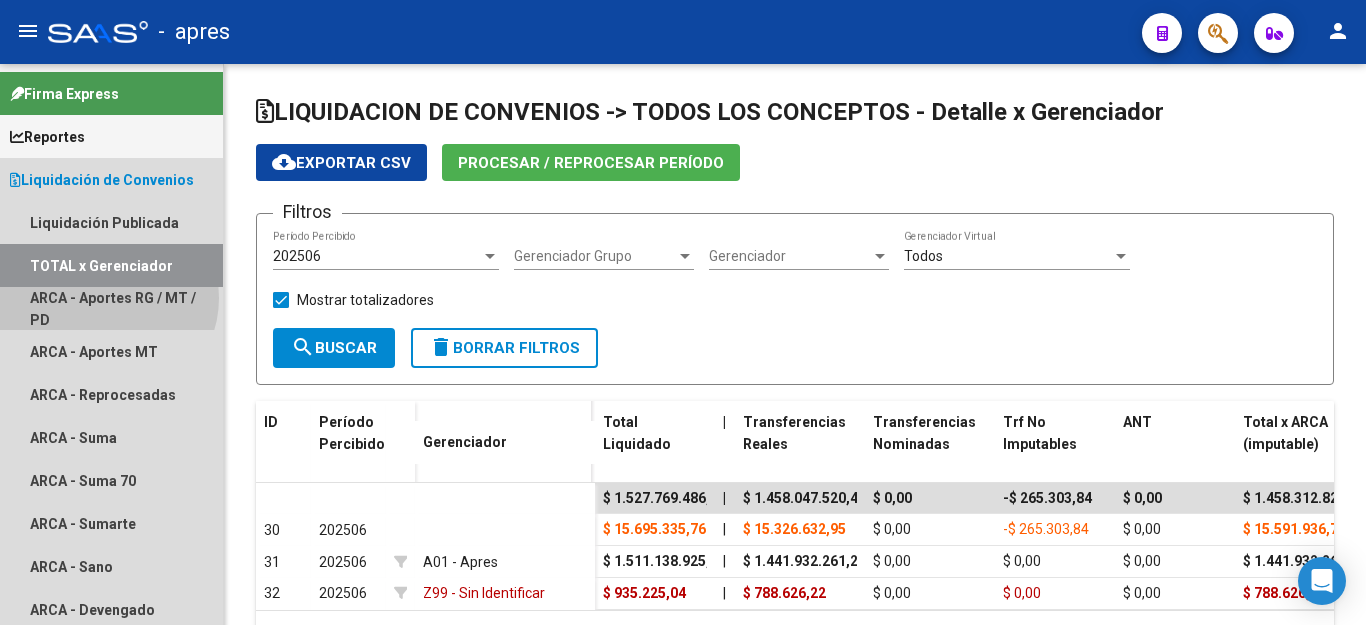 click on "ARCA - Aportes RG / MT / PD" at bounding box center (111, 308) 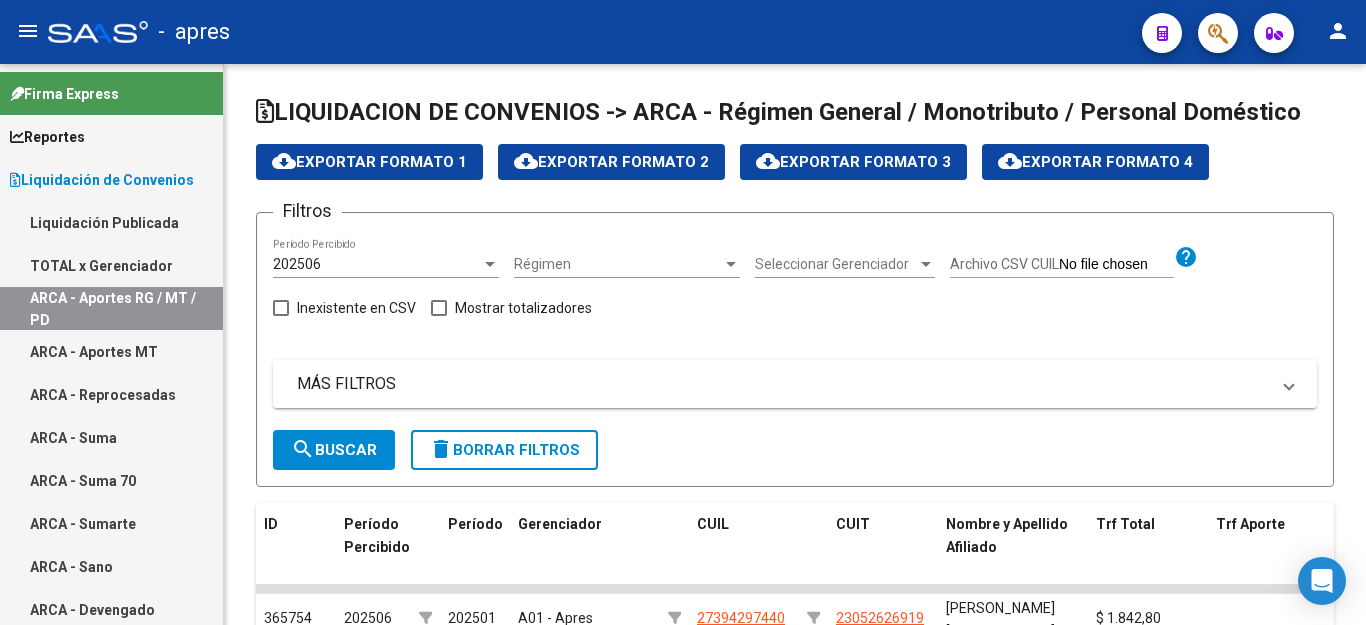 click on "TOTAL x Gerenciador" at bounding box center [111, 265] 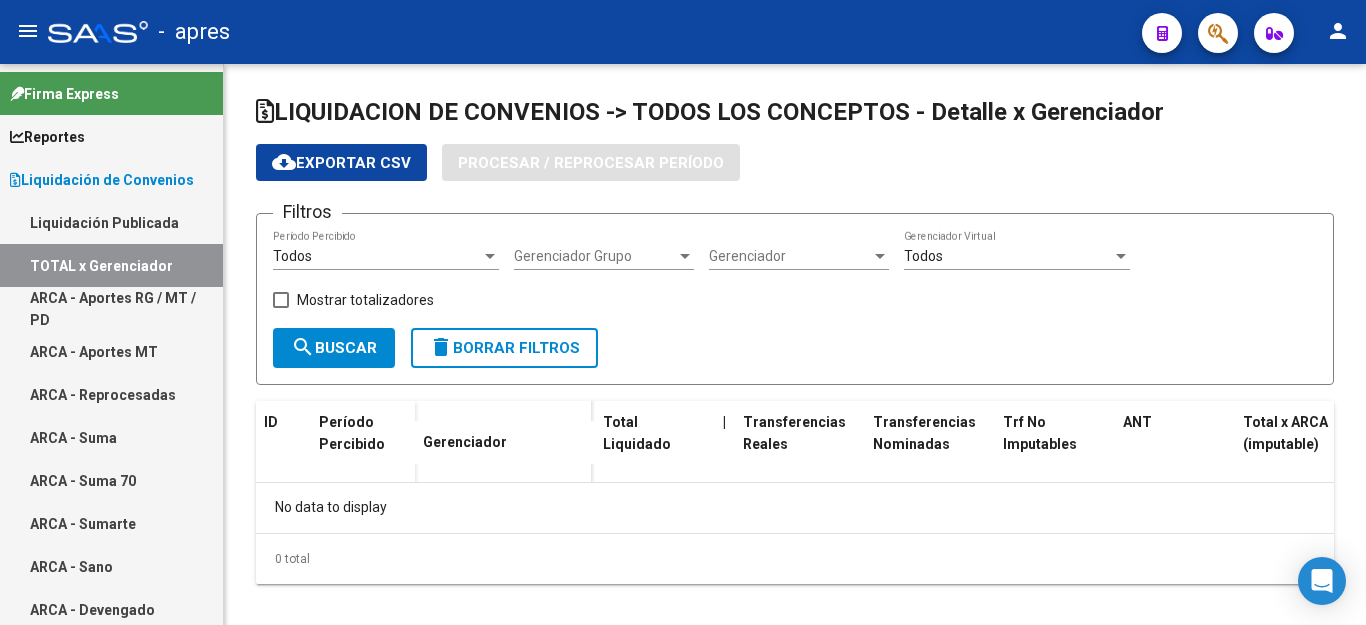 checkbox on "true" 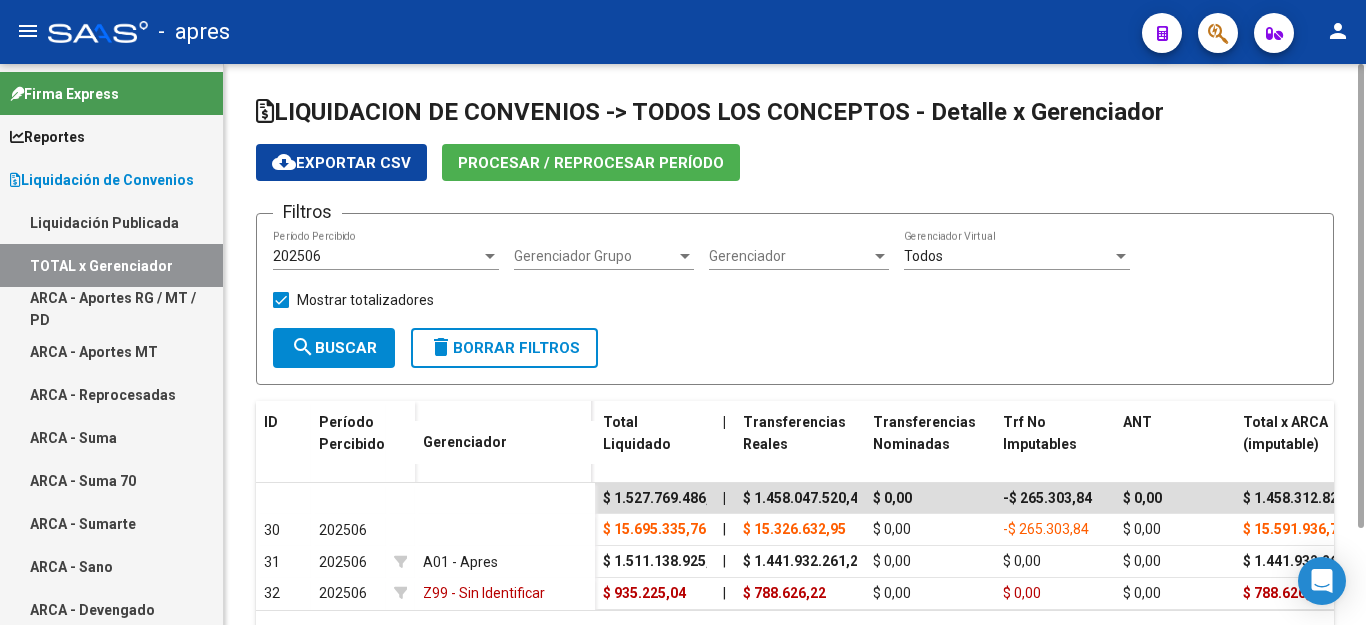 click on "search  Buscar" 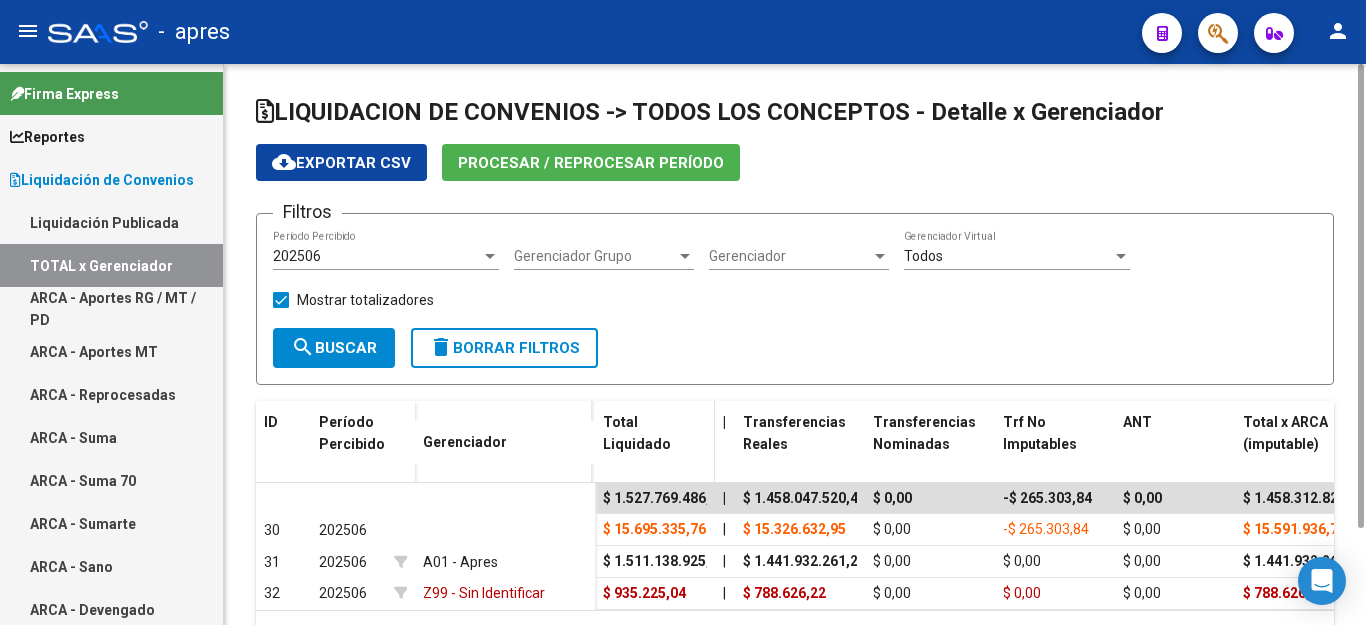 scroll, scrollTop: 117, scrollLeft: 0, axis: vertical 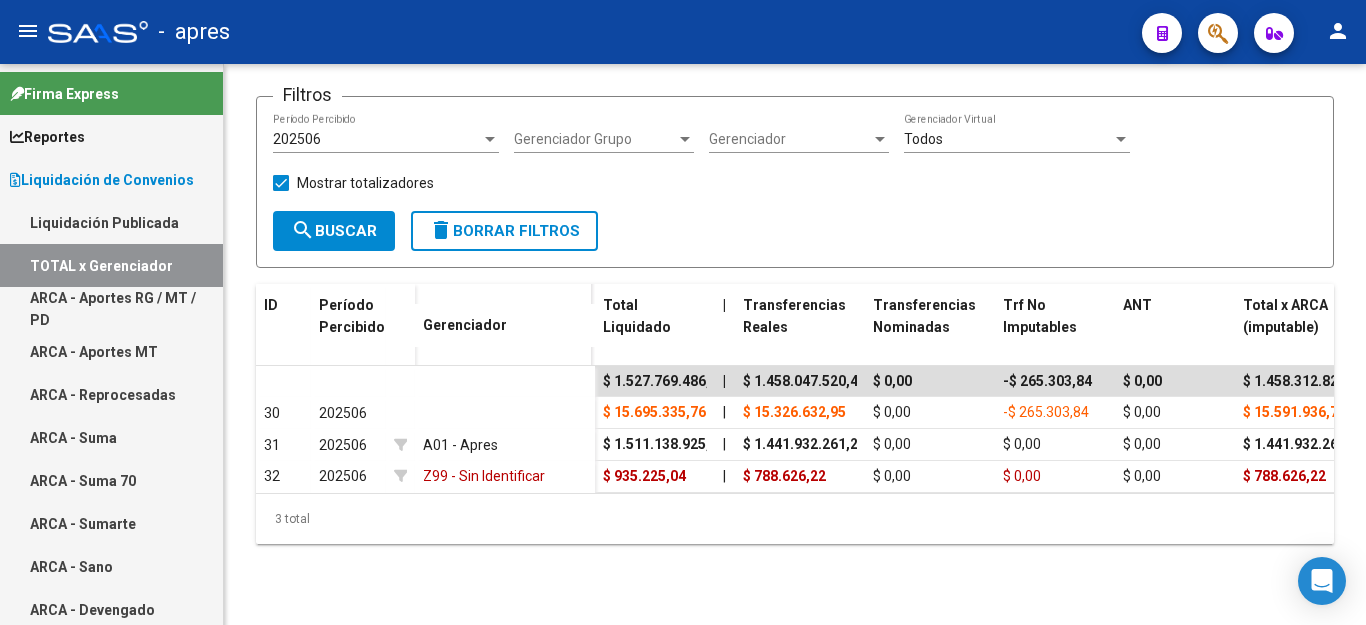 click on "ARCA - Aportes RG / MT / PD" at bounding box center [111, 308] 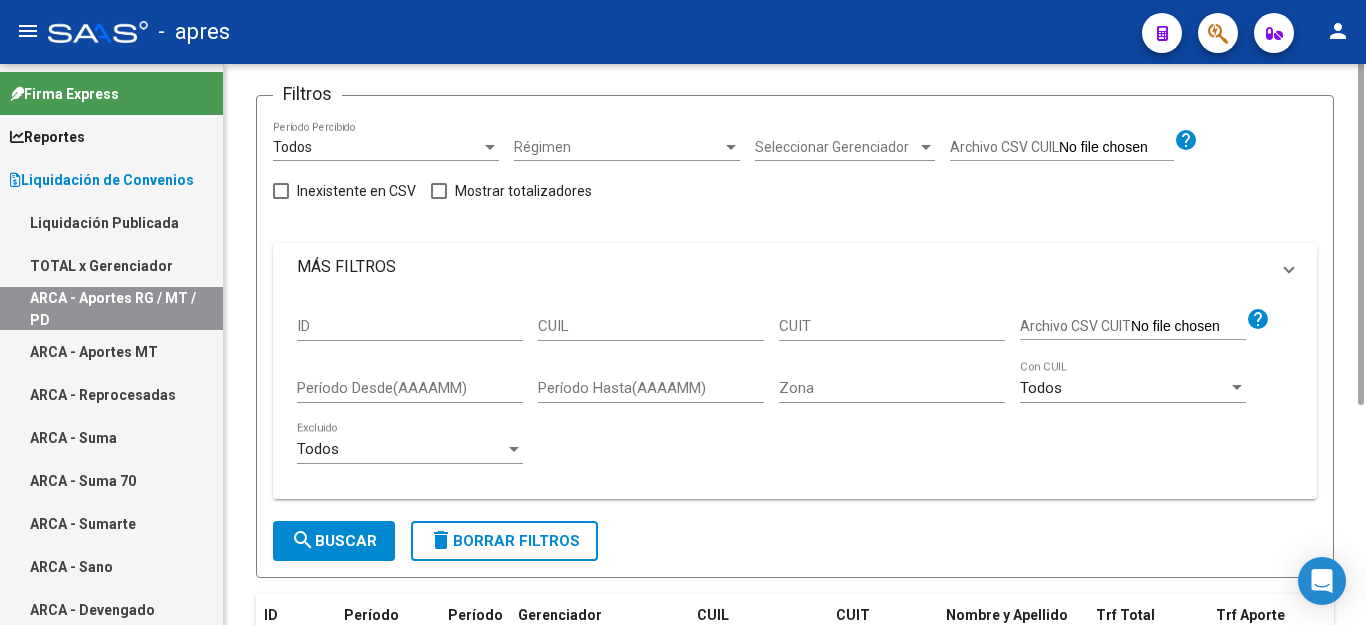 scroll, scrollTop: 0, scrollLeft: 0, axis: both 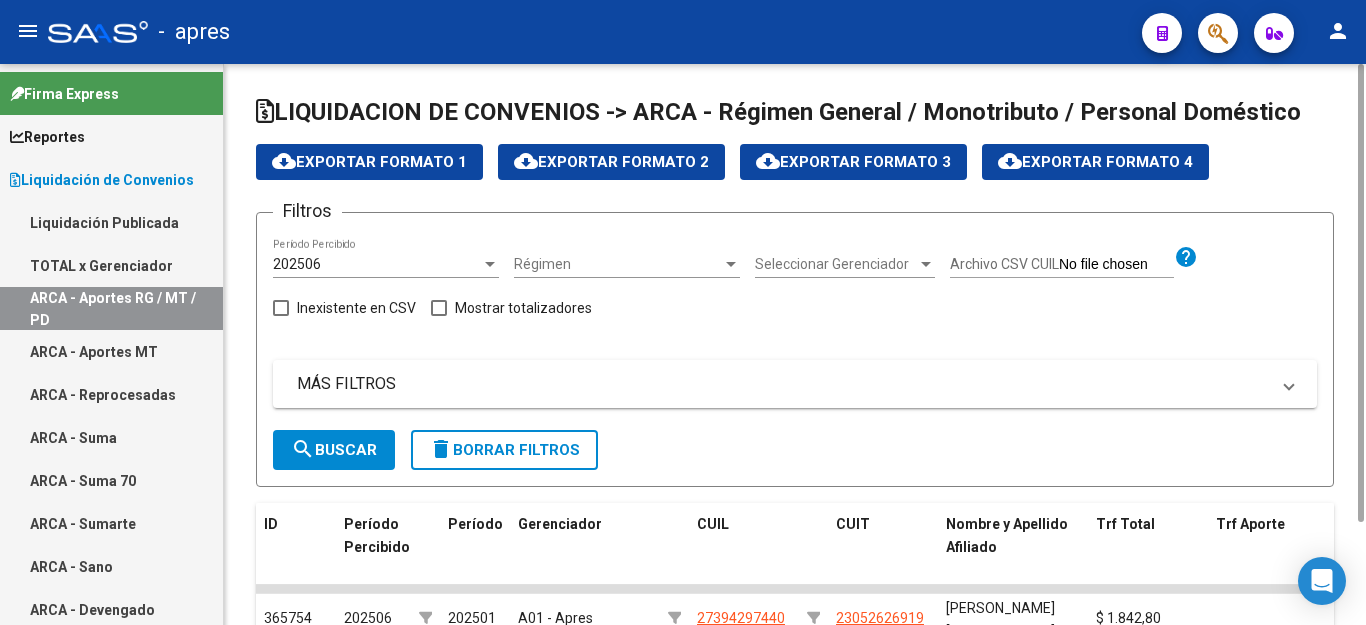 click on "cloud_download  Exportar Formato 4" 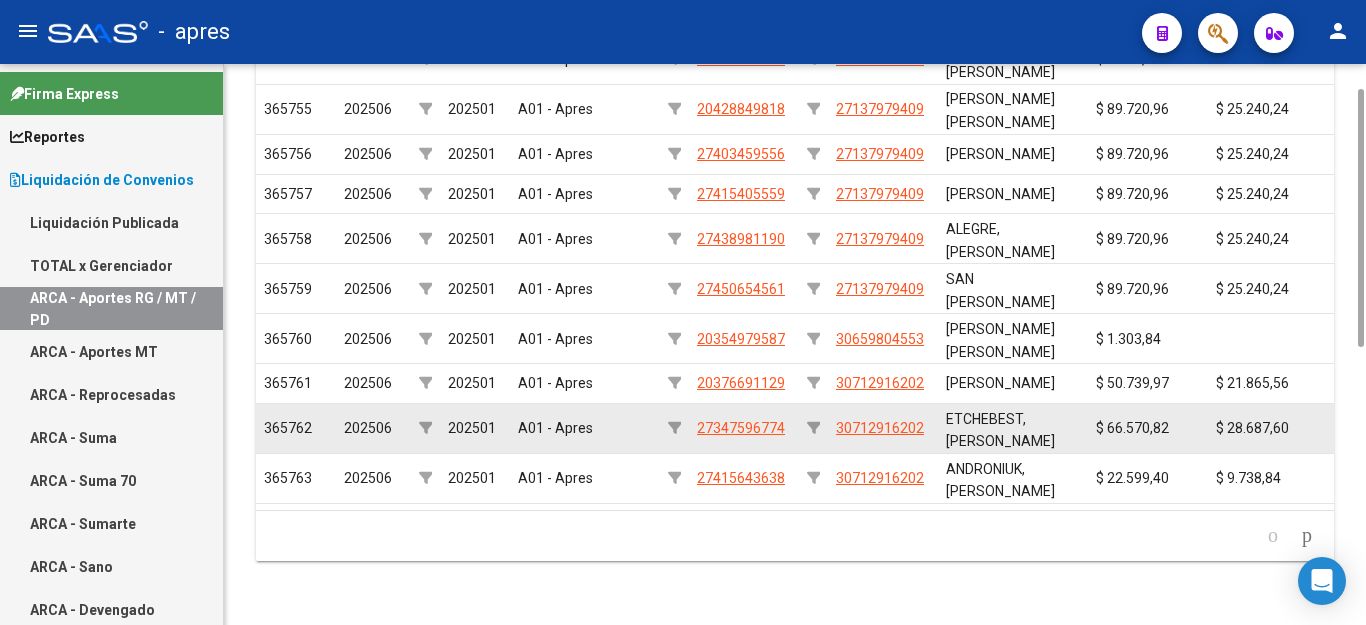scroll, scrollTop: 0, scrollLeft: 0, axis: both 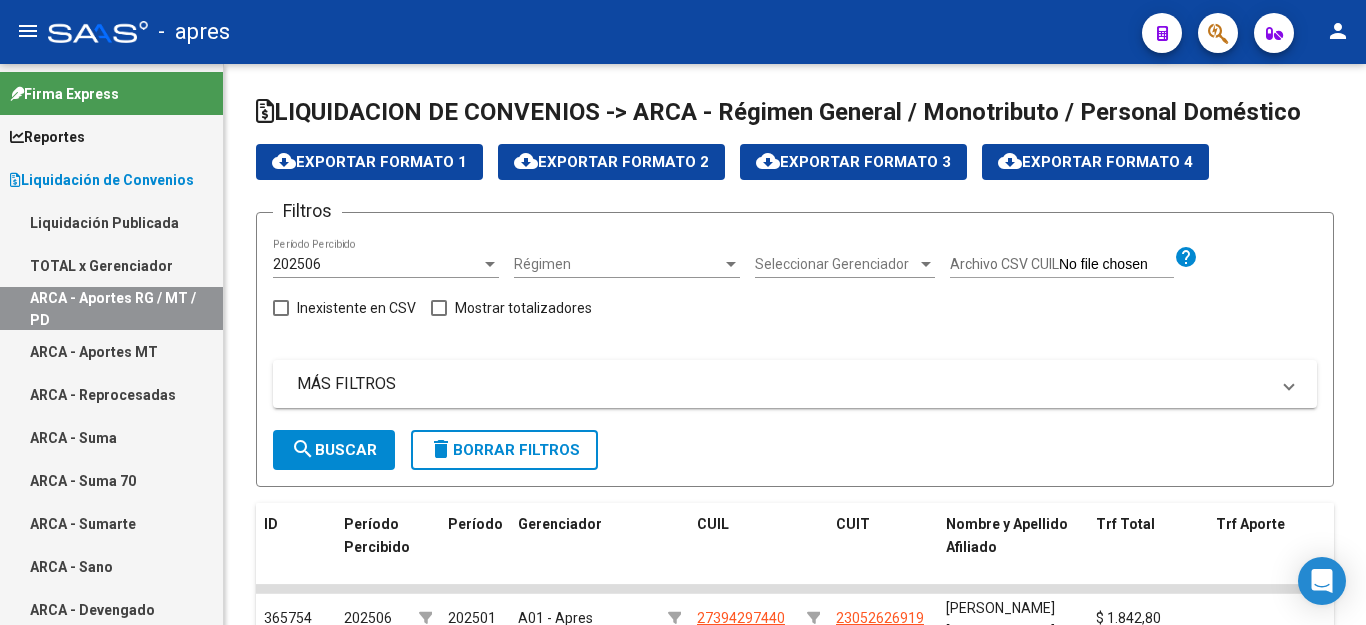 click on "Liquidación Publicada" at bounding box center [111, 222] 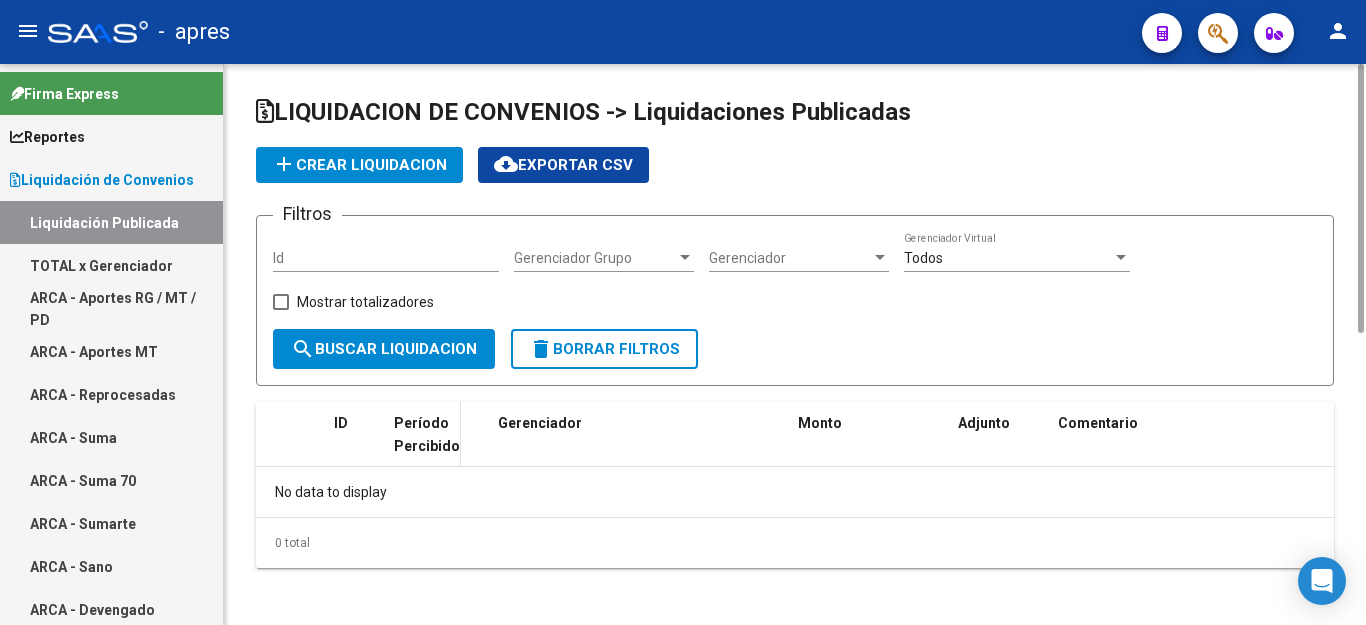 checkbox on "true" 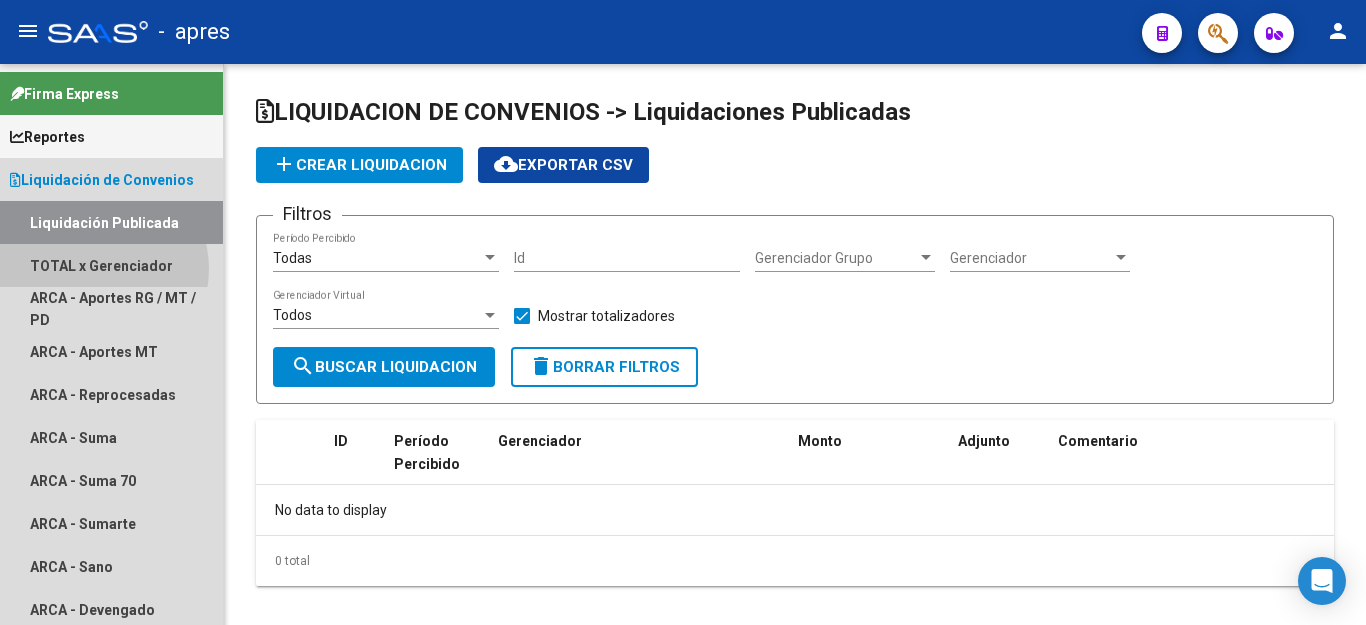 click on "TOTAL x Gerenciador" at bounding box center (111, 265) 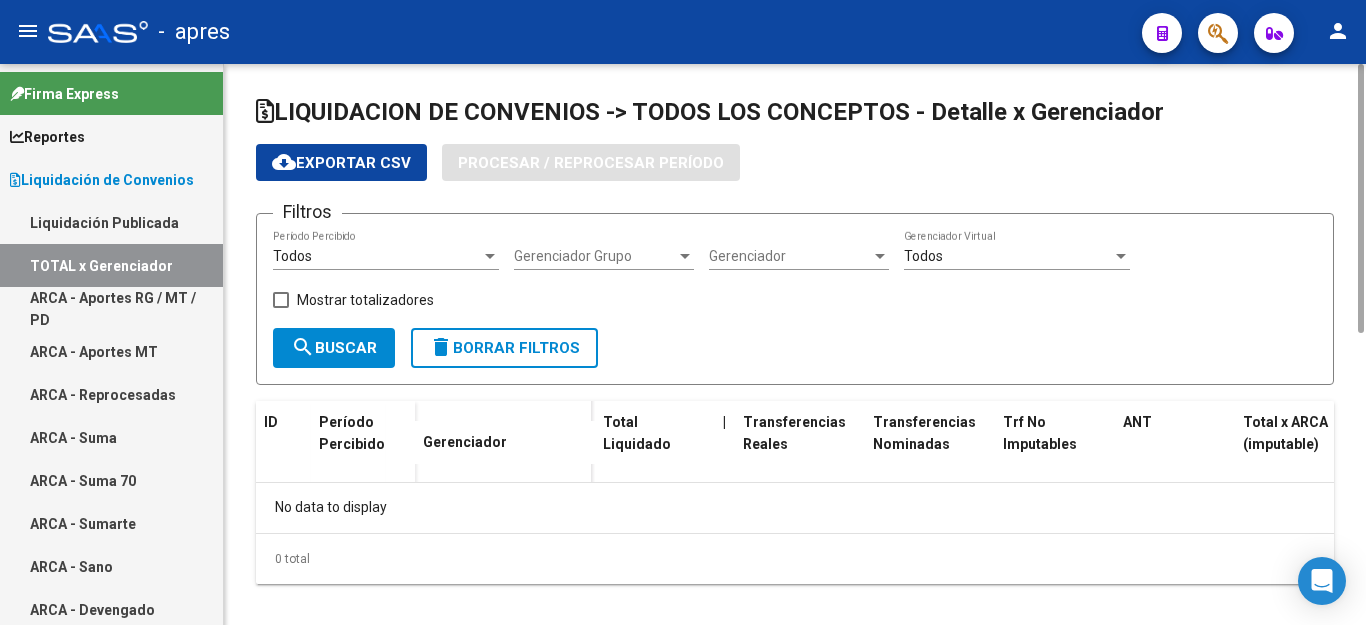 checkbox on "true" 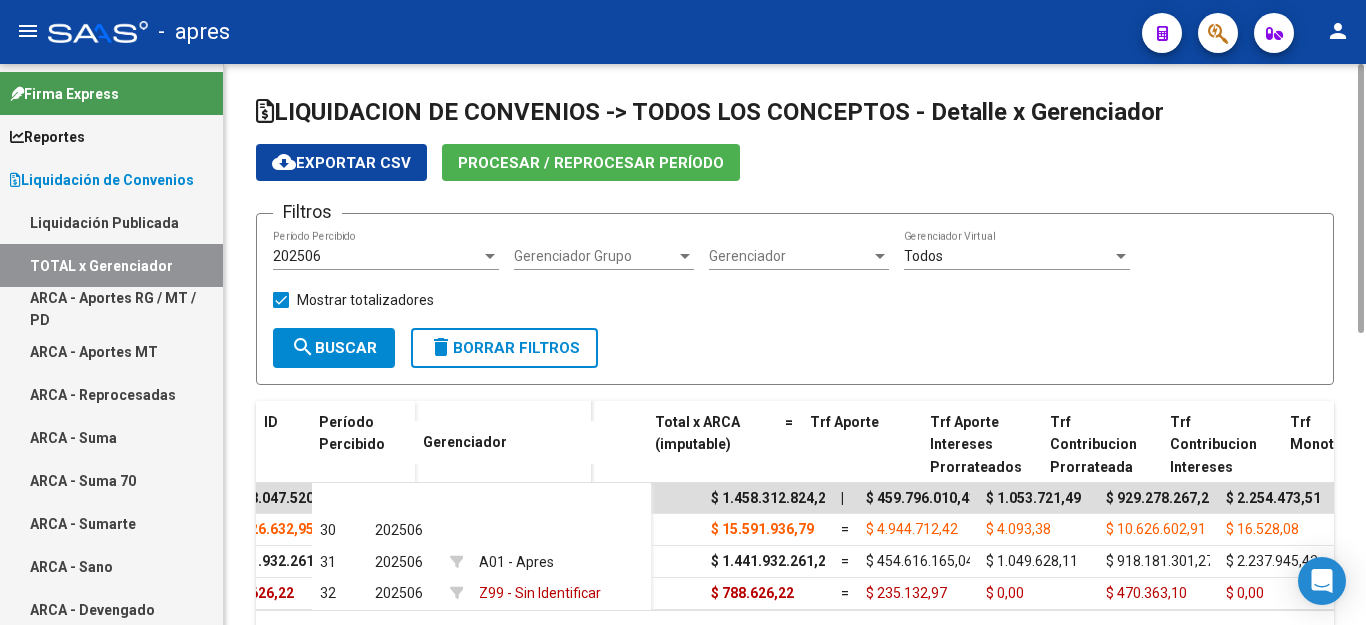 scroll, scrollTop: 0, scrollLeft: 588, axis: horizontal 